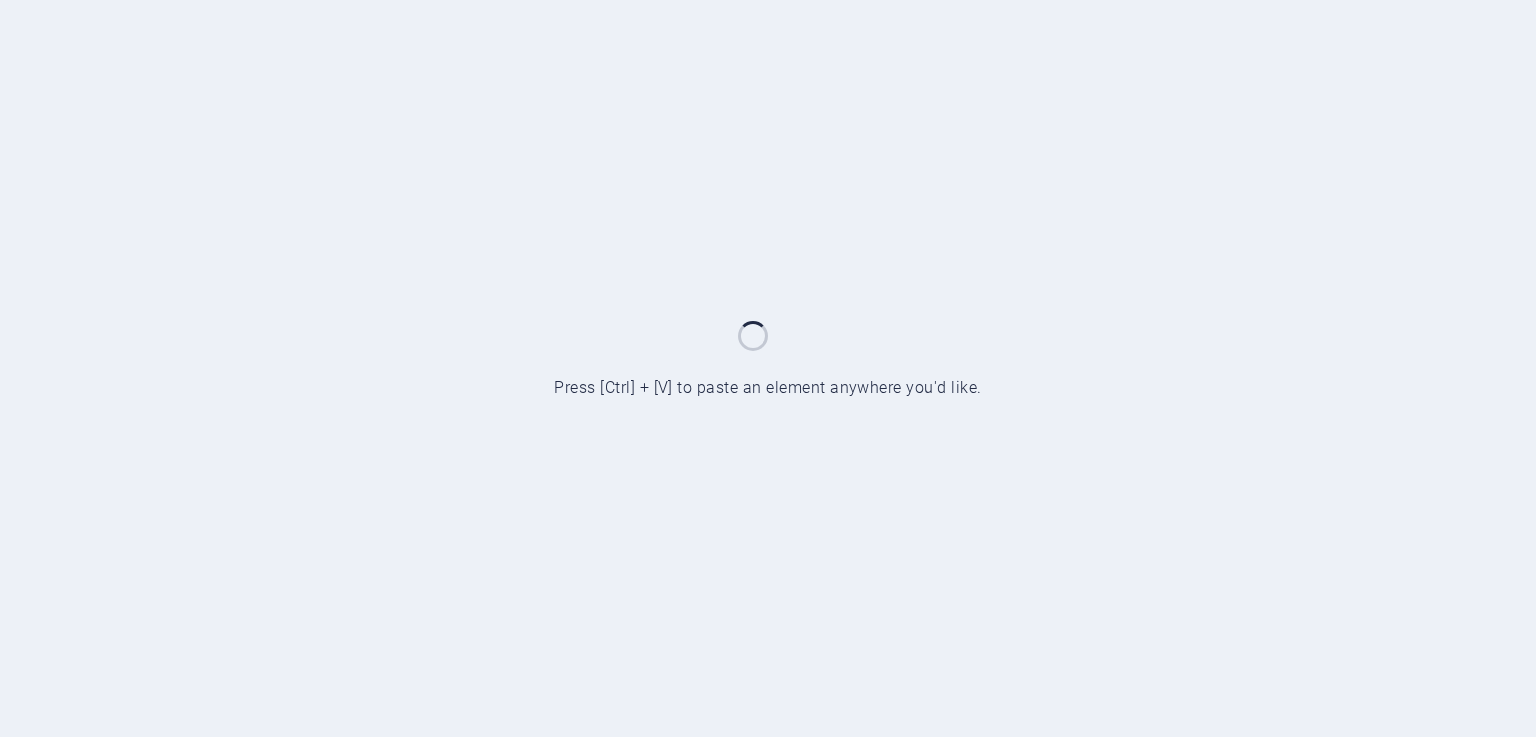 scroll, scrollTop: 0, scrollLeft: 0, axis: both 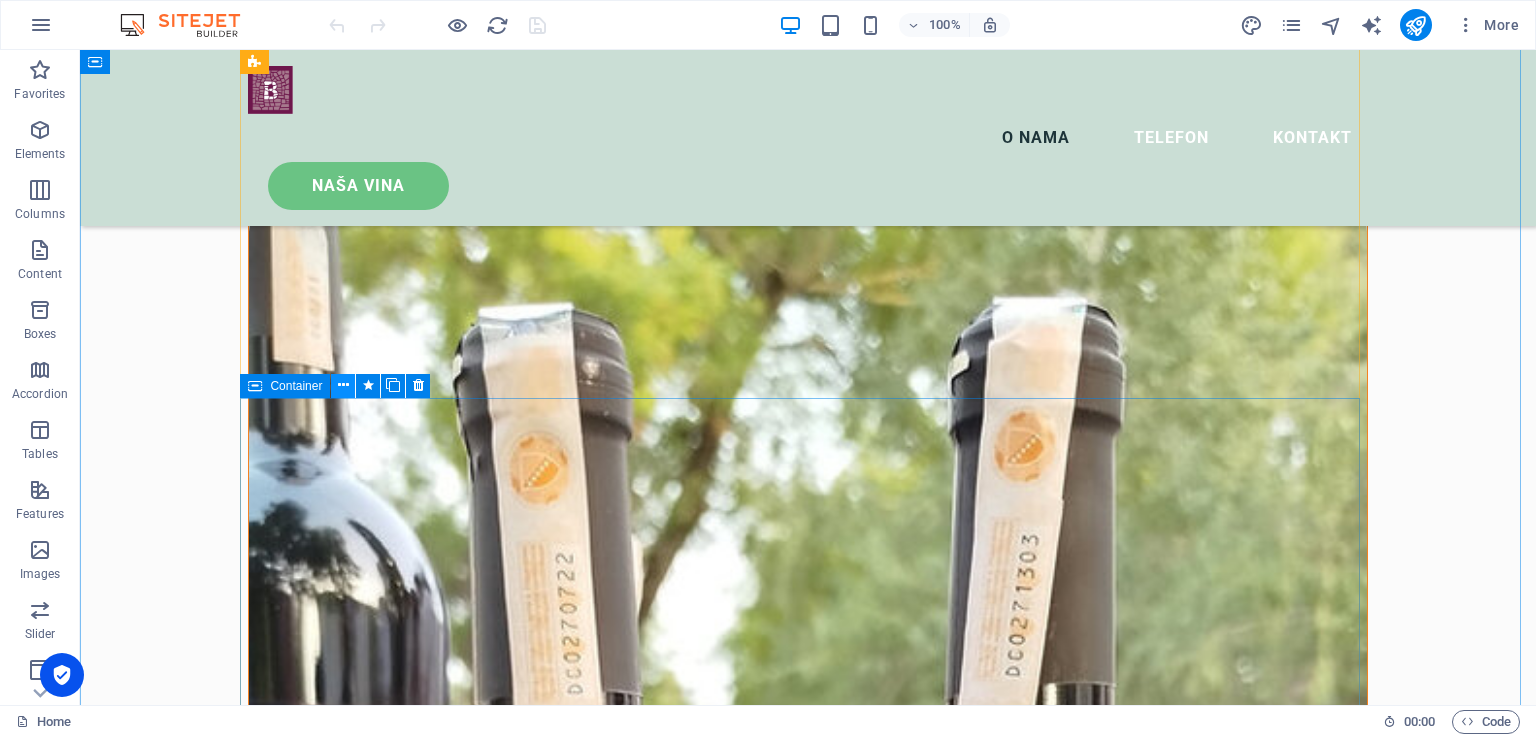 click at bounding box center [343, 385] 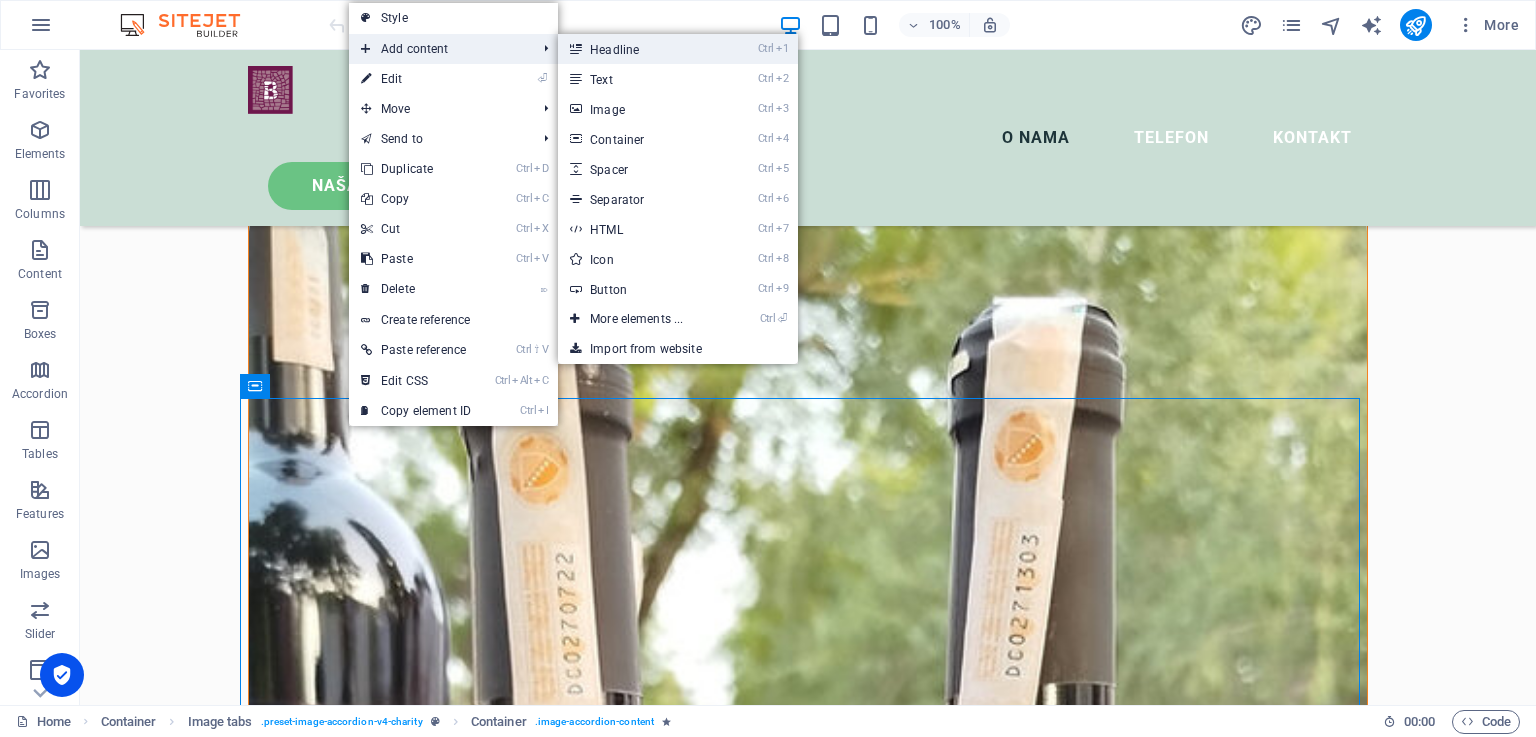 click on "Ctrl 1  Headline" at bounding box center (640, 49) 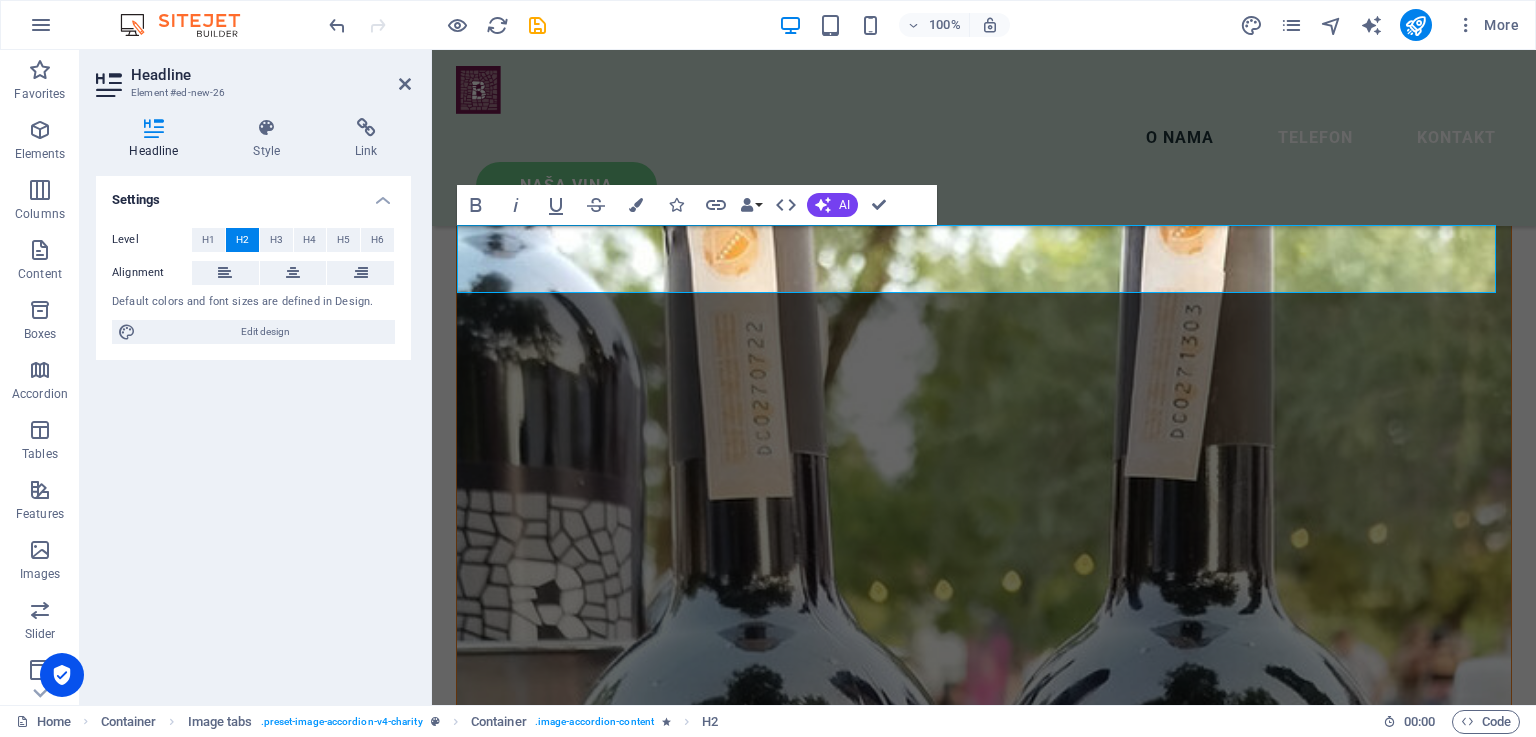 scroll, scrollTop: 2153, scrollLeft: 0, axis: vertical 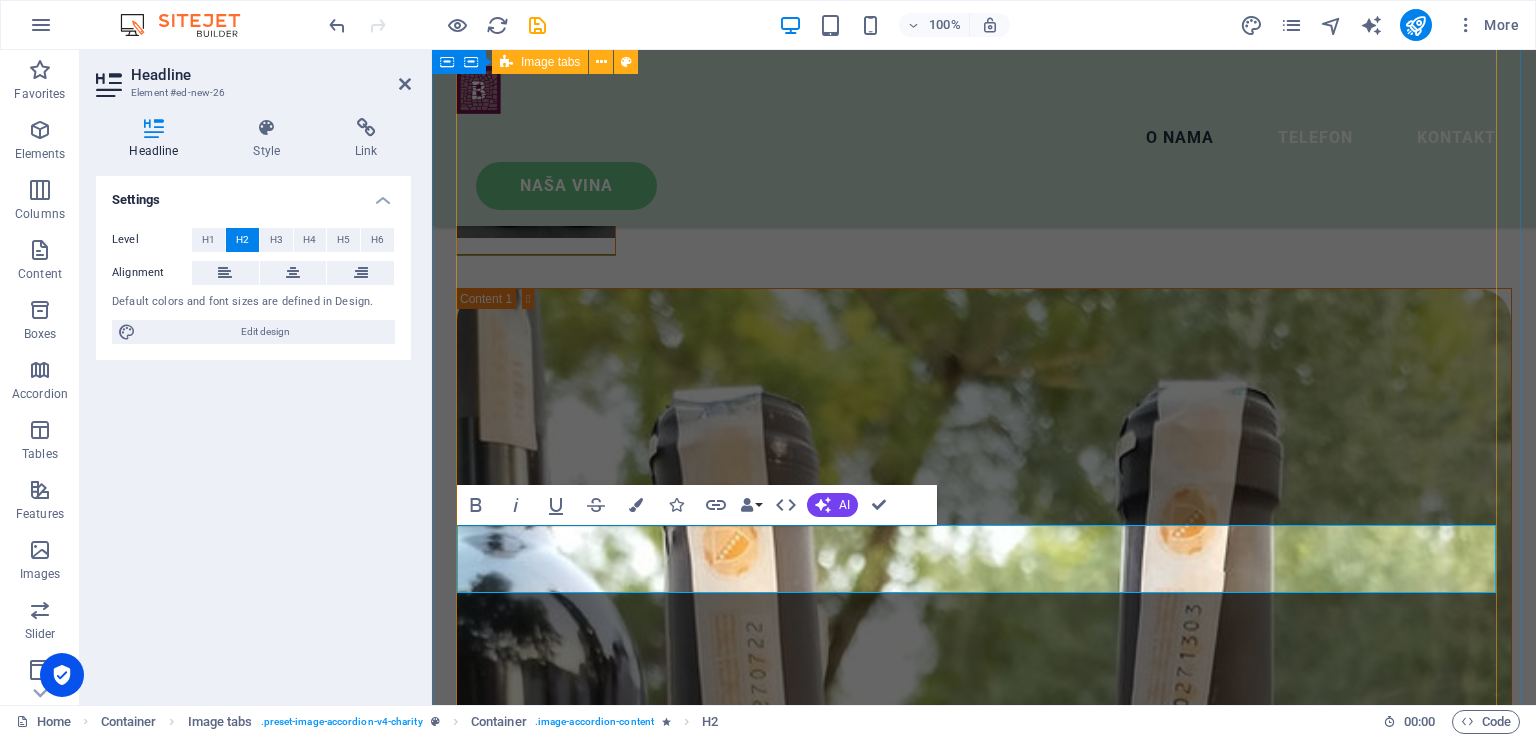 type 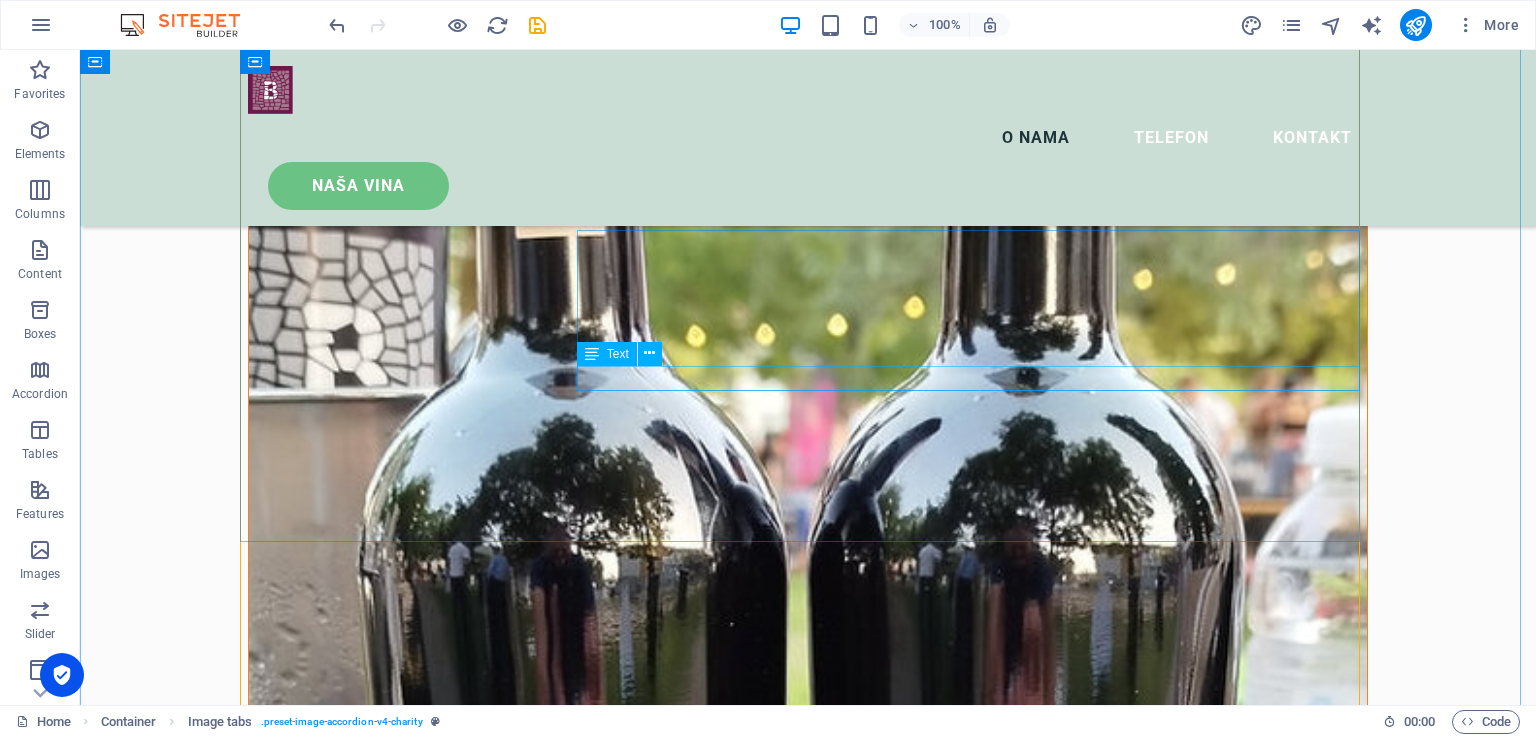 scroll, scrollTop: 2972, scrollLeft: 0, axis: vertical 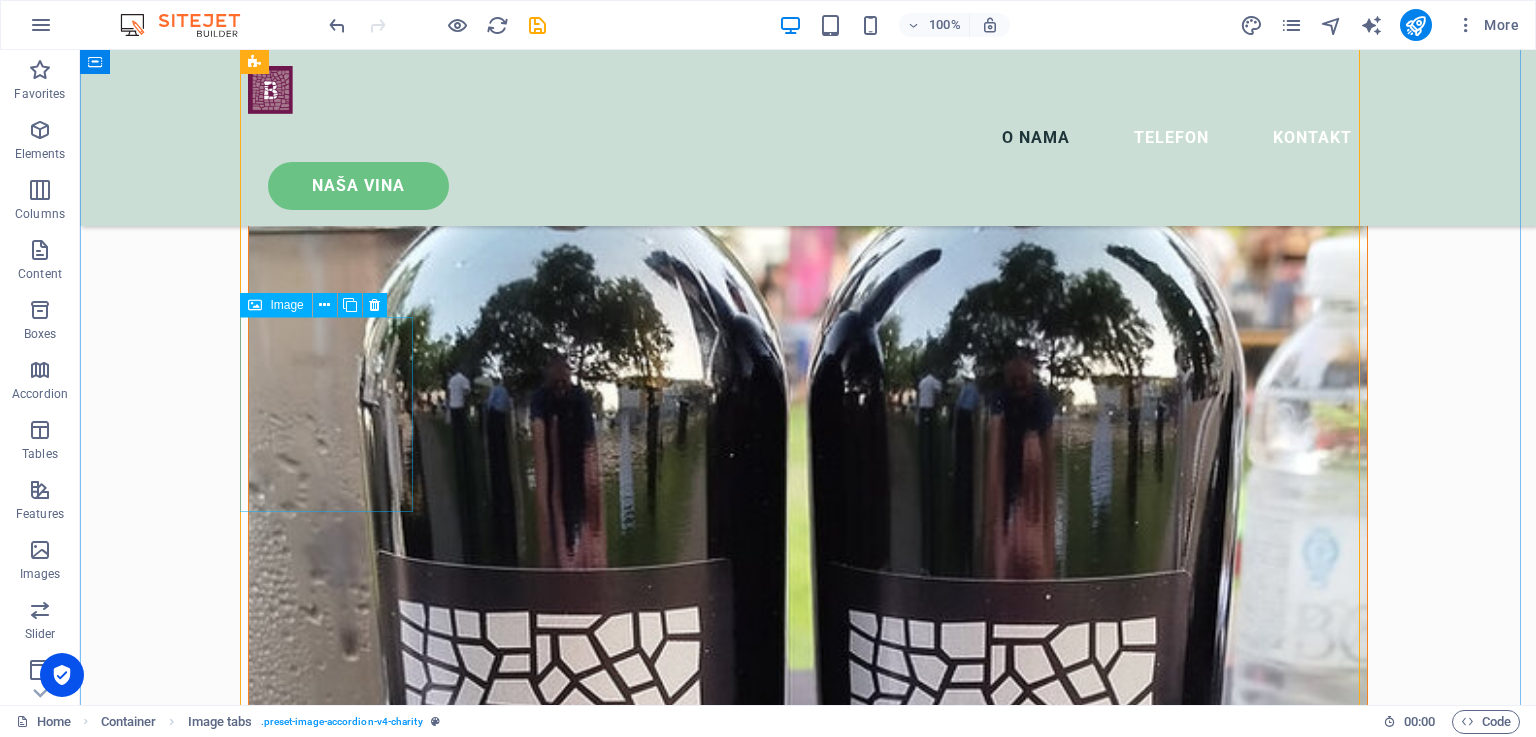 click at bounding box center (334, 4468) 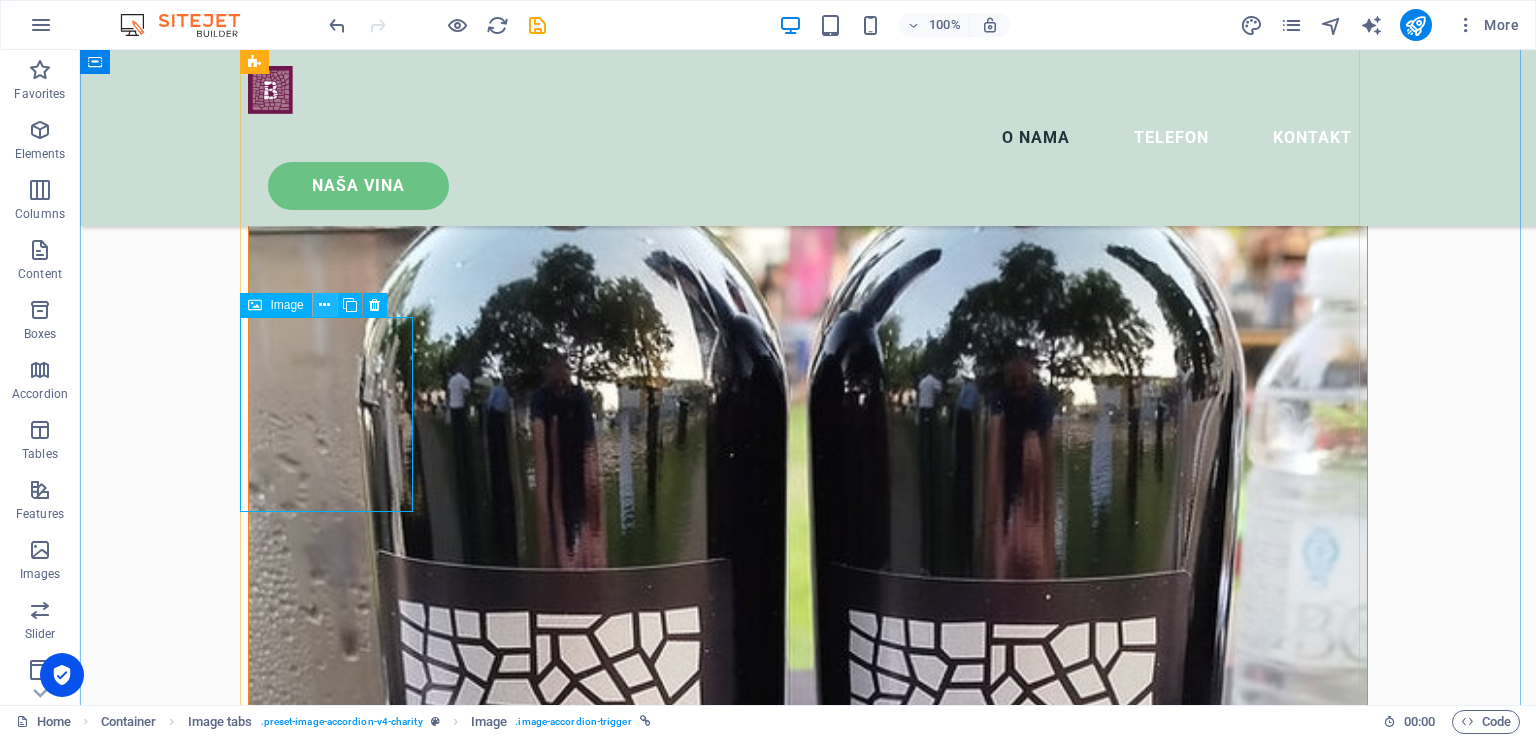 click at bounding box center (324, 305) 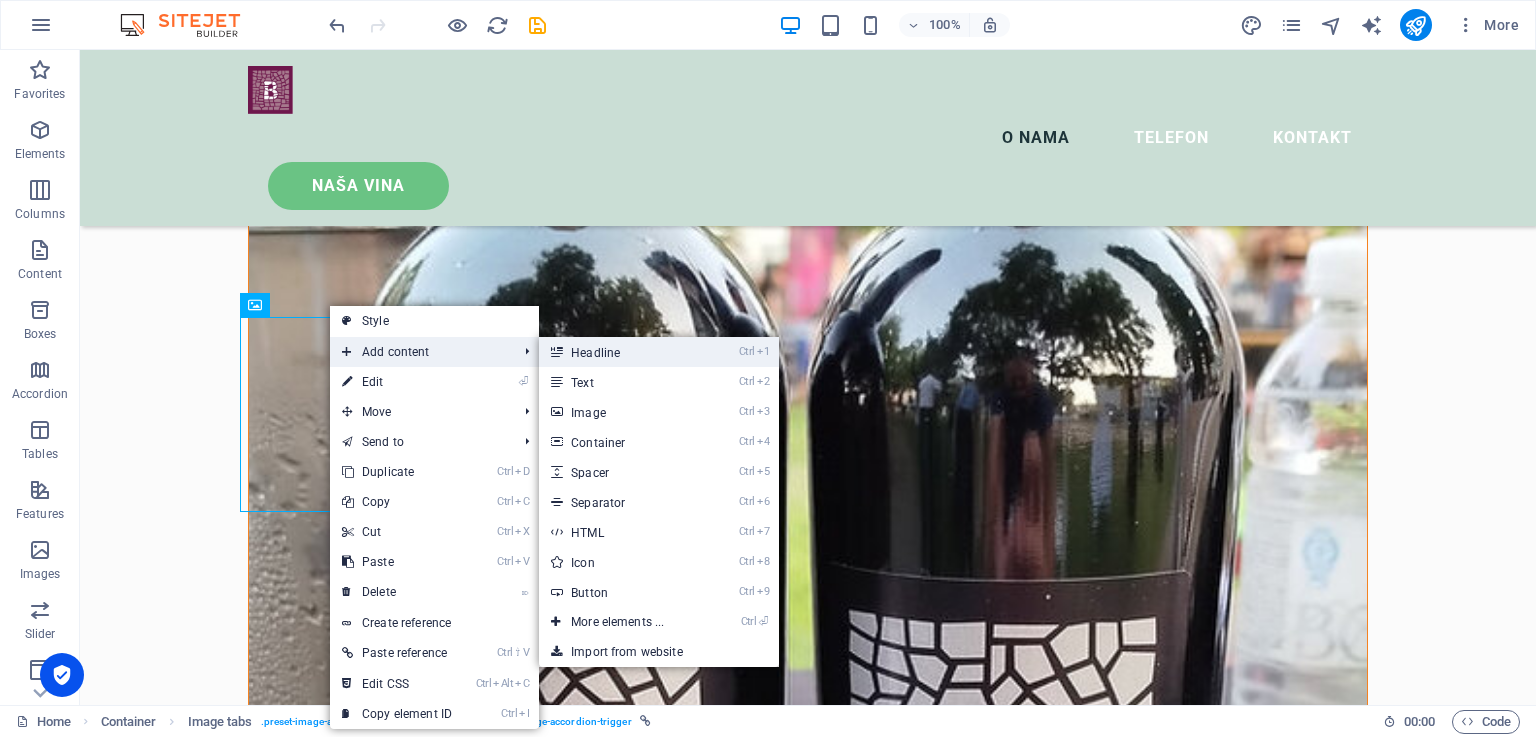 click on "Ctrl 1  Headline" at bounding box center (621, 352) 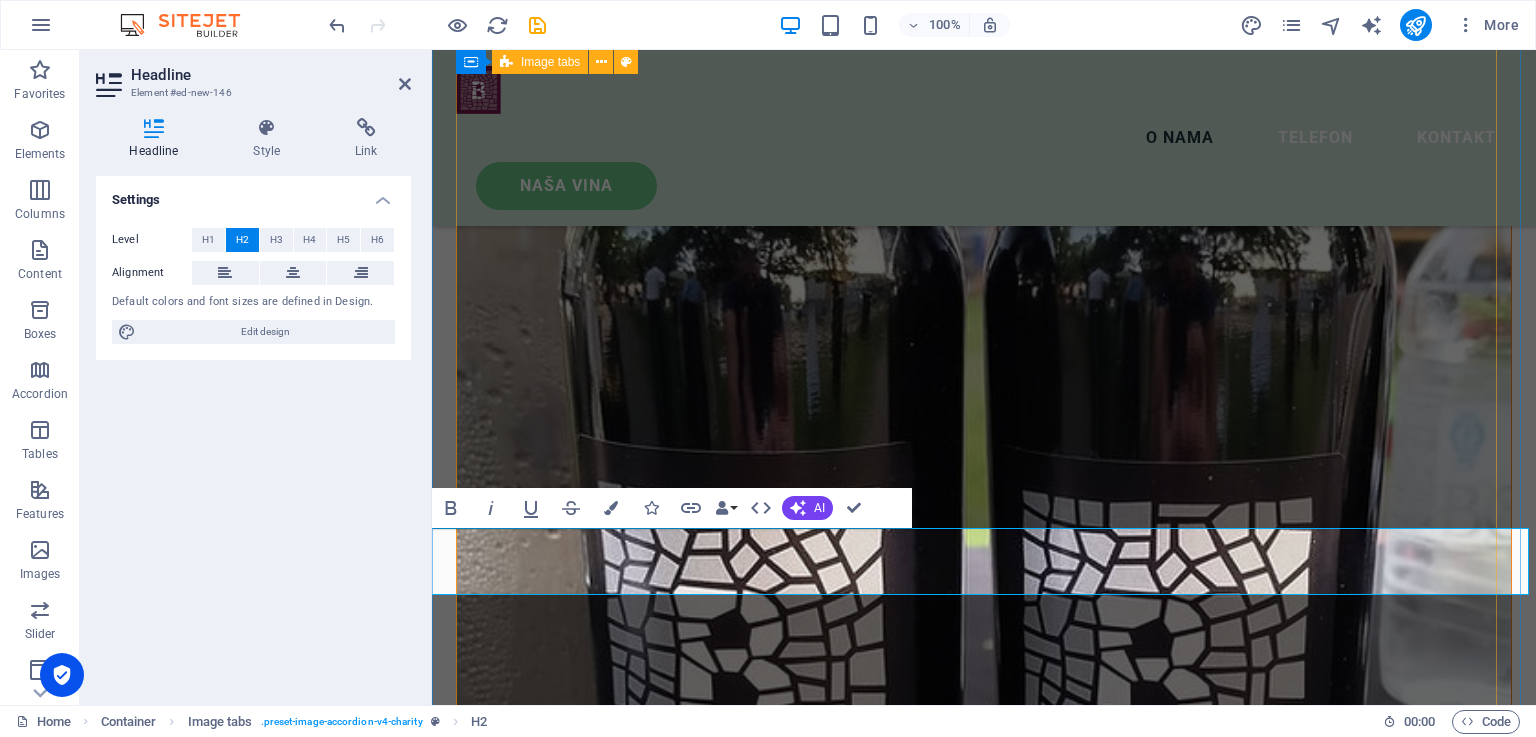 scroll, scrollTop: 2953, scrollLeft: 0, axis: vertical 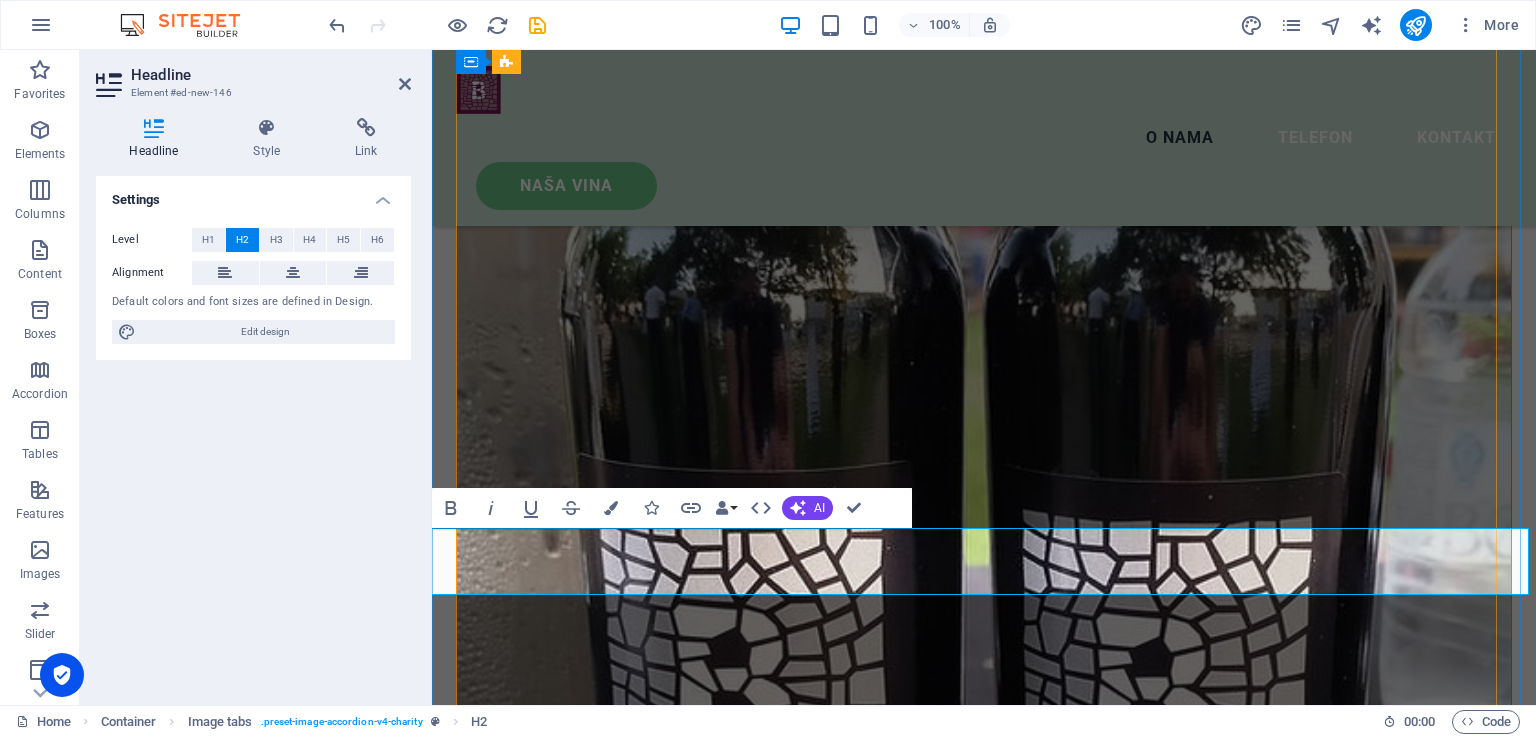 type 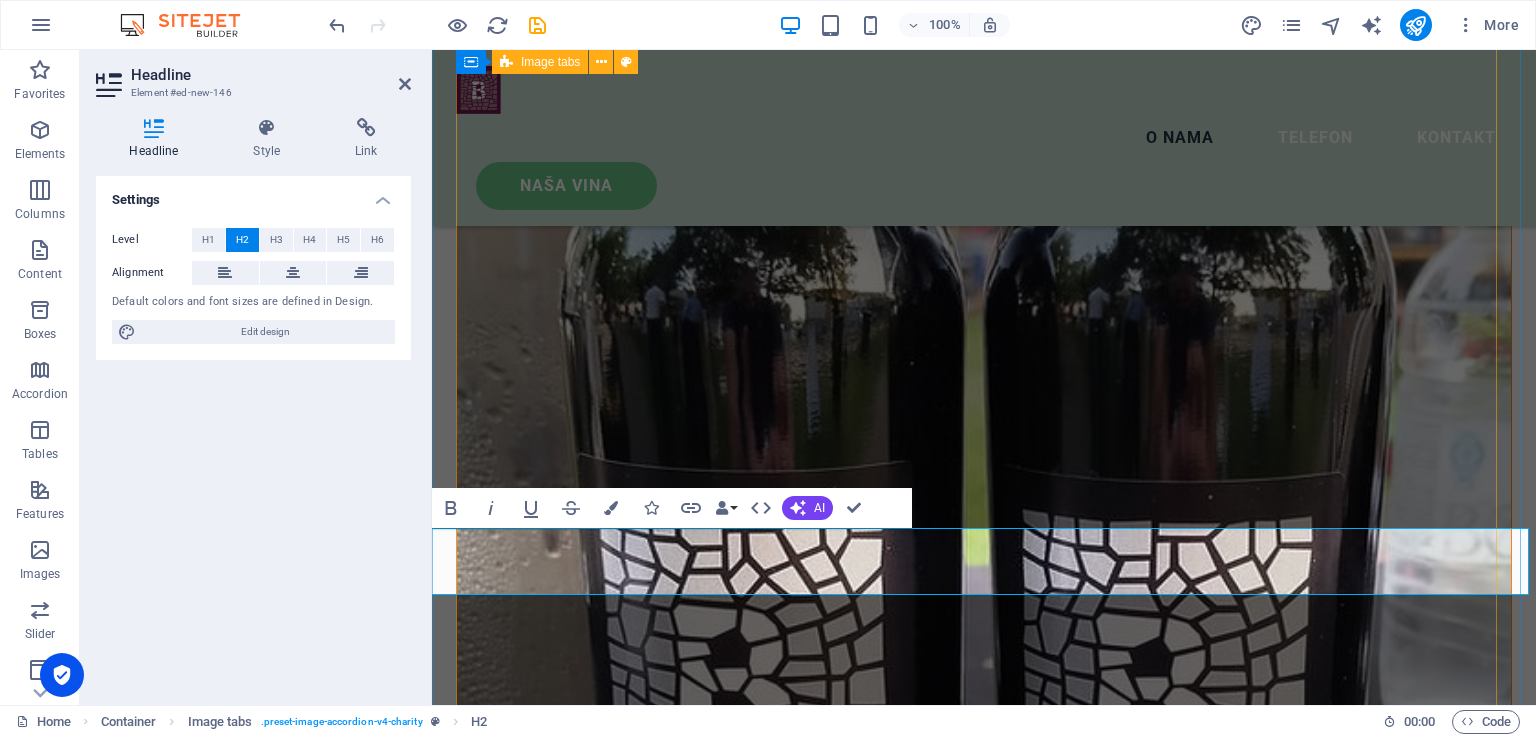 click on "Trnjak Trnjak radimo od istoimene sorte loze. Odlikuje ga specifičan okus i miris. Najbolje berbe odležavamo u hrastovim bačvama. Berba 2022. alkohol 13,5 % vol. Rose od trnjka Rose od trnjka 2023. godine odvažili smo se uraditi rose vino od Trnjka. Pokazalo se izvanrednim i osvježavajućim vinom. Svakako ćemo nastaviti s ovim vinom. Rose 2023. alkohol 13 %vol Cuvee od crnih sorti Cuvee Od najboljih sorti radimo mješavinu vina. Vranac koji dolazi puno ranije od Trnjka i Blatine beremo kada uzrije i od njega radimo vino koje se nakon vrenja i otakanja miješa sa ostalim vinom pravljenim od Trnjka i Blatine. Cuvee berba 2023. alkohol 13,5 vol. Žilavka Žilavka je loza koja je u srcu Hercegovine zbog izuzetnog vina koje ova loza daje i zbog otpornosti na sušu i vremenske nepogode. Volutpat nulla. Tortor cras suscipit augue sodales risus auctor. Fusce nunc vitae non dui ornare tellus nibh purus lectus. Syrah Syrah 2022. alkohol 13,5%vol." at bounding box center [984, 5008] 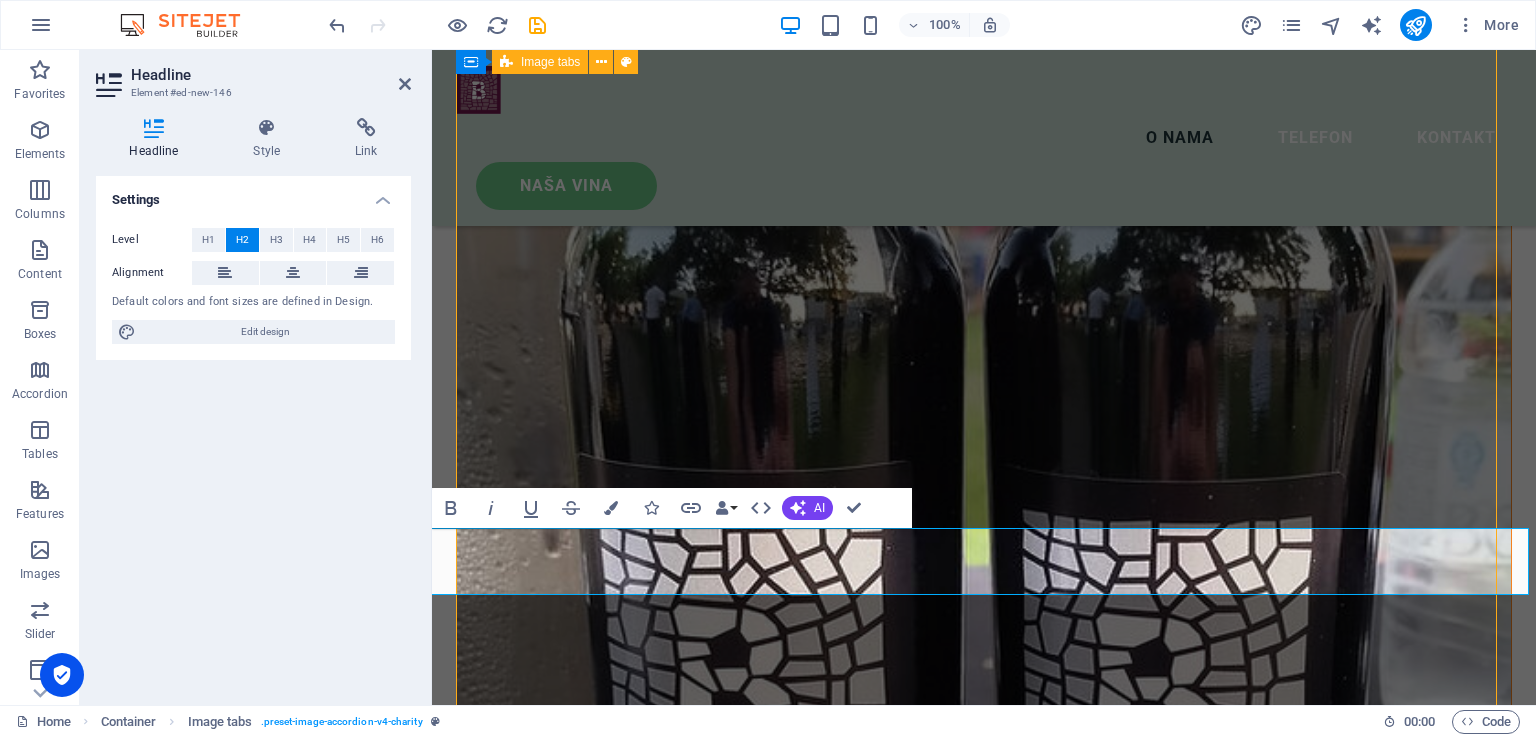 scroll, scrollTop: 2989, scrollLeft: 0, axis: vertical 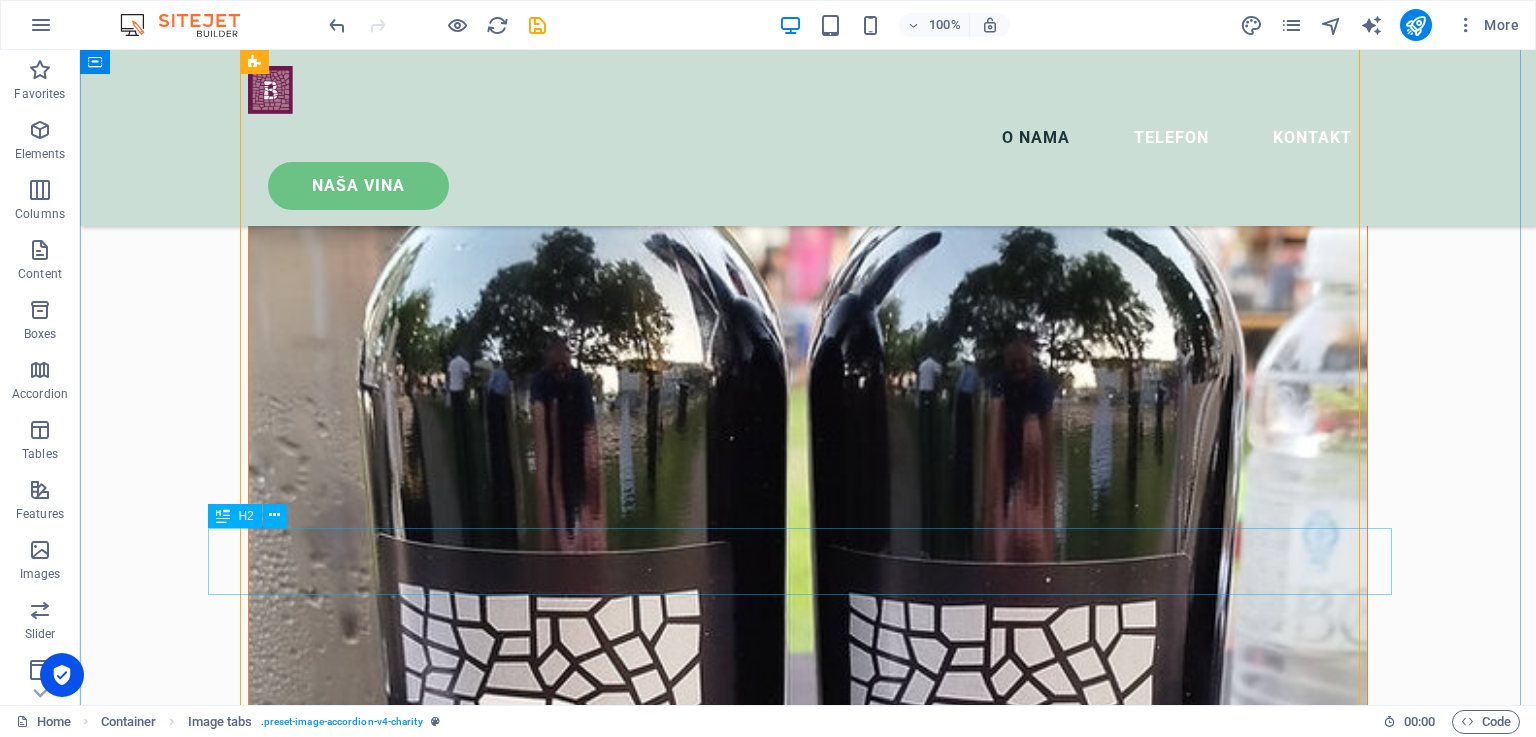 click on "Cuvee od crnih sorti" at bounding box center [808, 4614] 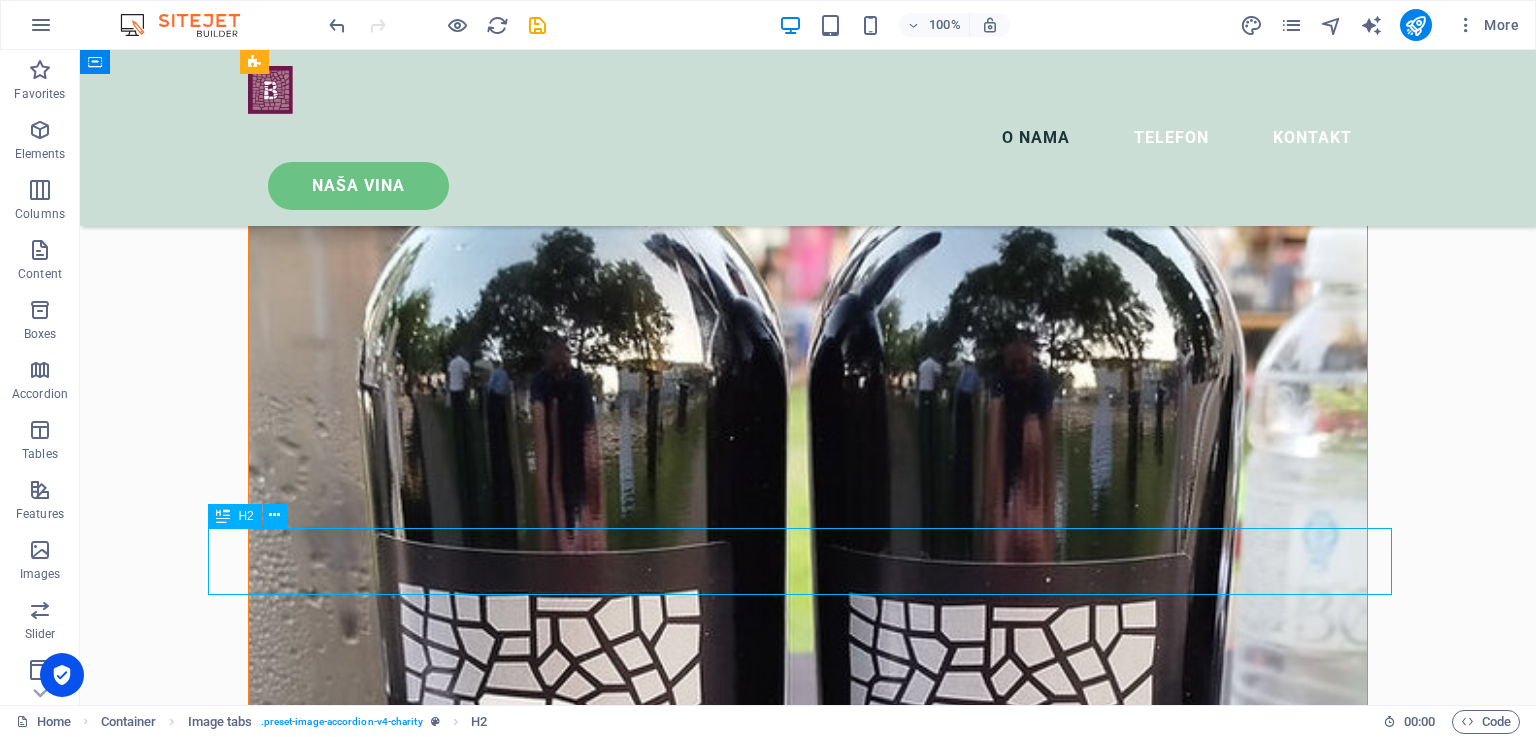 drag, startPoint x: 252, startPoint y: 518, endPoint x: 294, endPoint y: 517, distance: 42.0119 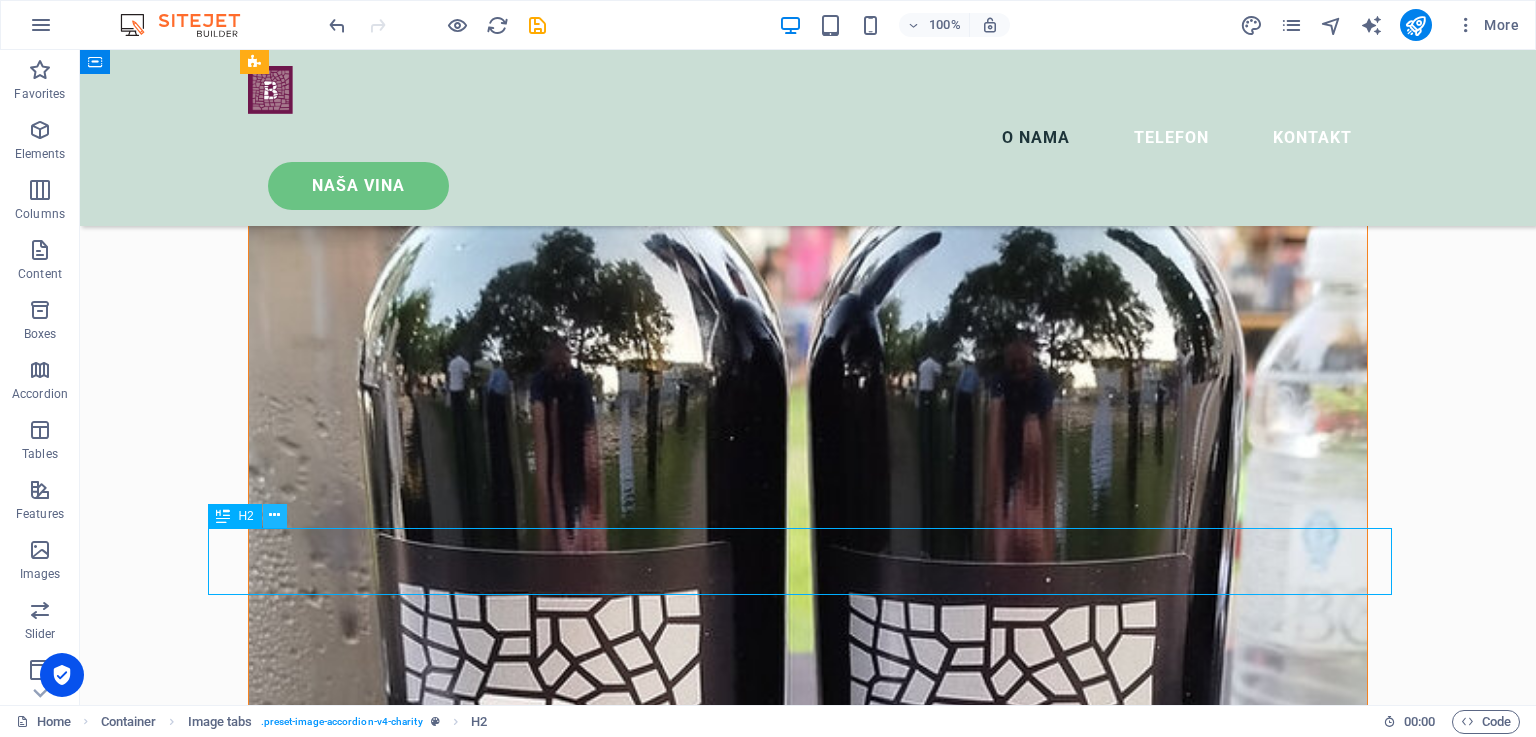 drag, startPoint x: 219, startPoint y: 517, endPoint x: 283, endPoint y: 524, distance: 64.381676 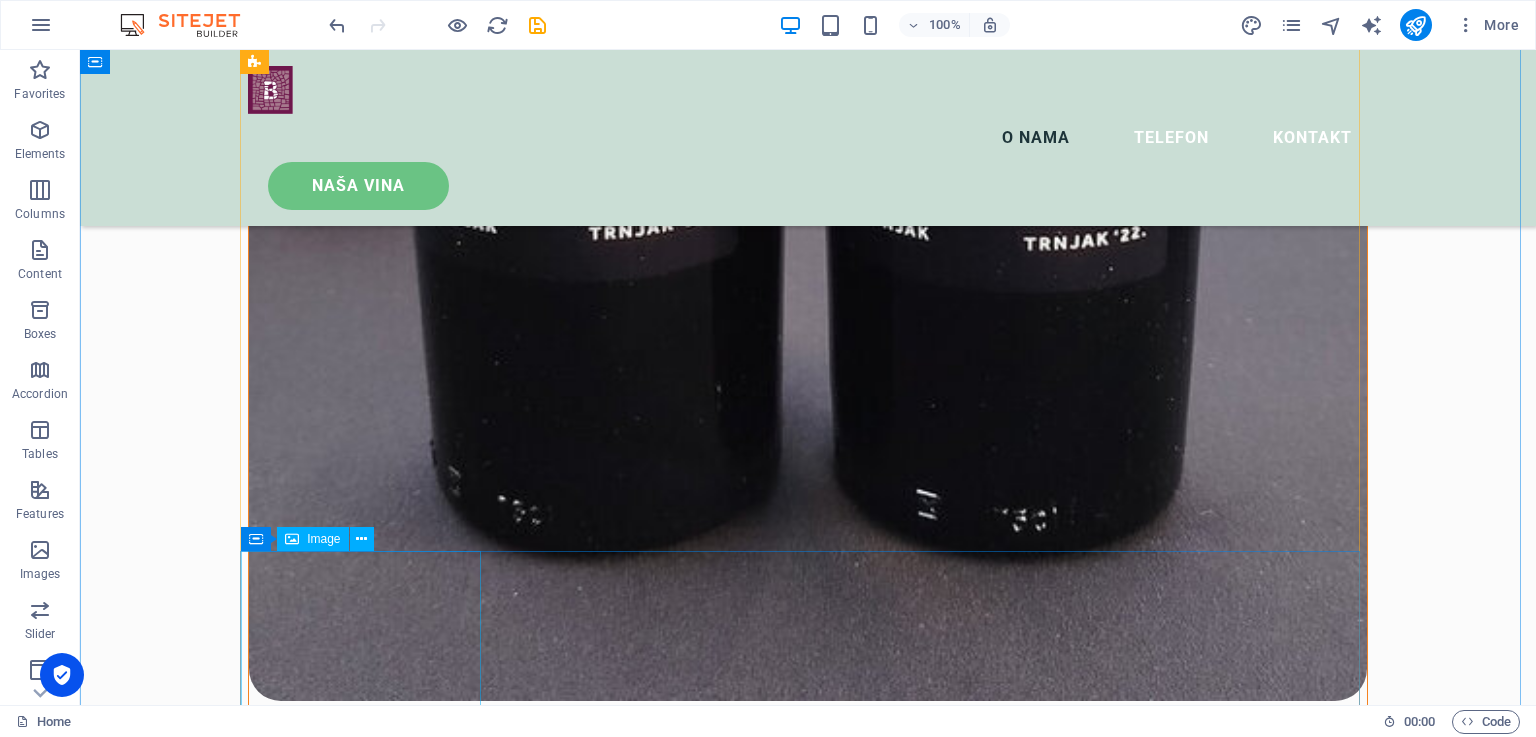 scroll, scrollTop: 3689, scrollLeft: 0, axis: vertical 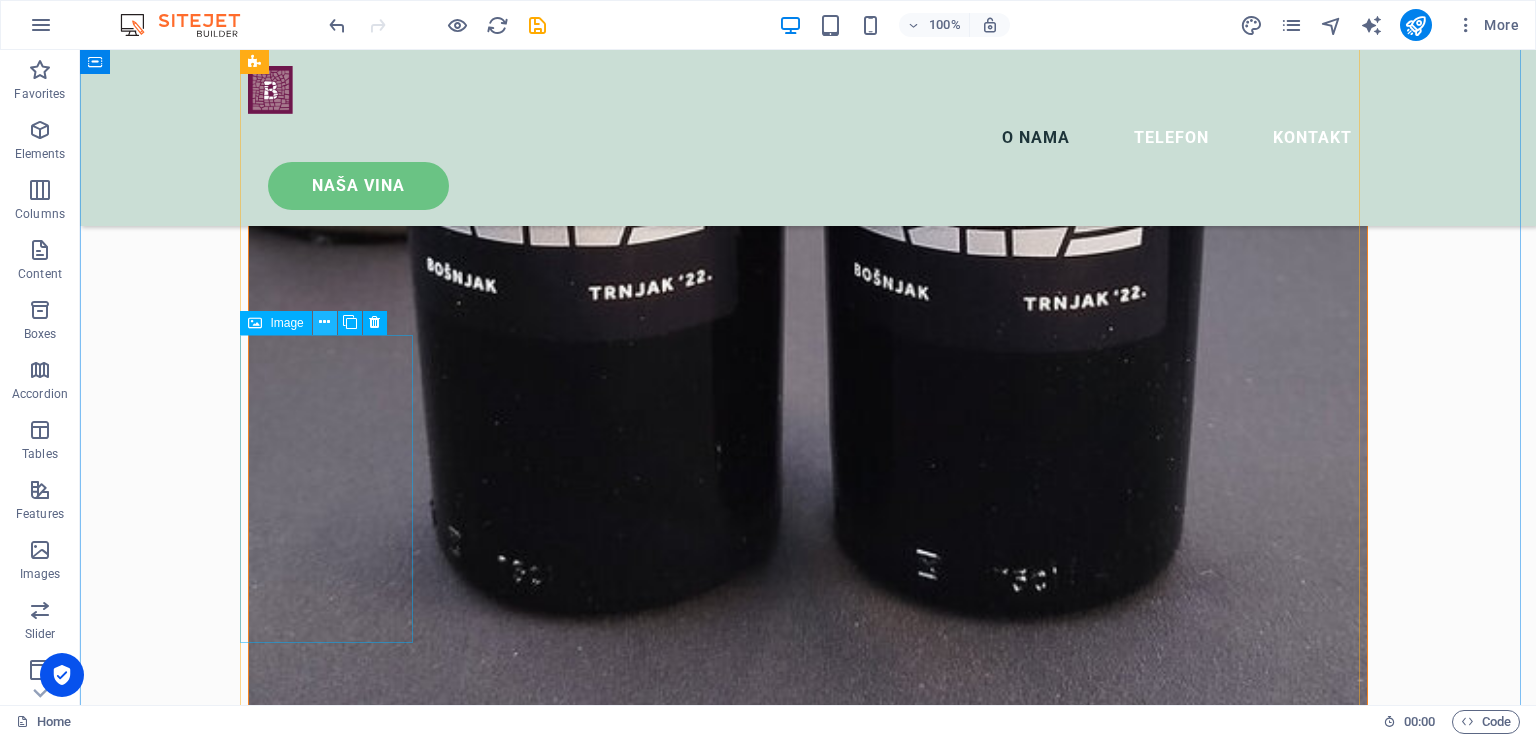click at bounding box center [324, 322] 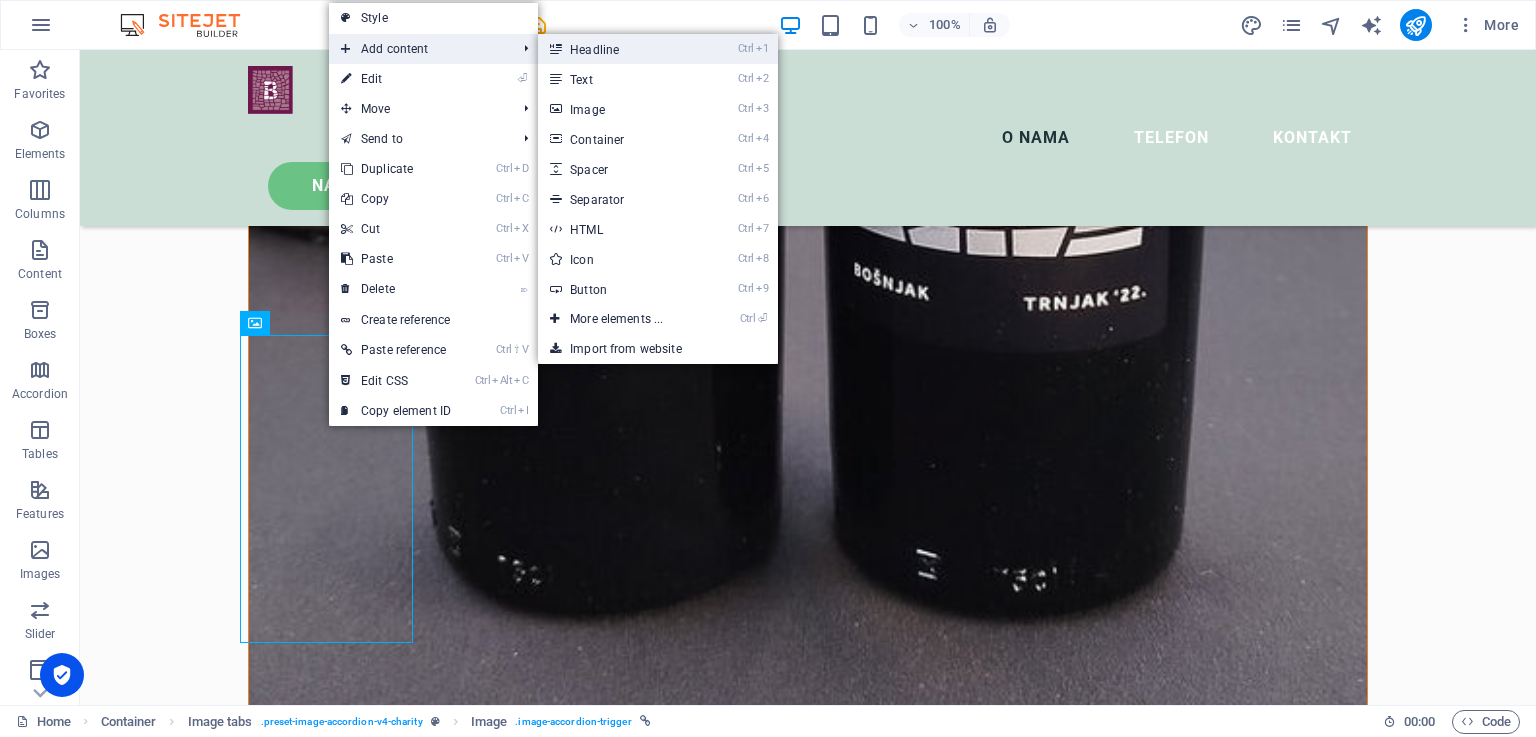 click on "Ctrl 1  Headline" at bounding box center (620, 49) 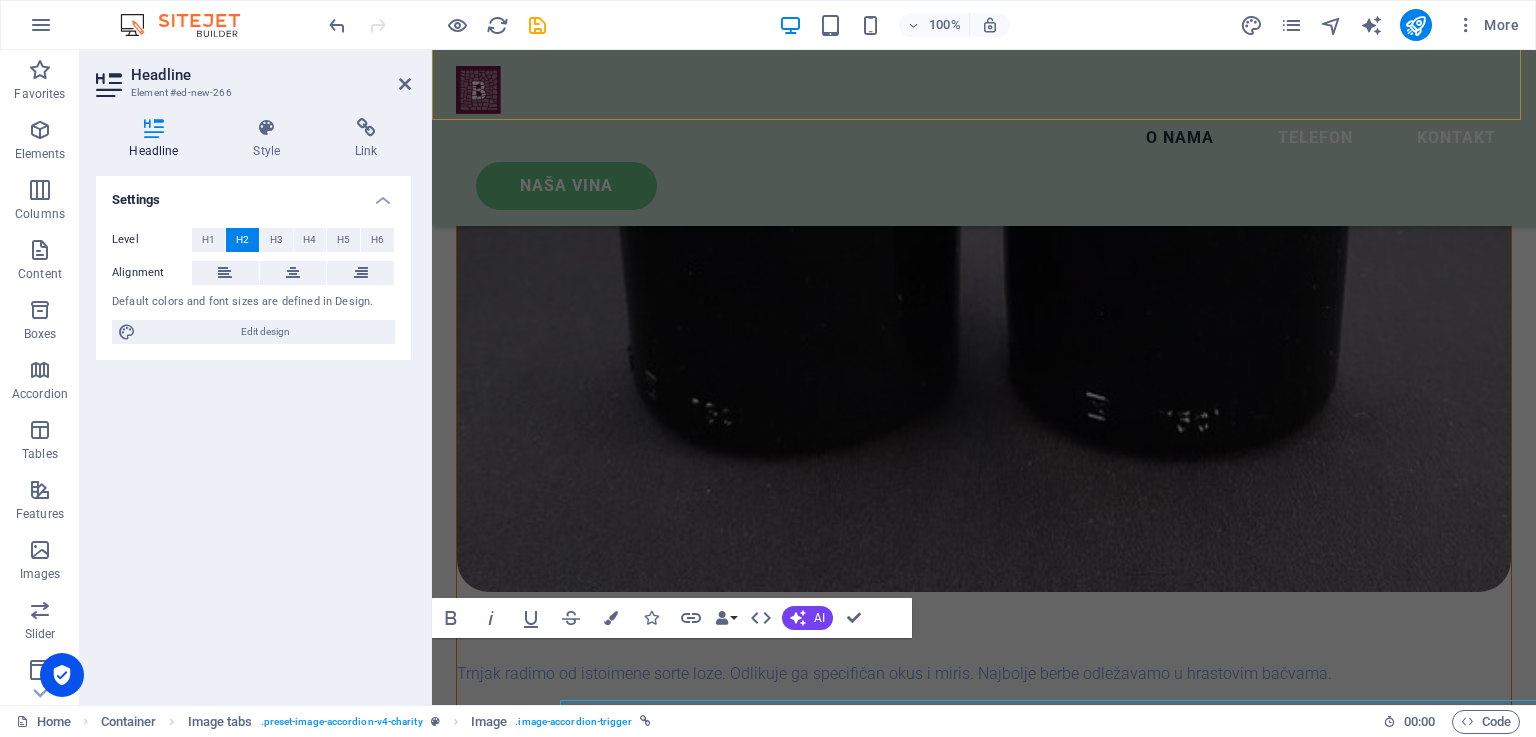 scroll, scrollTop: 3664, scrollLeft: 0, axis: vertical 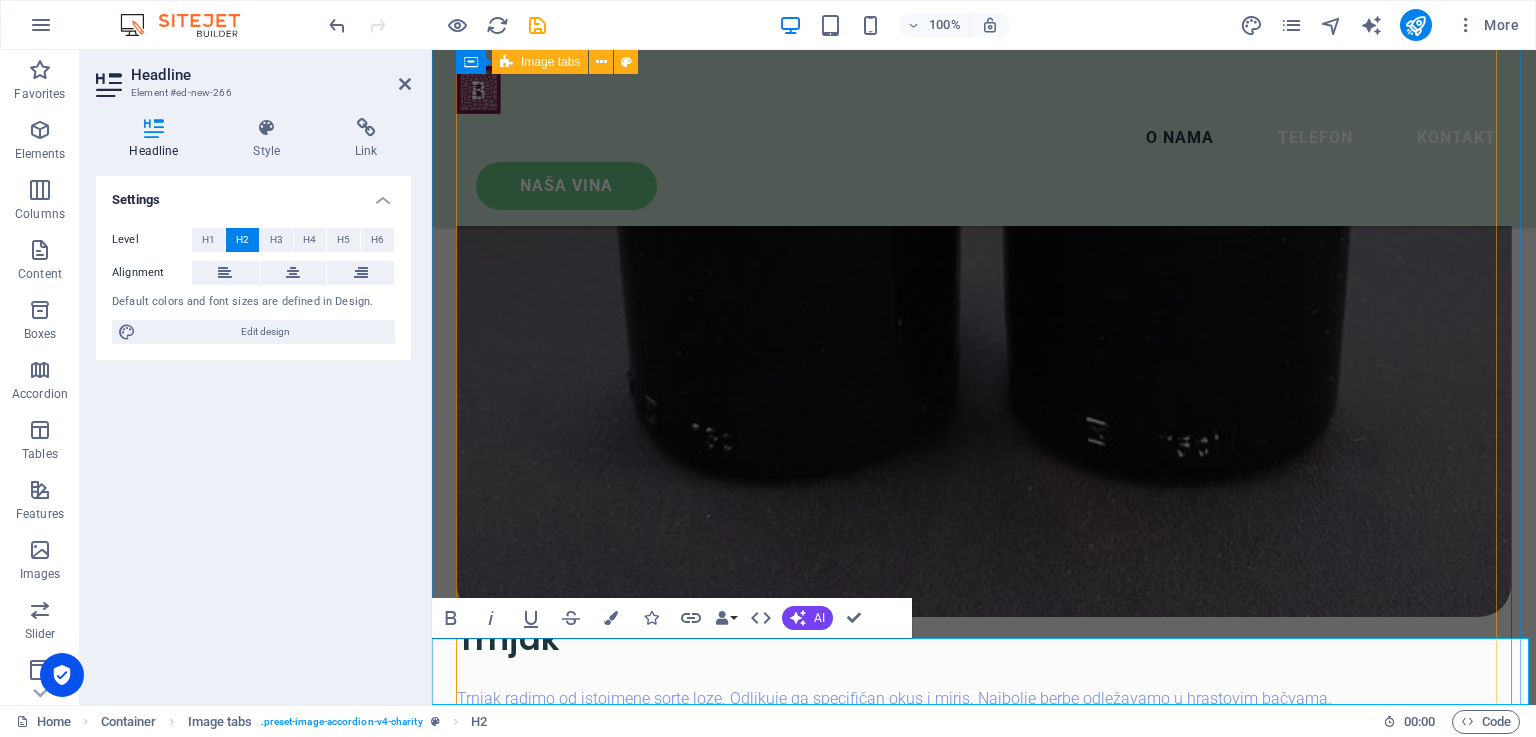 type 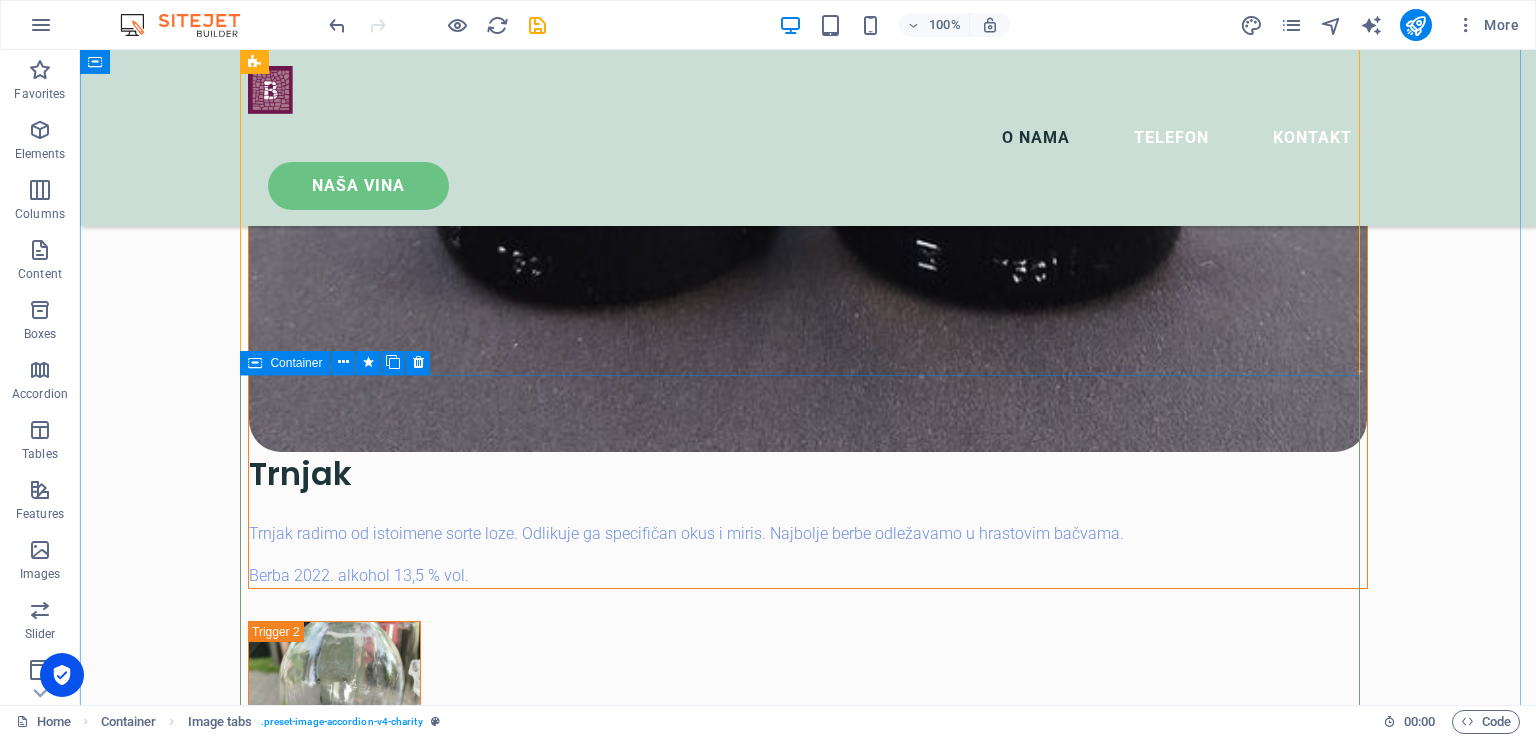 scroll, scrollTop: 4126, scrollLeft: 0, axis: vertical 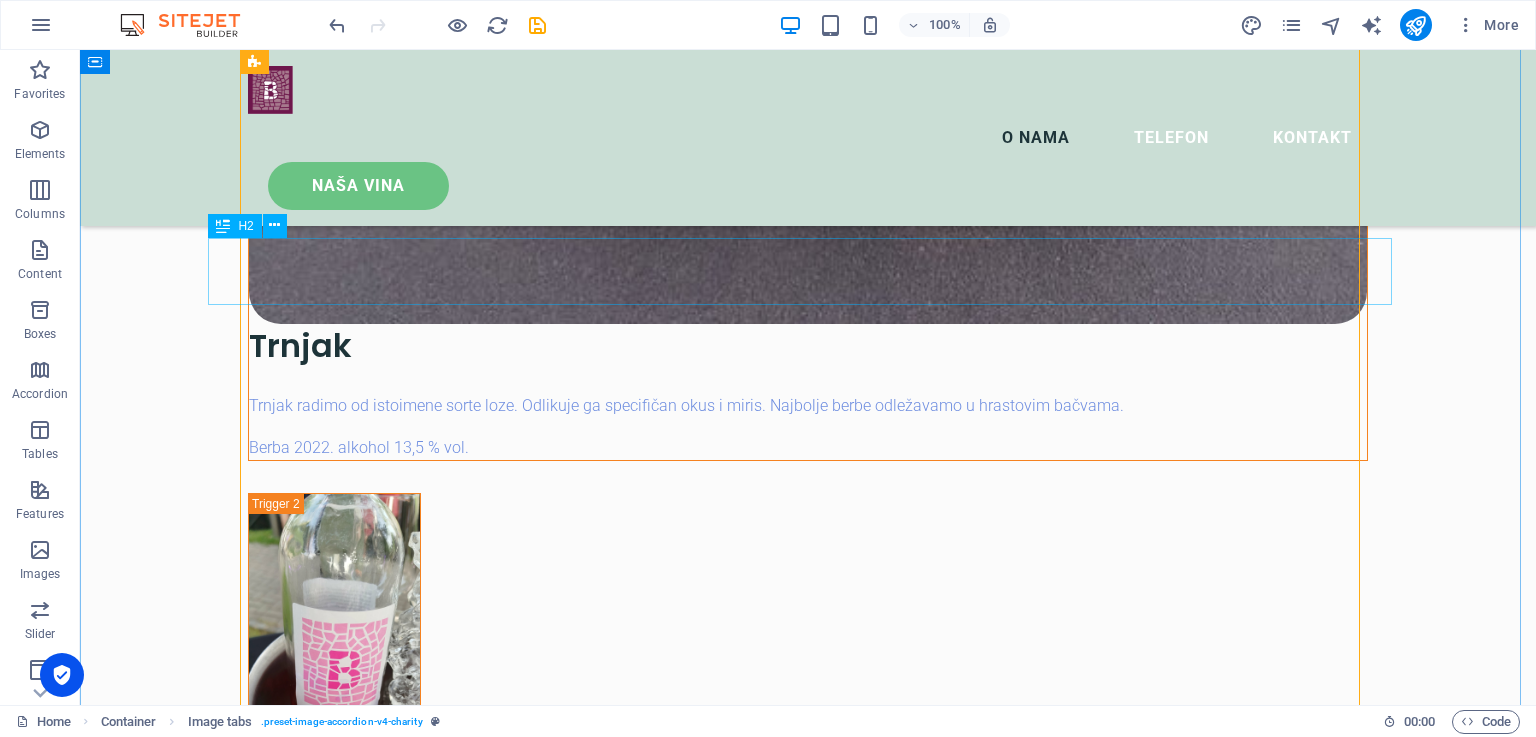 click on "Žilavka" at bounding box center (808, 5706) 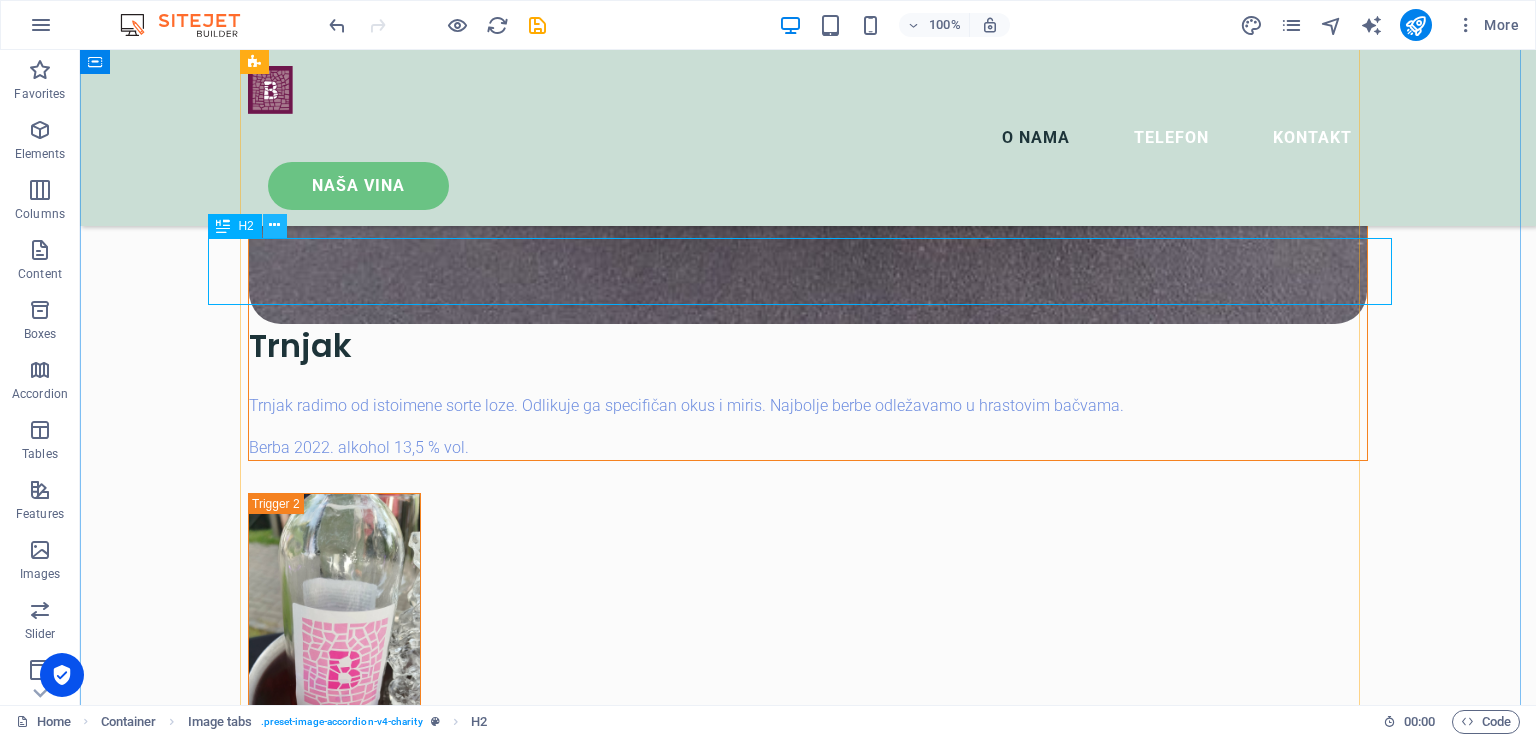 click at bounding box center (274, 225) 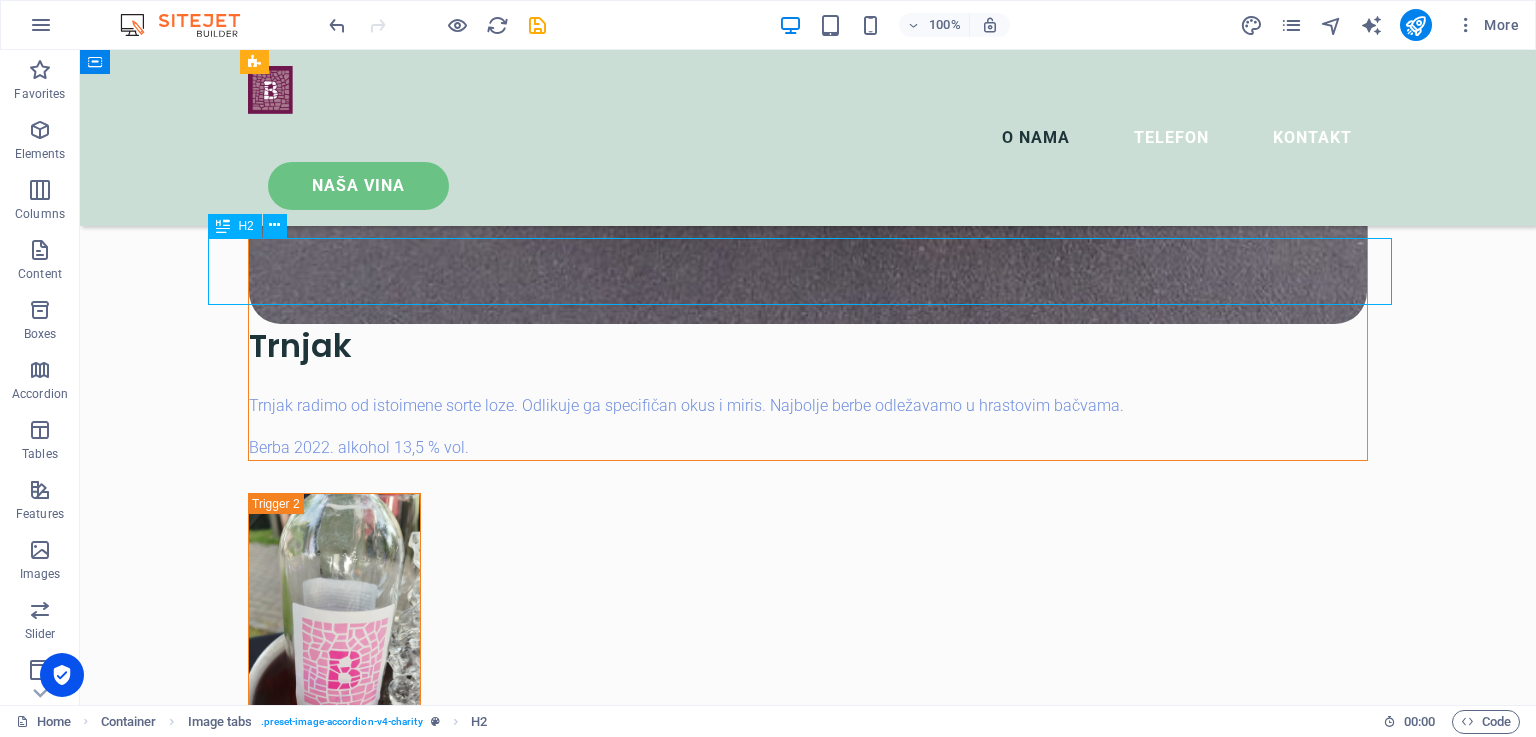 drag, startPoint x: 219, startPoint y: 228, endPoint x: 292, endPoint y: 232, distance: 73.109505 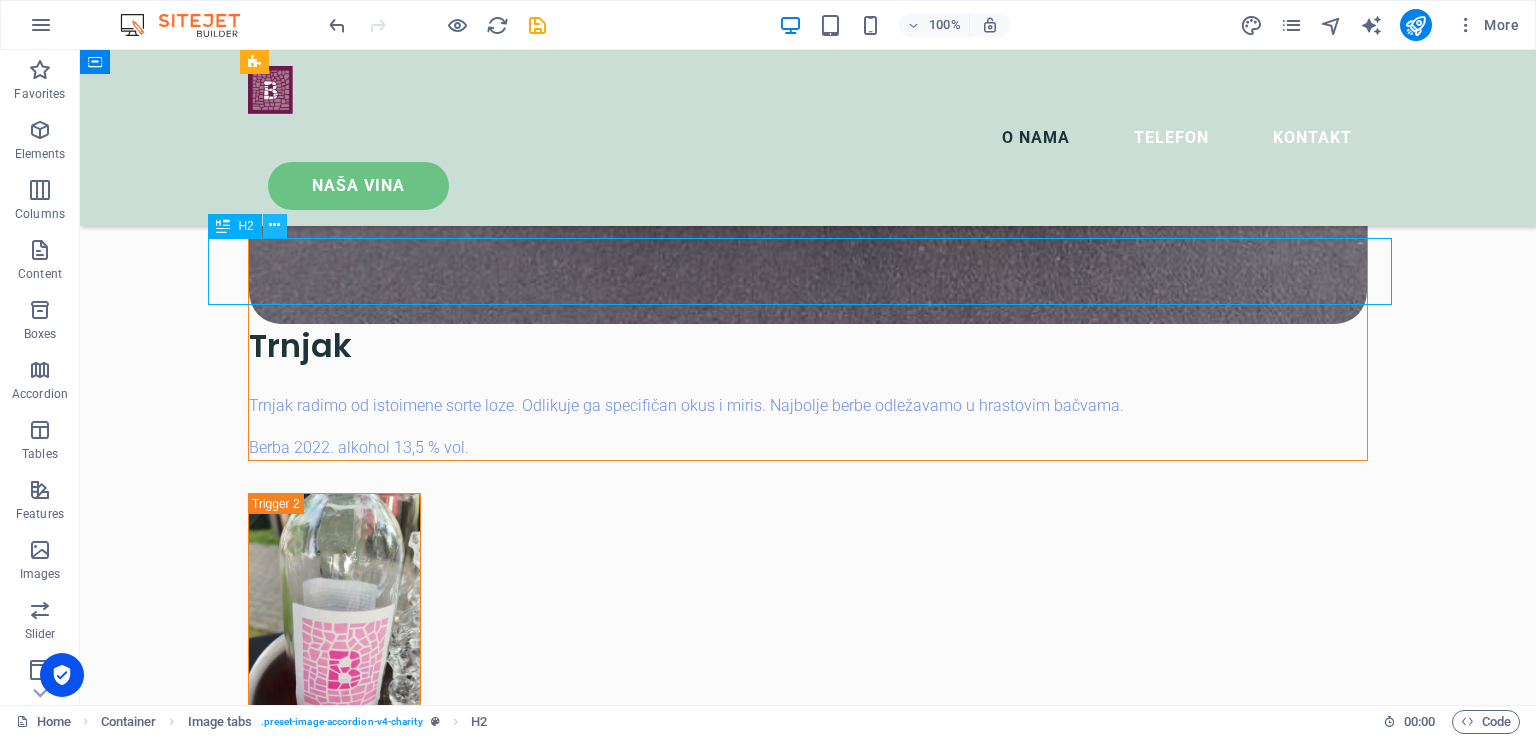drag, startPoint x: 247, startPoint y: 225, endPoint x: 278, endPoint y: 229, distance: 31.257 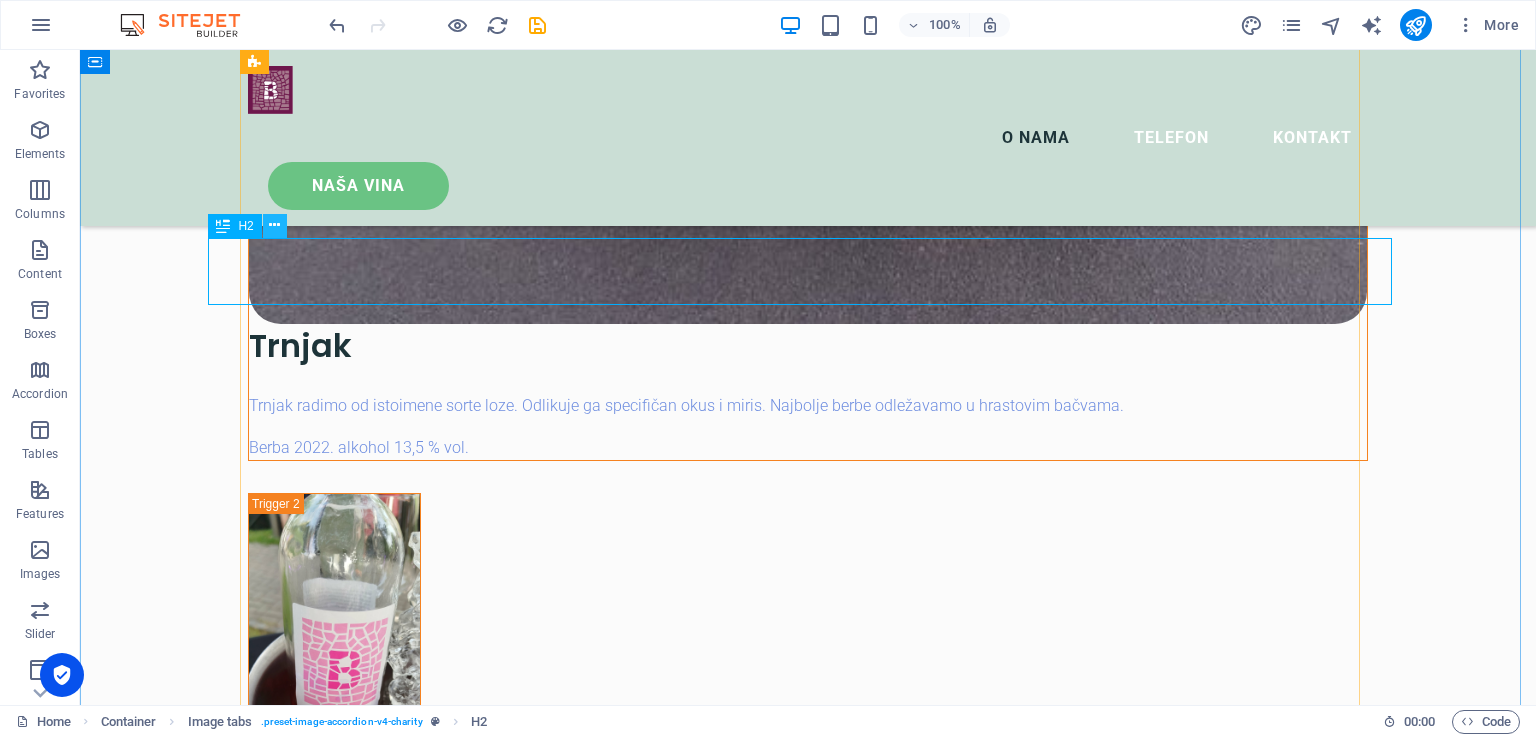 click at bounding box center [274, 225] 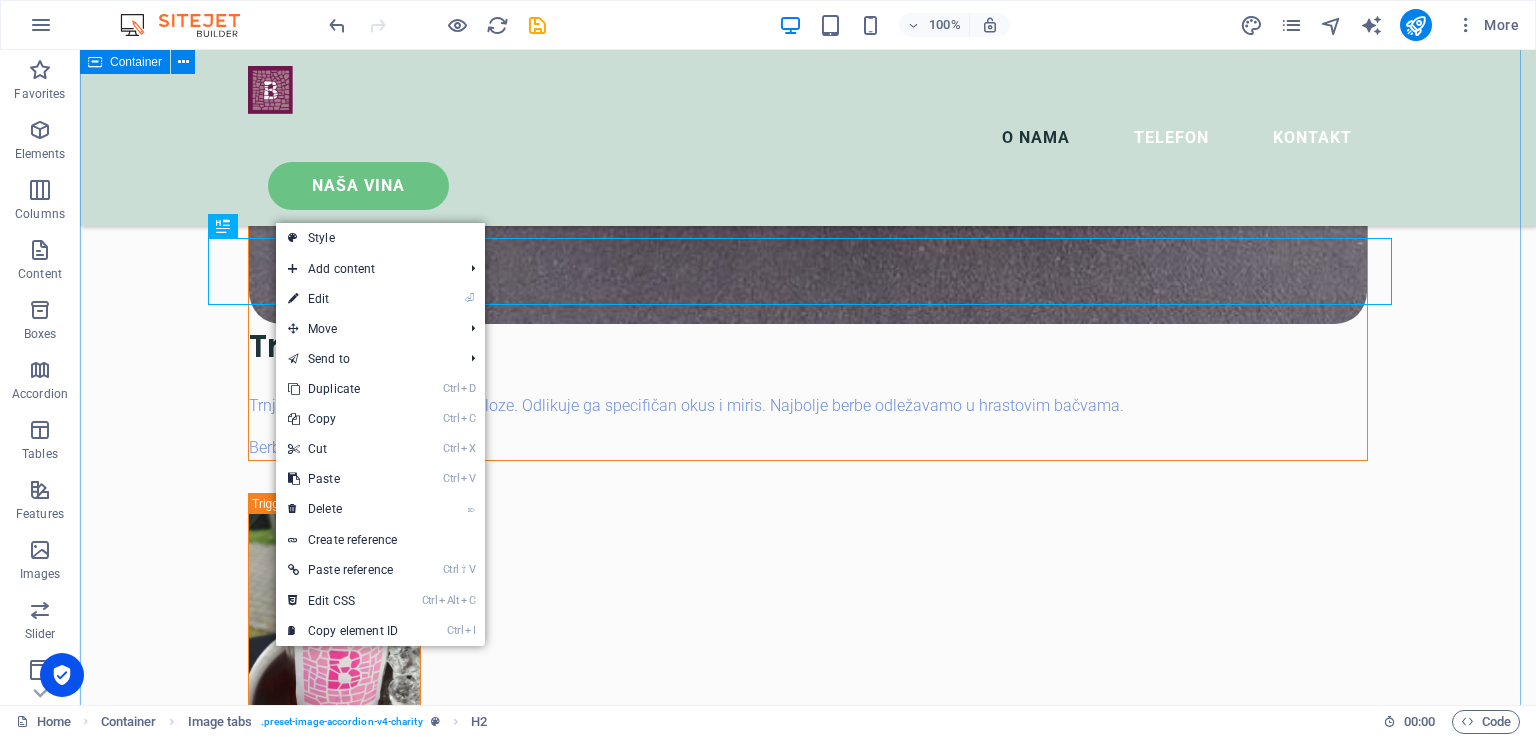 click on "Trnjak Trnjak radimo od istoimene sorte loze. Odlikuje ga specifičan okus i miris. Najbolje berbe odležavamo u hrastovim bačvama. Berba 2022. alkohol 13,5 % vol. Rose od trnjka Rose od trnjka 2023. godine odvažili smo se uraditi rose vino od Trnjka. Pokazalo se izvanrednim i osvježavajućim vinom. Svakako ćemo nastaviti s ovim vinom. Rose 2023. alkohol 13 %vol Cuvee od crnih sorti Cuvee Od najboljih sorti radimo mješavinu vina. Vranac koji dolazi puno ranije od Trnjka i Blatine beremo kada uzrije i od njega radimo vino koje se nakon vrenja i otakanja miješa sa ostalim vinom pravljenim od Trnjka i Blatine. Cuvee berba 2023. alkohol 13,5 vol. Žilavka Žilavka Žilavka je loza koja je u srcu Hercegovine zbog izuzetnog vina koje ova loza daje i zbog otpornosti na sušu i vremenske nepogode. Volutpat nulla. Tortor cras suscipit augue sodales risus auctor. Fusce nunc vitae non dui ornare tellus nibh purus lectus. Syrah Syrah 2022. alkohol 13,5%vol." at bounding box center [808, 4217] 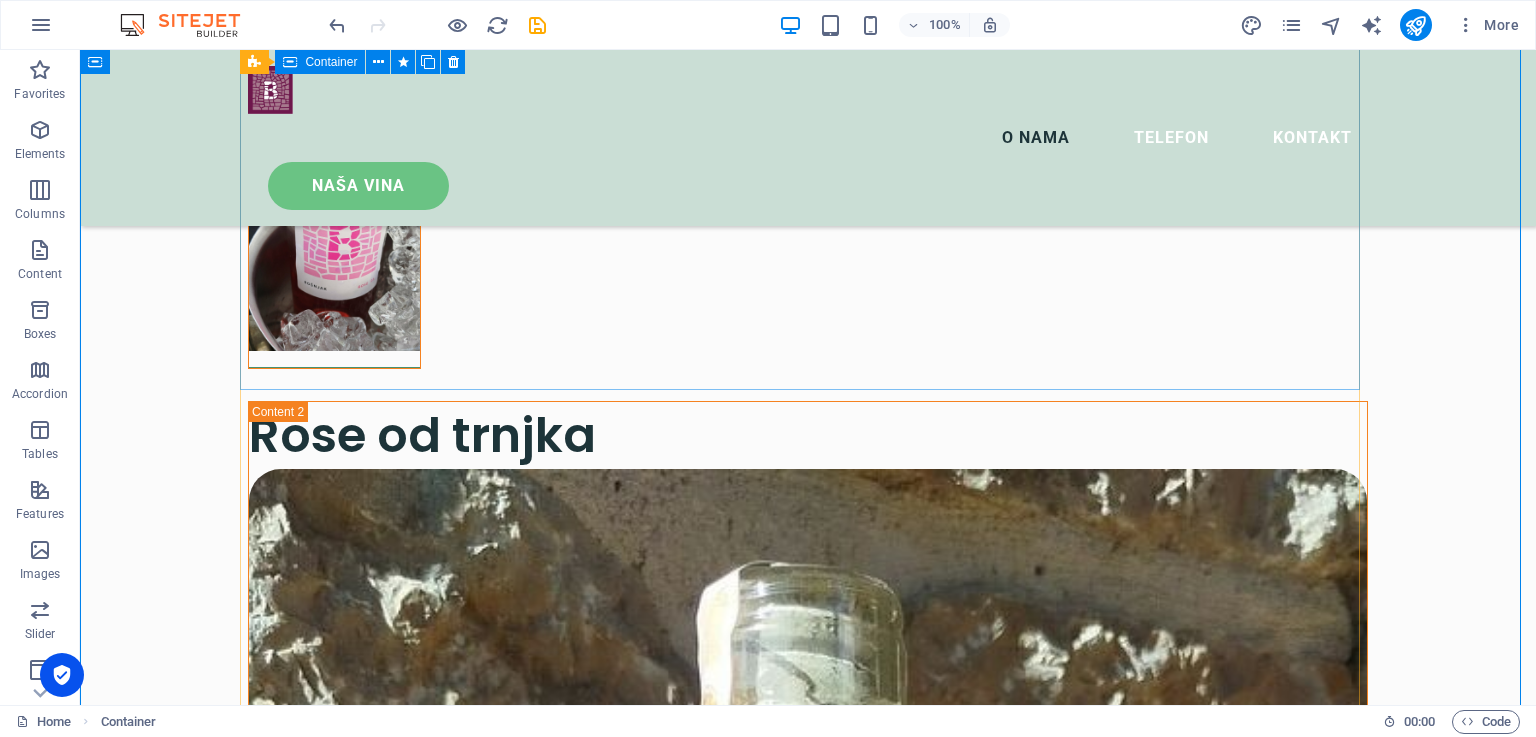 scroll, scrollTop: 4726, scrollLeft: 0, axis: vertical 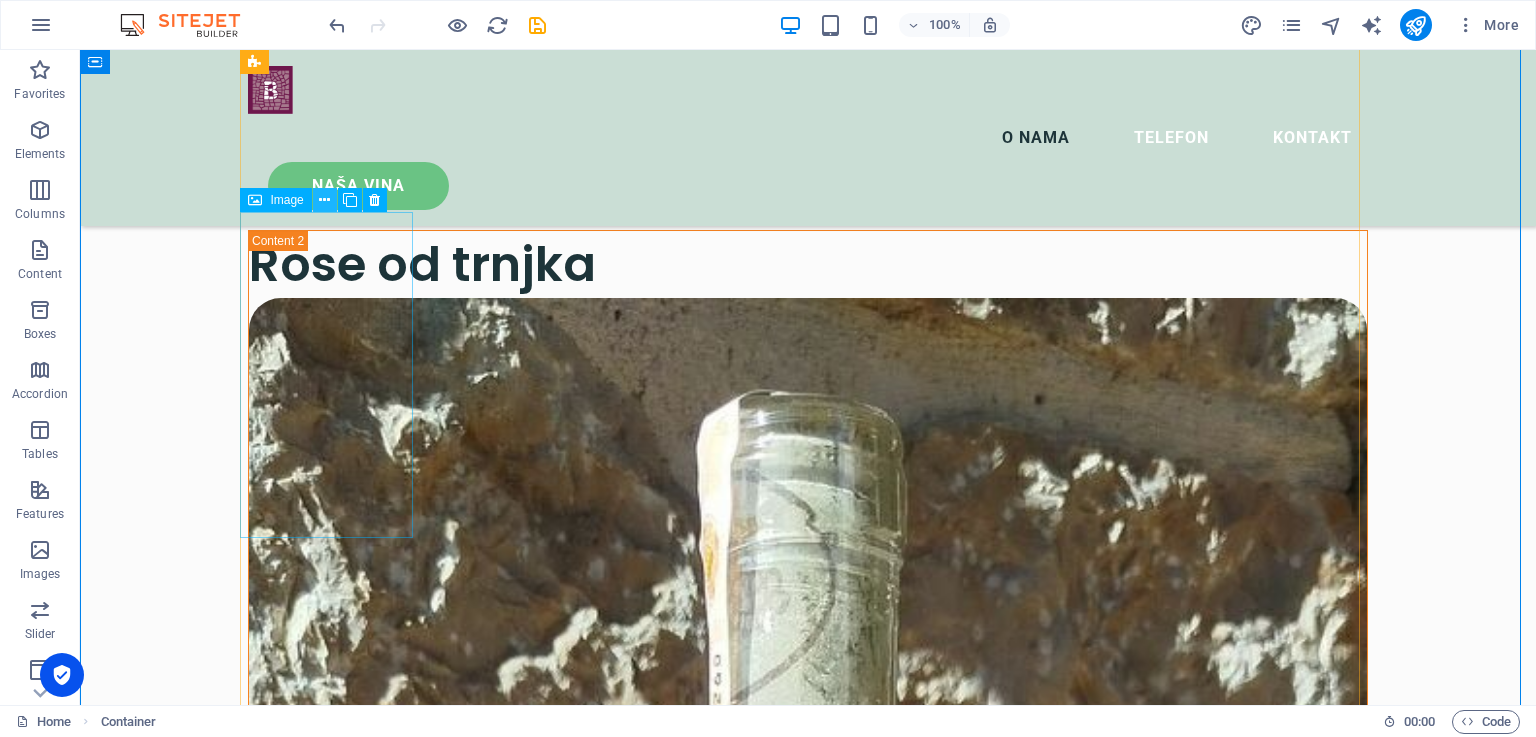click at bounding box center (324, 200) 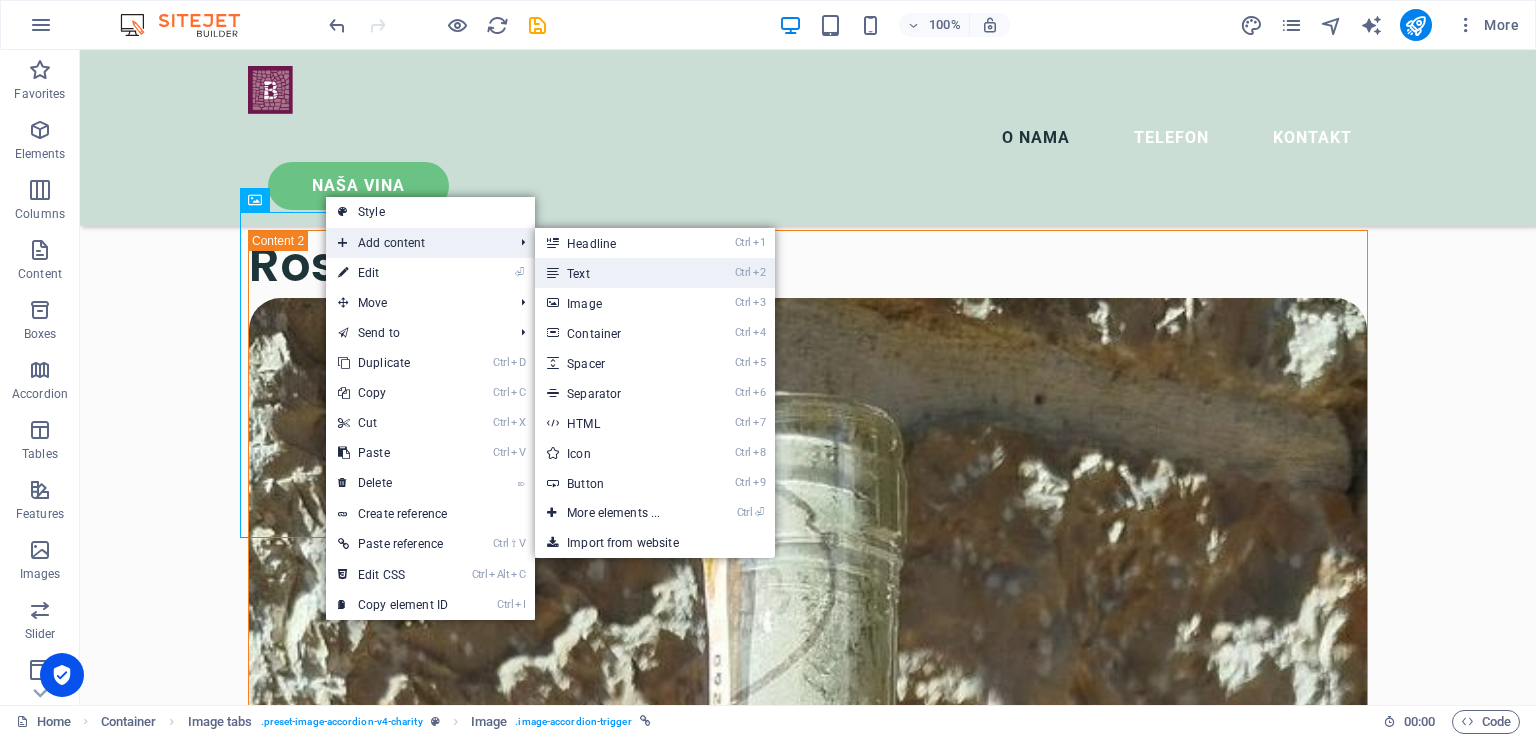 click on "Ctrl 2  Text" at bounding box center (617, 273) 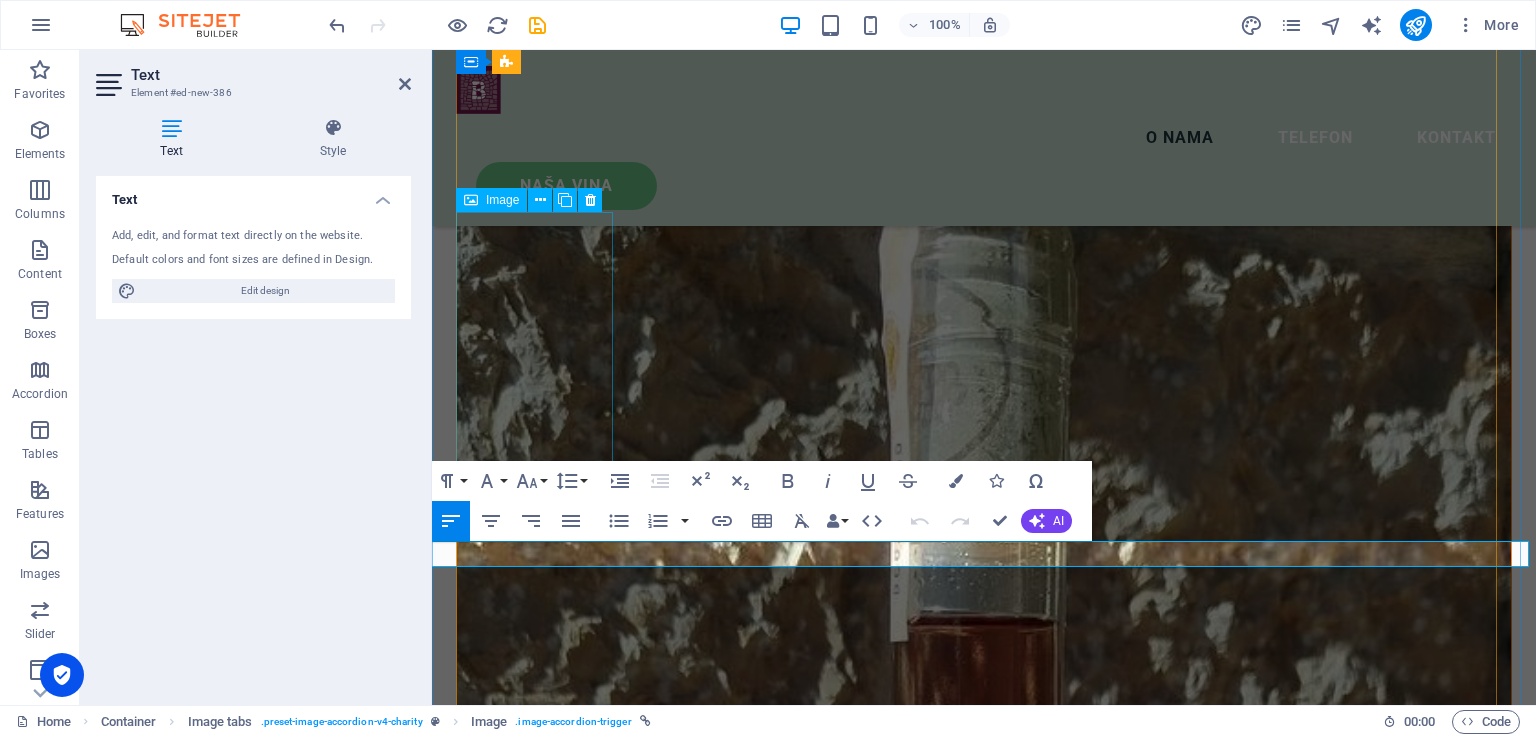 scroll, scrollTop: 4664, scrollLeft: 0, axis: vertical 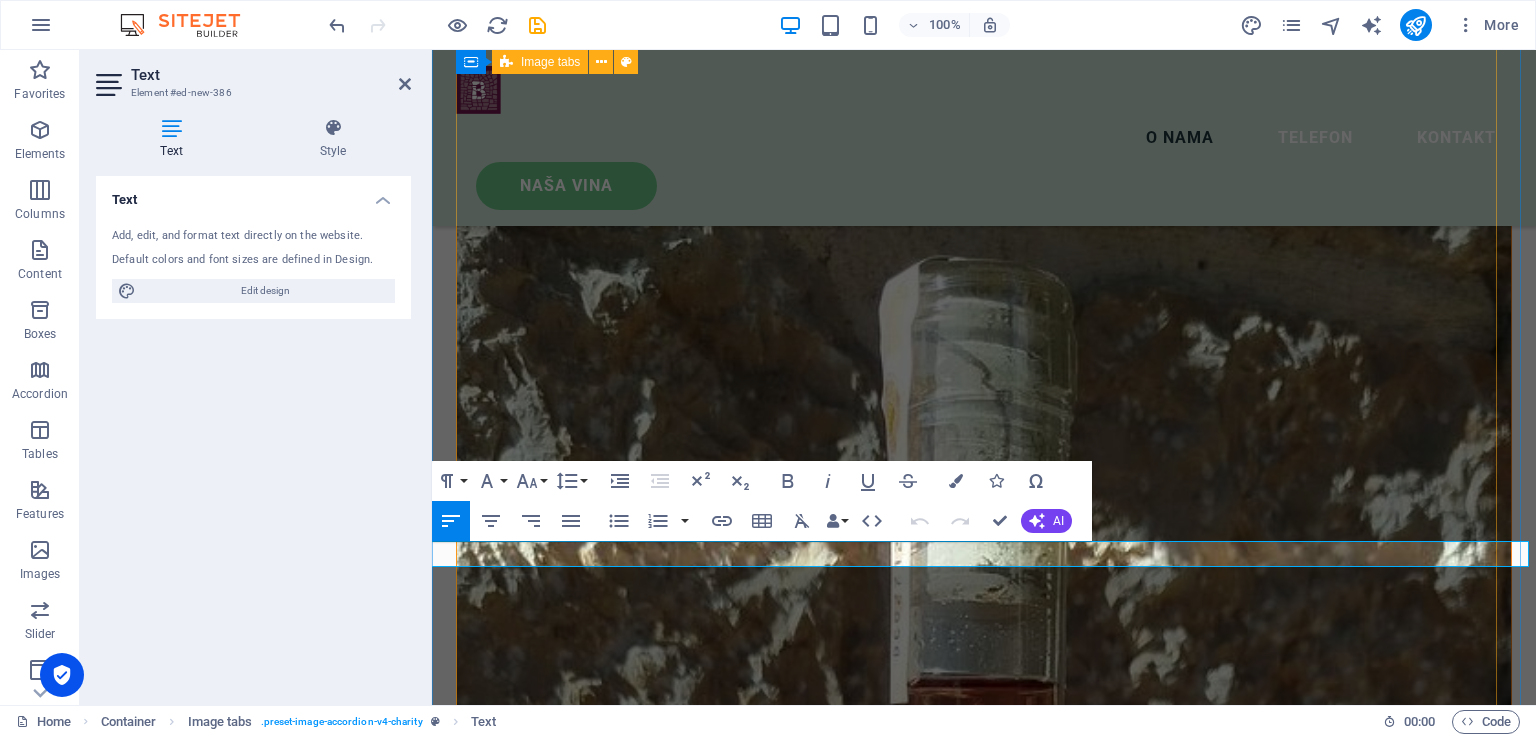 type 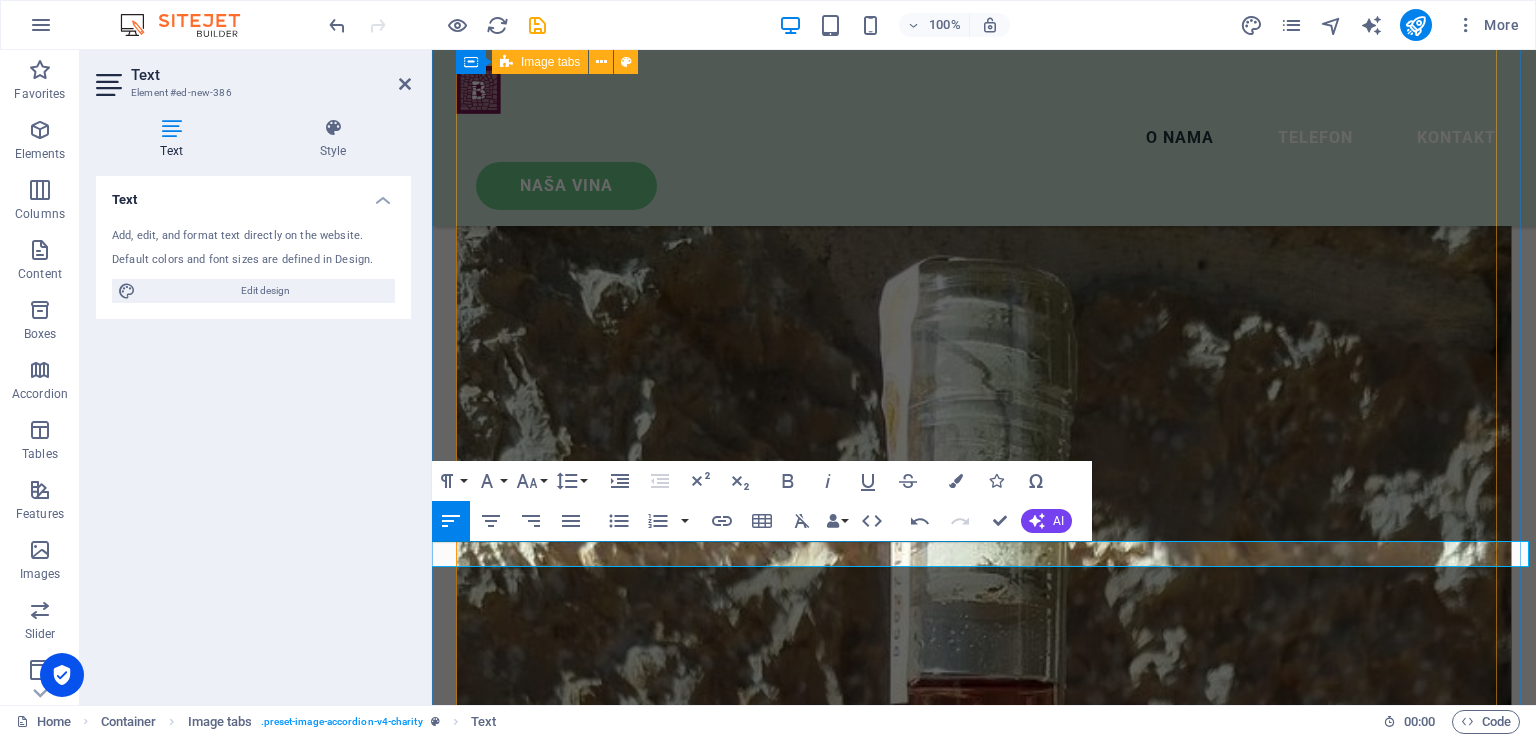 click on "Trnjak Trnjak radimo od istoimene sorte loze. Odlikuje ga specifičan okus i miris. Najbolje berbe odležavamo u hrastovim bačvama. Berba 2022. alkohol 13,5 % vol. Rose od trnjka Rose od trnjka 2023. godine odvažili smo se uraditi rose vino od Trnjka. Pokazalo se izvanrednim i osvježavajućim vinom. Svakako ćemo nastaviti s ovim vinom. Rose 2023. alkohol 13 %vol Cuvee od crnih sorti Cuvee Od najboljih sorti radimo mješavinu vina. Vranac koji dolazi puno ranije od Trnjka i Blatine beremo kada uzrije i od njega radimo vino koje se nakon vrenja i otakanja miješa sa ostalim vinom pravljenim od Trnjka i Blatine. Cuvee berba 2023. alkohol 13,5 vol. Žilavka Žilavka Žilavka je loza koja je u srcu Hercegovine zbog izuzetnog vina koje ova loza daje i zbog otpornosti na sušu i vremenske nepogode. Volutpat nulla. Tortor cras suscipit augue sodales risus auctor. Fusce nunc vitae non dui ornare tellus nibh purus lectus. Syrah ili Širaz Syrah Syrah 2022. alkohol 13,5%vol." at bounding box center (984, 3375) 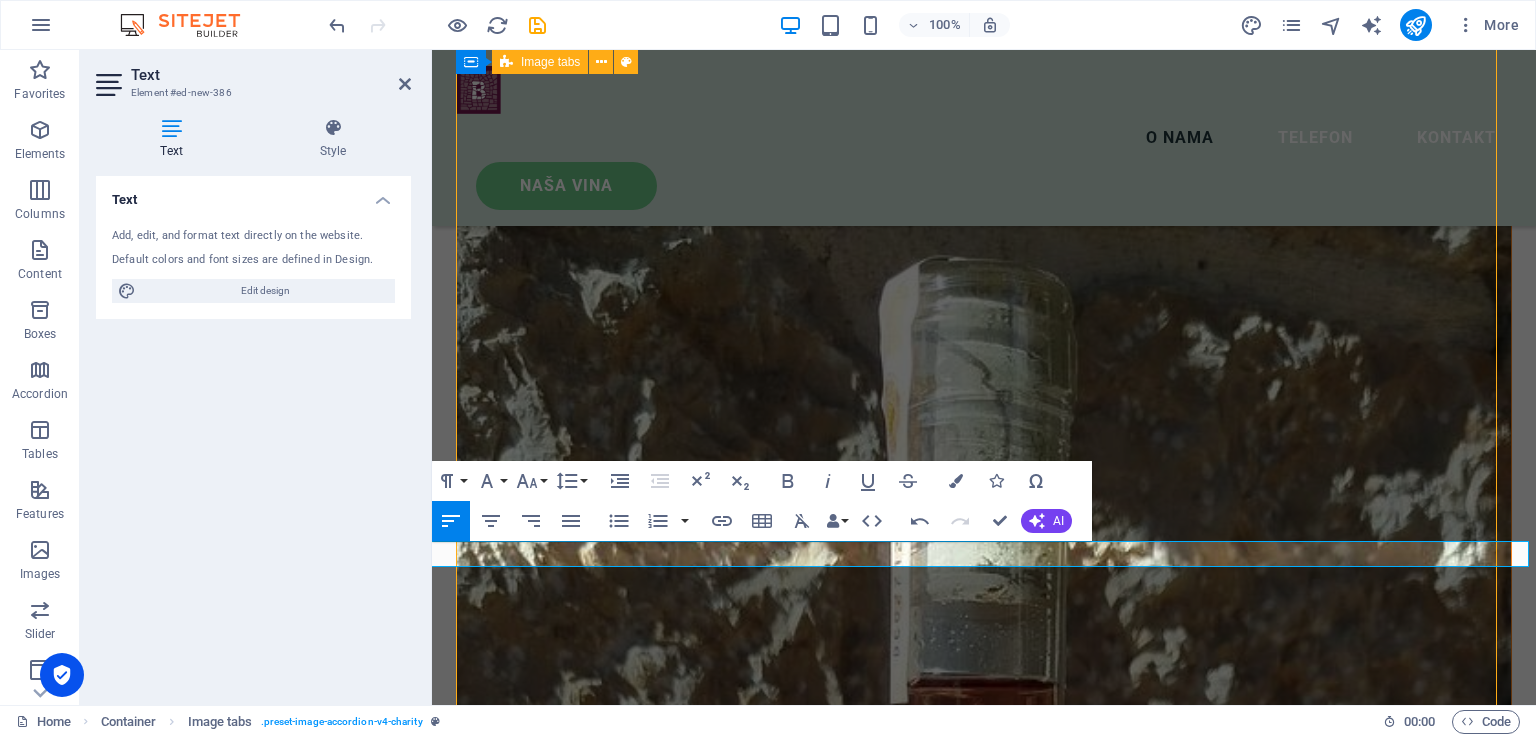 scroll, scrollTop: 4755, scrollLeft: 0, axis: vertical 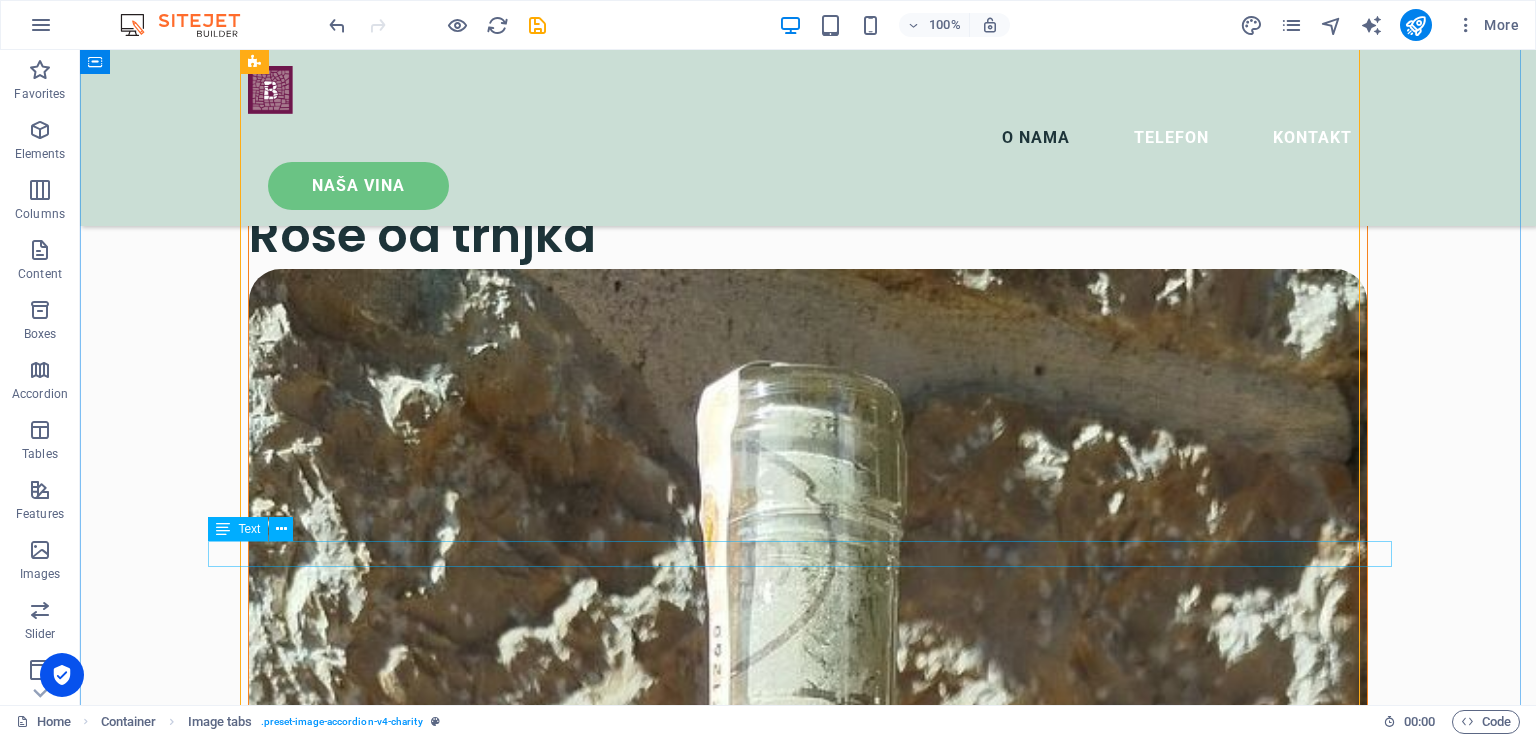 click on "Syrah ili Širaz" at bounding box center [808, 7592] 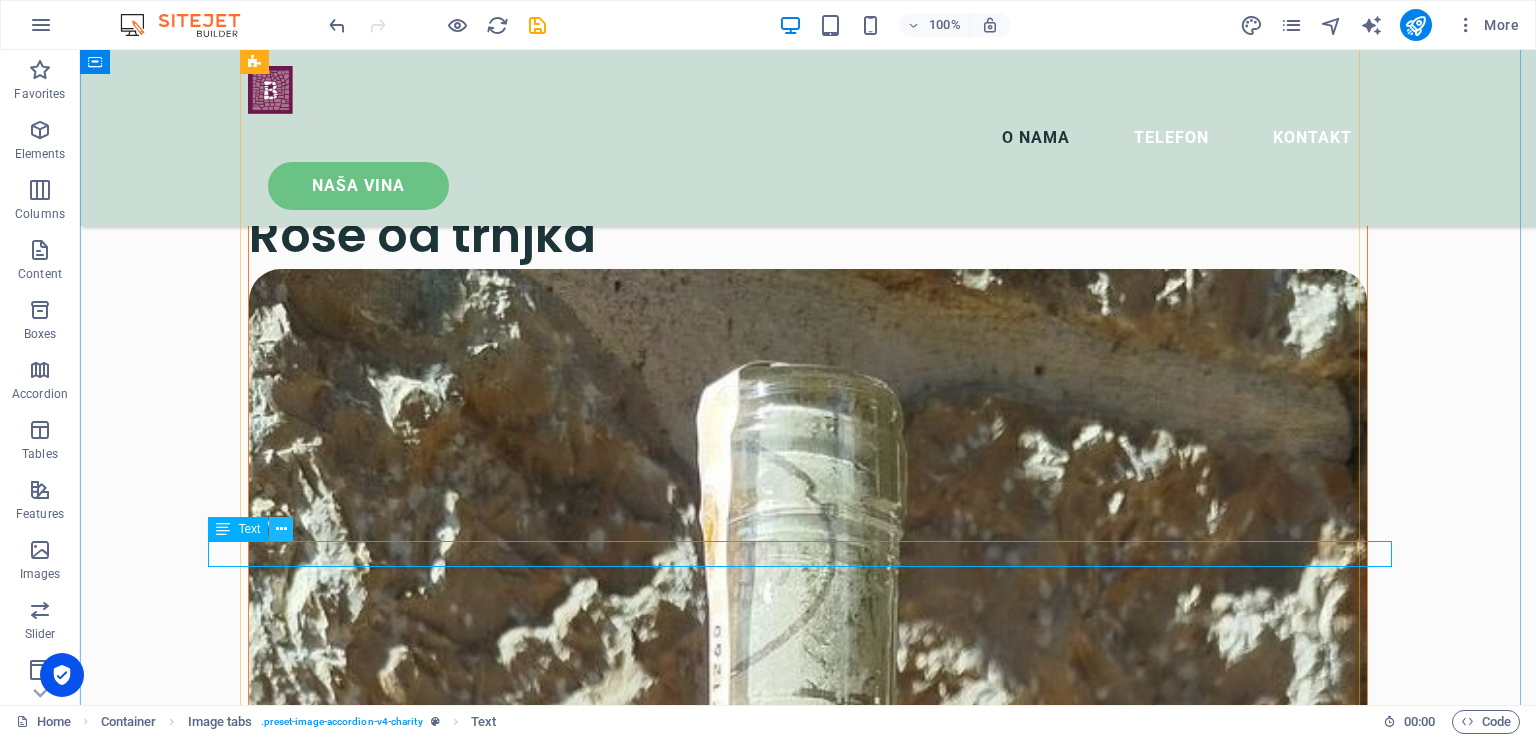 click at bounding box center (281, 529) 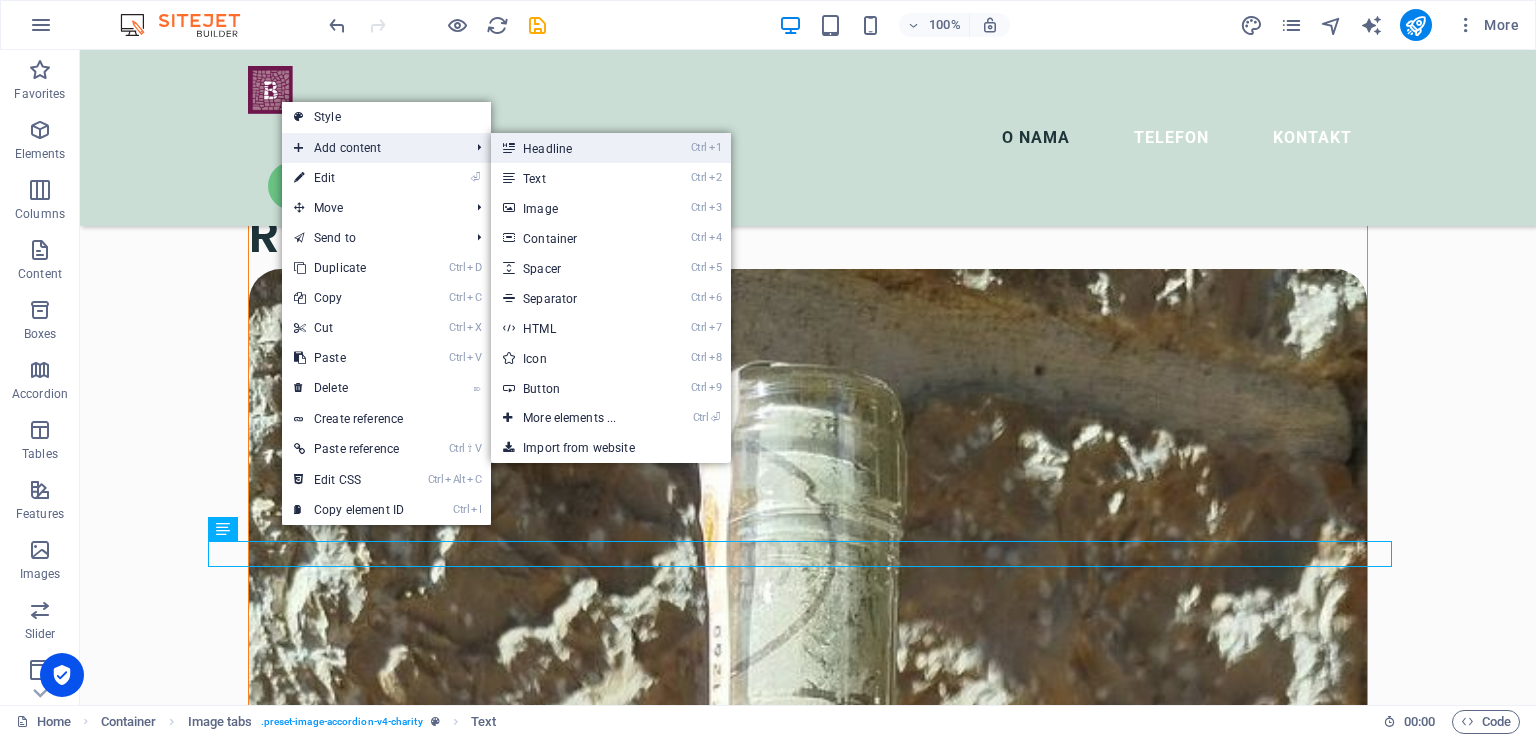click on "Ctrl 1  Headline" at bounding box center [573, 148] 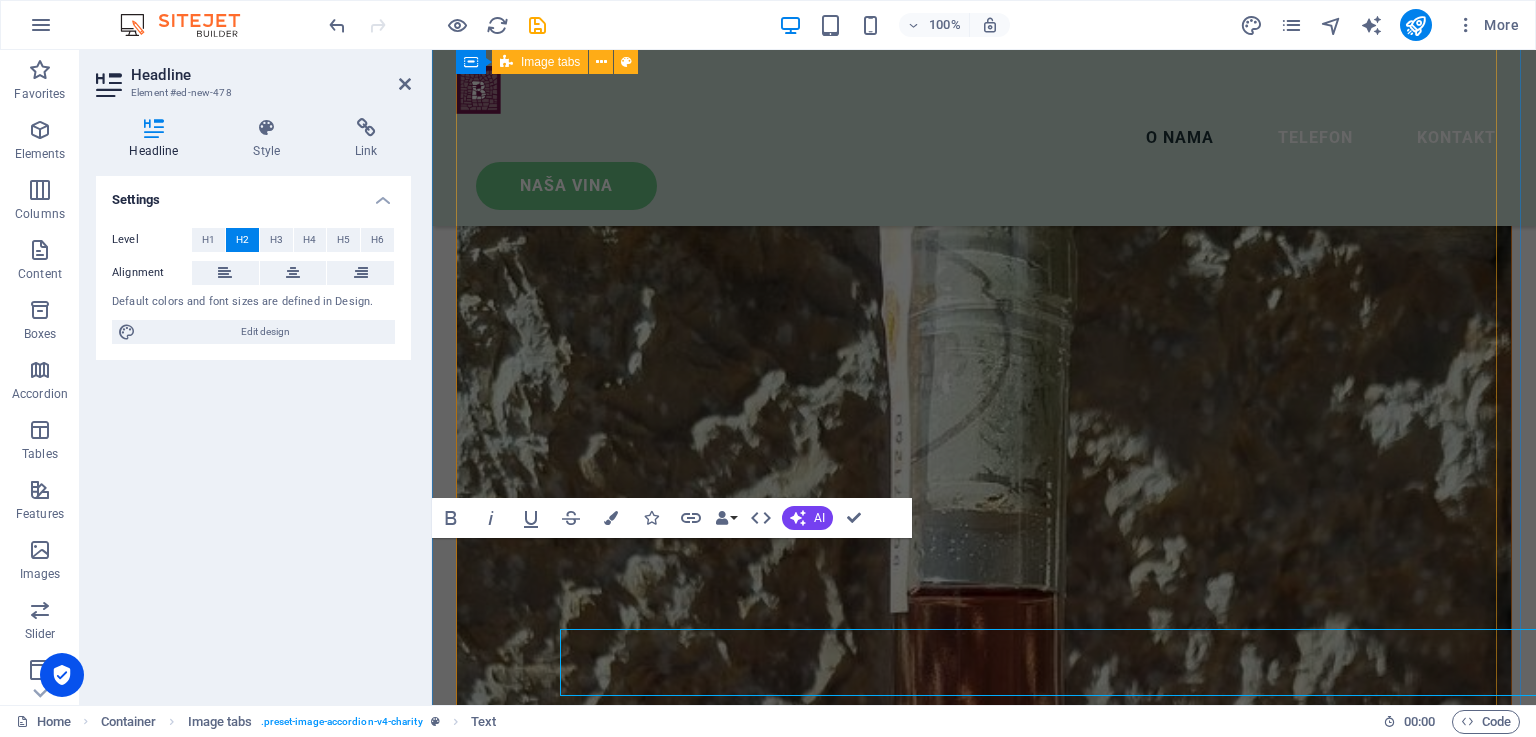 scroll, scrollTop: 4692, scrollLeft: 0, axis: vertical 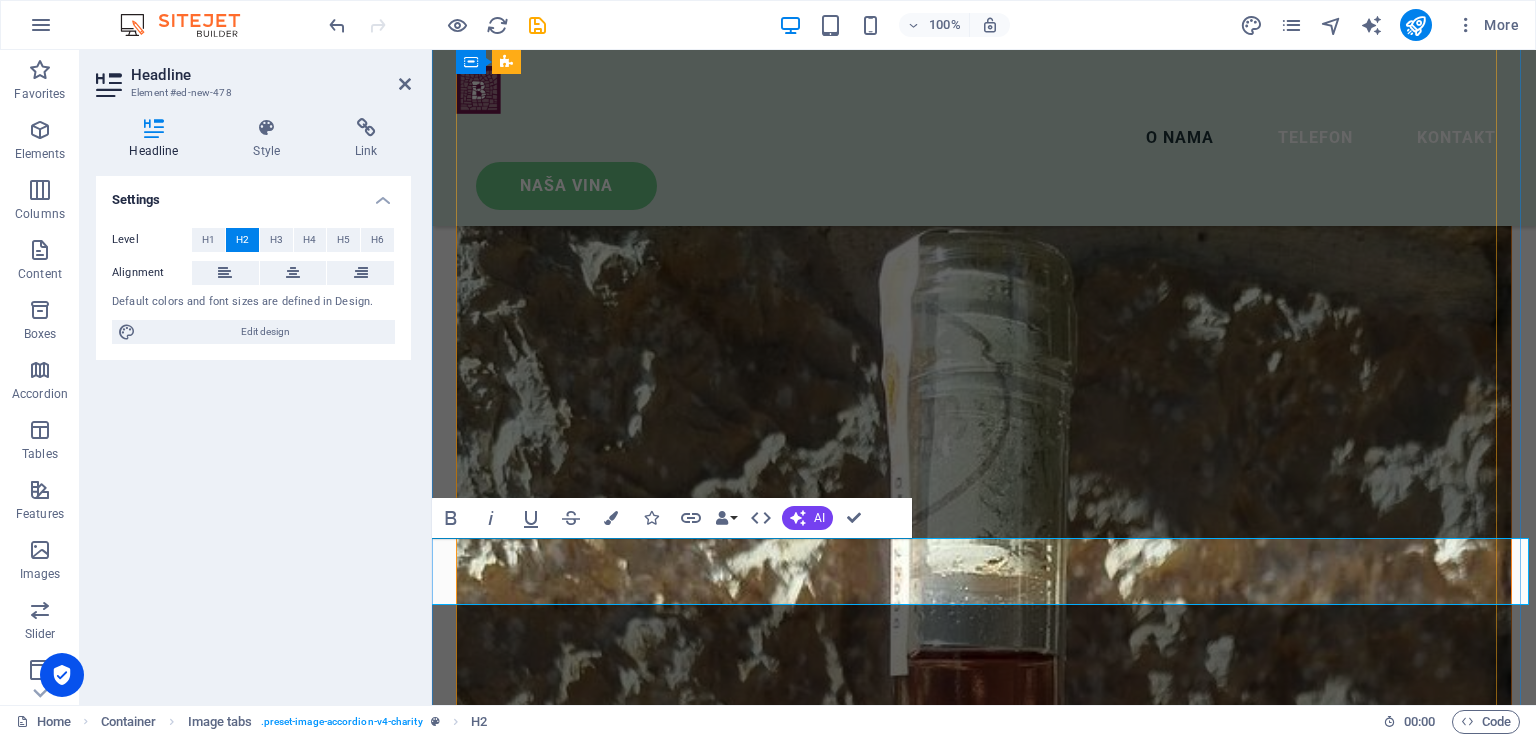 type 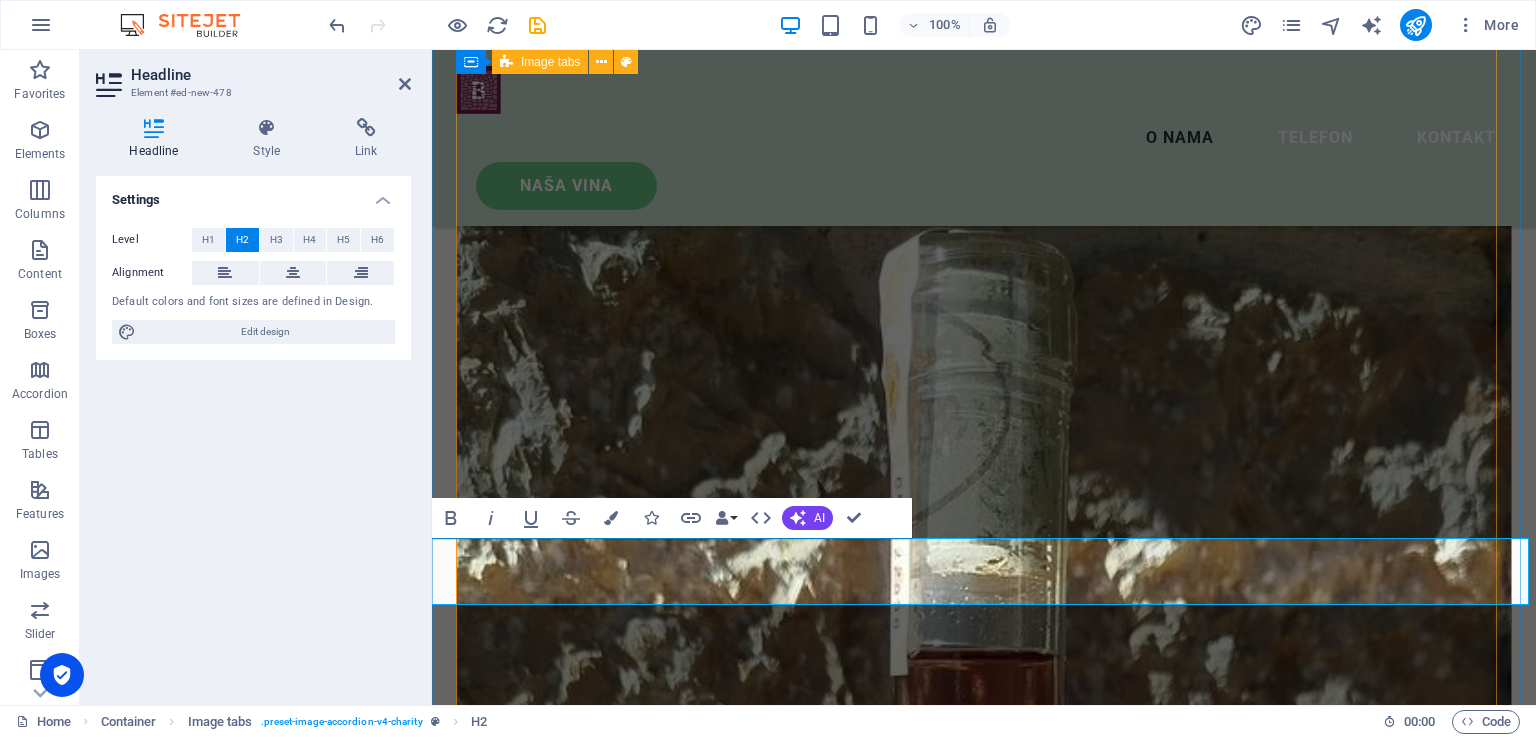 click on "Trnjak Trnjak radimo od istoimene sorte loze. Odlikuje ga specifičan okus i miris. Najbolje berbe odležavamo u hrastovim bačvama. Berba 2022. alkohol 13,5 % vol. Rose od trnjka Rose od trnjka 2023. godine odvažili smo se uraditi rose vino od Trnjka. Pokazalo se izvanrednim i osvježavajućim vinom. Svakako ćemo nastaviti s ovim vinom. Rose 2023. alkohol 13 %vol Cuvee od crnih sorti Cuvee Od najboljih sorti radimo mješavinu vina. Vranac koji dolazi puno ranije od Trnjka i Blatine beremo kada uzrije i od njega radimo vino koje se nakon vrenja i otakanja miješa sa ostalim vinom pravljenim od Trnjka i Blatine. Cuvee berba 2023. alkohol 13,5 vol. Žilavka Žilavka Žilavka je loza koja je u srcu Hercegovine zbog izuzetnog vina koje ova loza daje i zbog otpornosti na sušu i vremenske nepogode. Volutpat nulla. Tortor cras suscipit augue sodales risus auctor. Fusce nunc vitae non dui ornare tellus nibh purus lectus. Syrah ili Širaz Syrah ili Širaz Syrah Syrah 2022. alkohol 13,5%vol." at bounding box center (984, 3381) 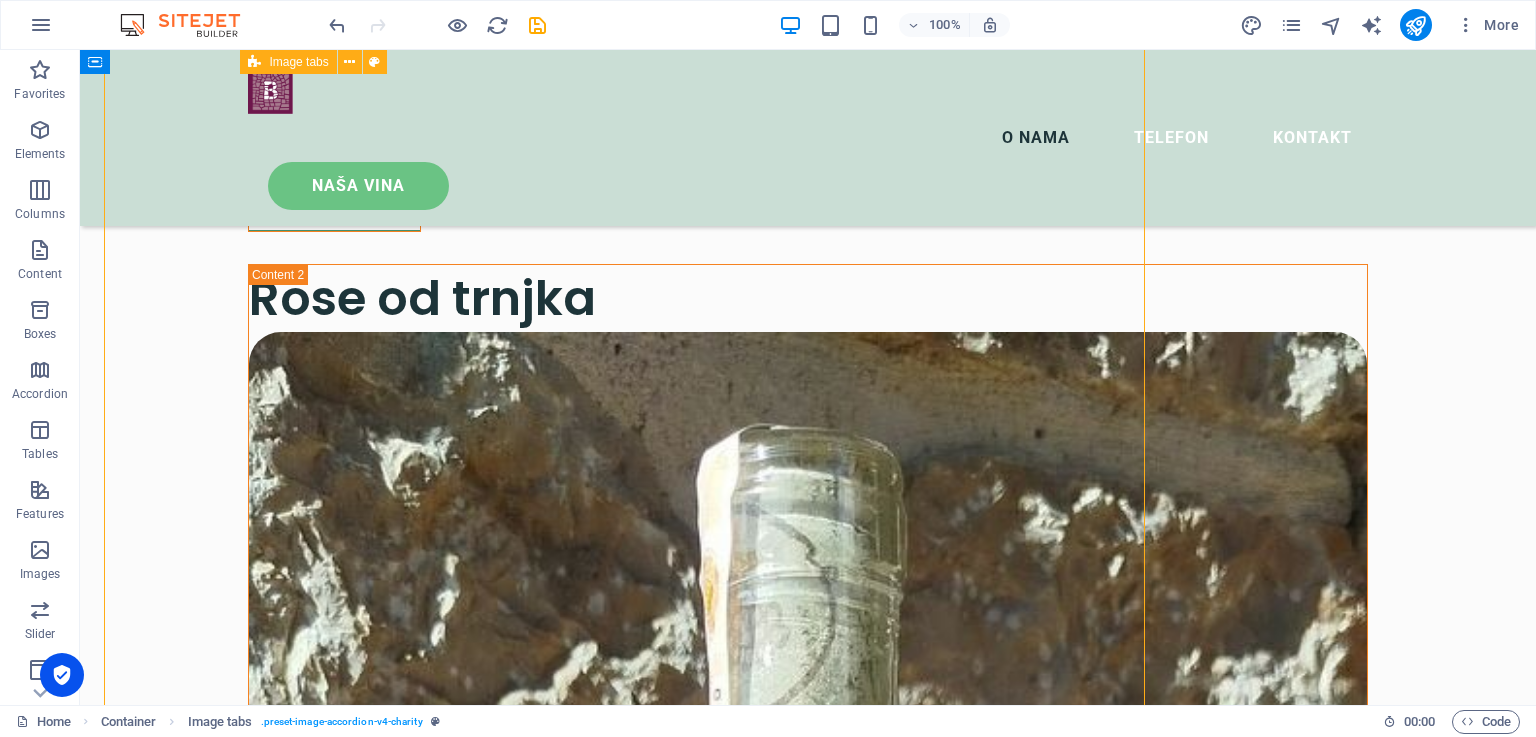 scroll, scrollTop: 4784, scrollLeft: 0, axis: vertical 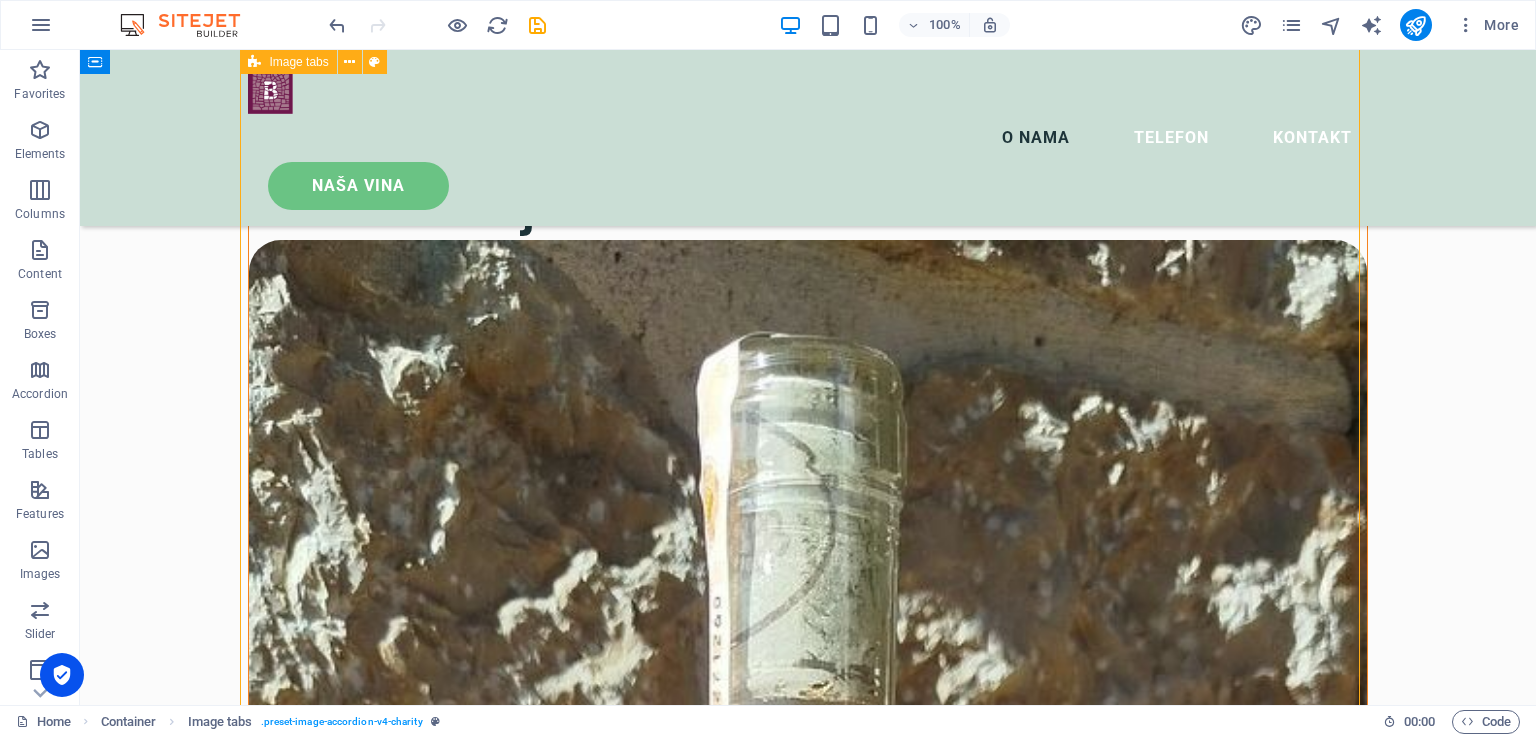 click on "Trnjak Trnjak radimo od istoimene sorte loze. Odlikuje ga specifičan okus i miris. Najbolje berbe odležavamo u hrastovim bačvama. Berba 2022. alkohol 13,5 % vol. Rose od trnjka Rose od trnjka 2023. godine odvažili smo se uraditi rose vino od Trnjka. Pokazalo se izvanrednim i osvježavajućim vinom. Svakako ćemo nastaviti s ovim vinom. Rose 2023. alkohol 13 %vol Cuvee od crnih sorti Cuvee Od najboljih sorti radimo mješavinu vina. Vranac koji dolazi puno ranije od Trnjka i Blatine beremo kada uzrije i od njega radimo vino koje se nakon vrenja i otakanja miješa sa ostalim vinom pravljenim od Trnjka i Blatine. Cuvee berba 2023. alkohol 13,5 vol. Žilavka Žilavka Žilavka je loza koja je u srcu Hercegovine zbog izuzetnog vina koje ova loza daje i zbog otpornosti na sušu i vremenske nepogode. Volutpat nulla. Tortor cras suscipit augue sodales risus auctor. Fusce nunc vitae non dui ornare tellus nibh purus lectus. Syrah ili Širaz Syrah ili Širaz Syrah Syrah 2022. alkohol 13,5%vol." at bounding box center (808, 3654) 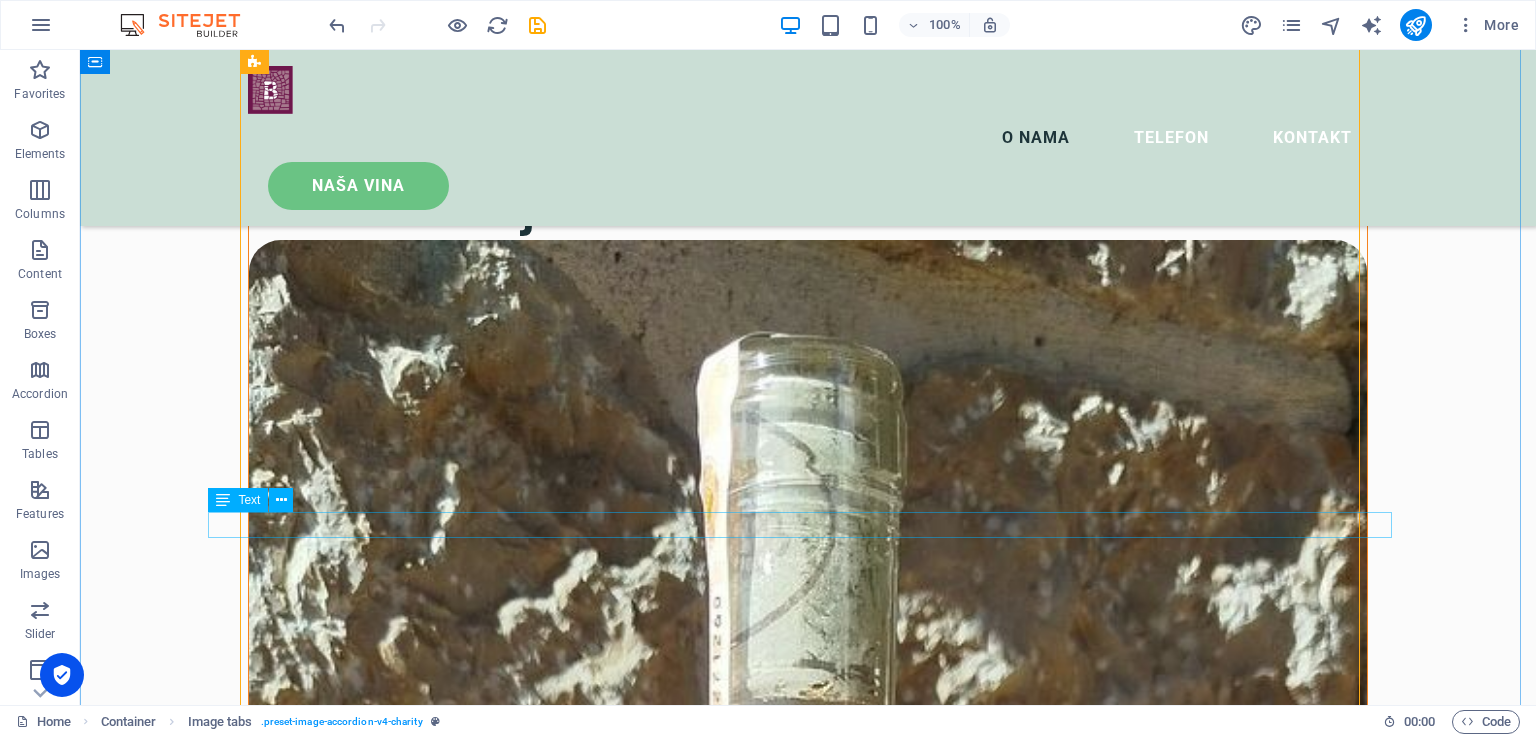 click on "Syrah ili Širaz" at bounding box center [808, 7563] 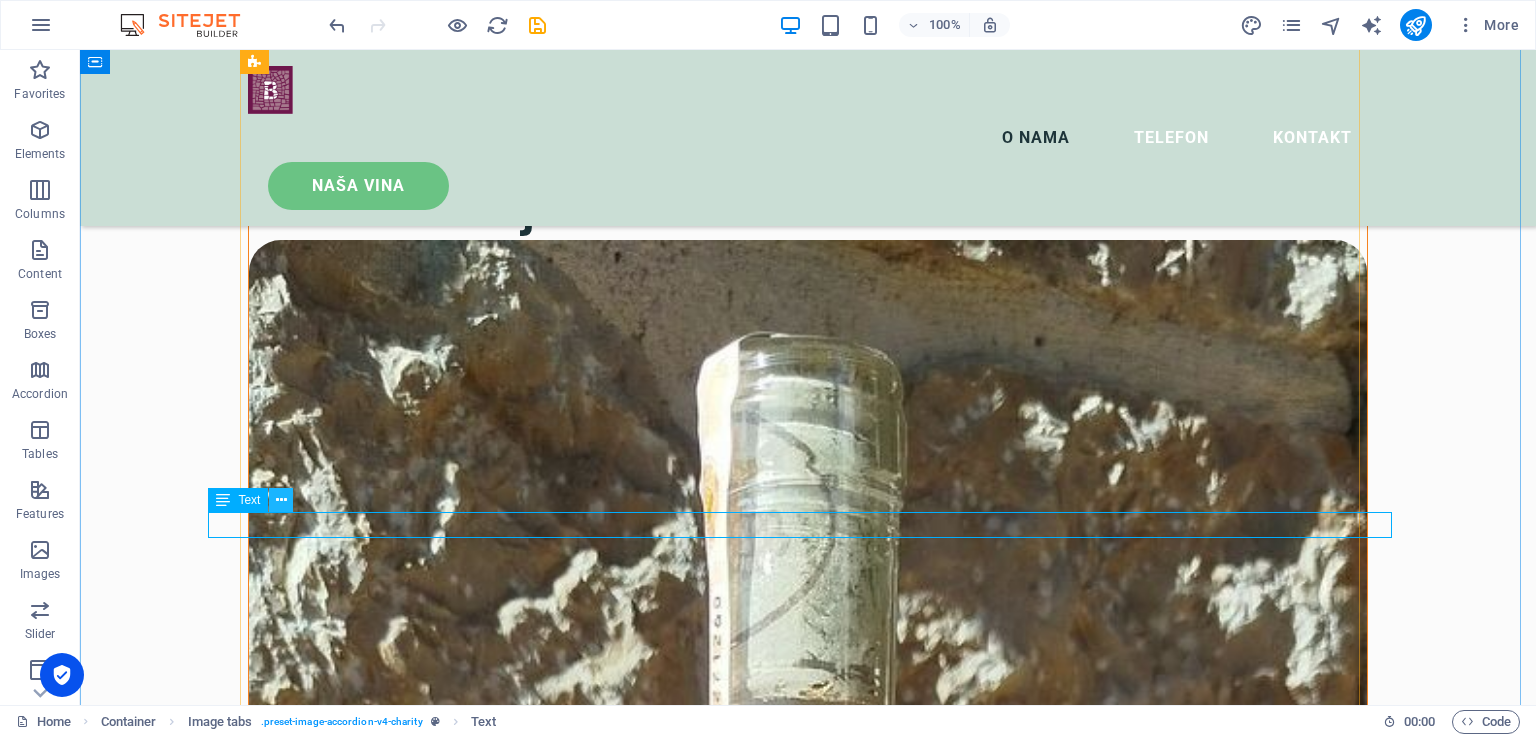 click at bounding box center [281, 500] 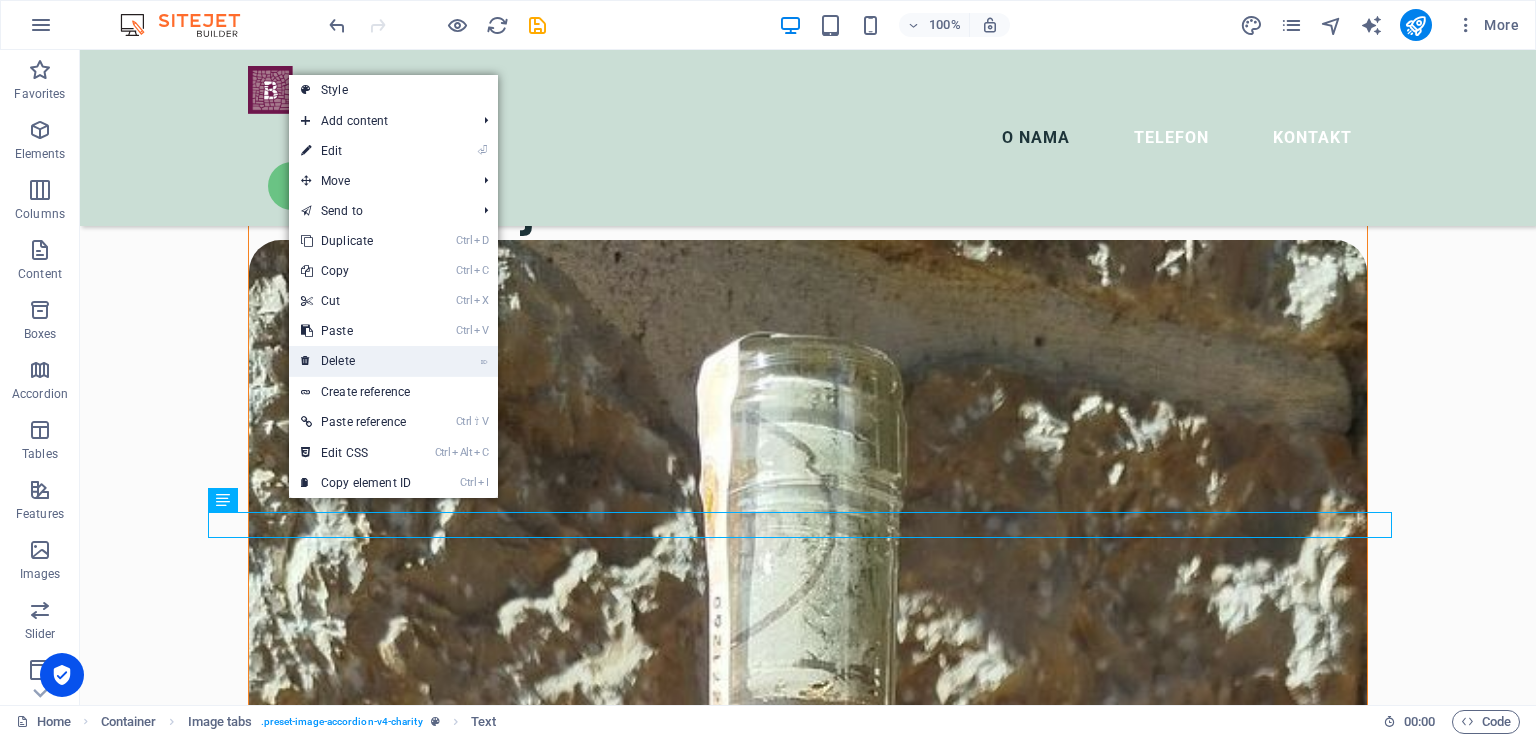 click on "⌦  Delete" at bounding box center [356, 361] 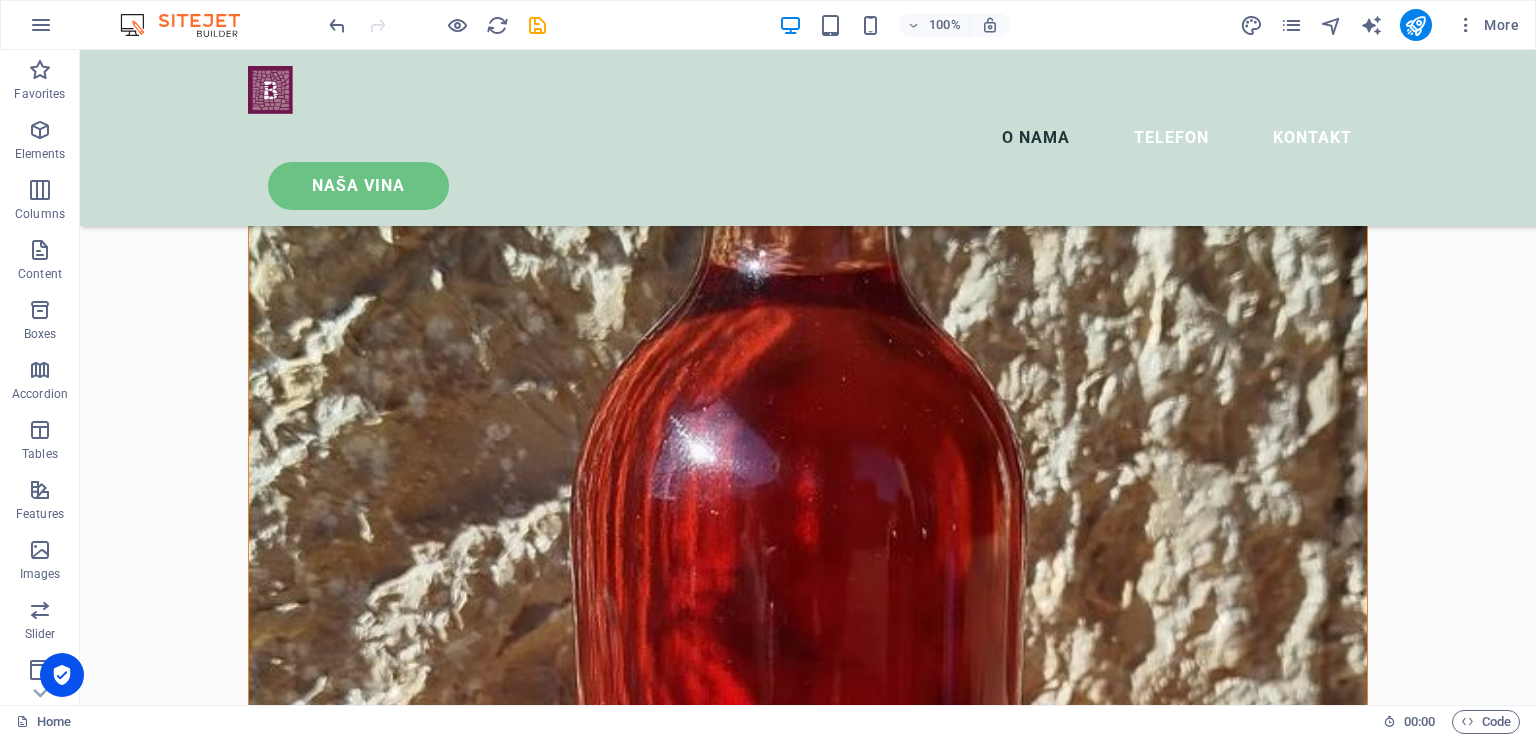 scroll, scrollTop: 5884, scrollLeft: 0, axis: vertical 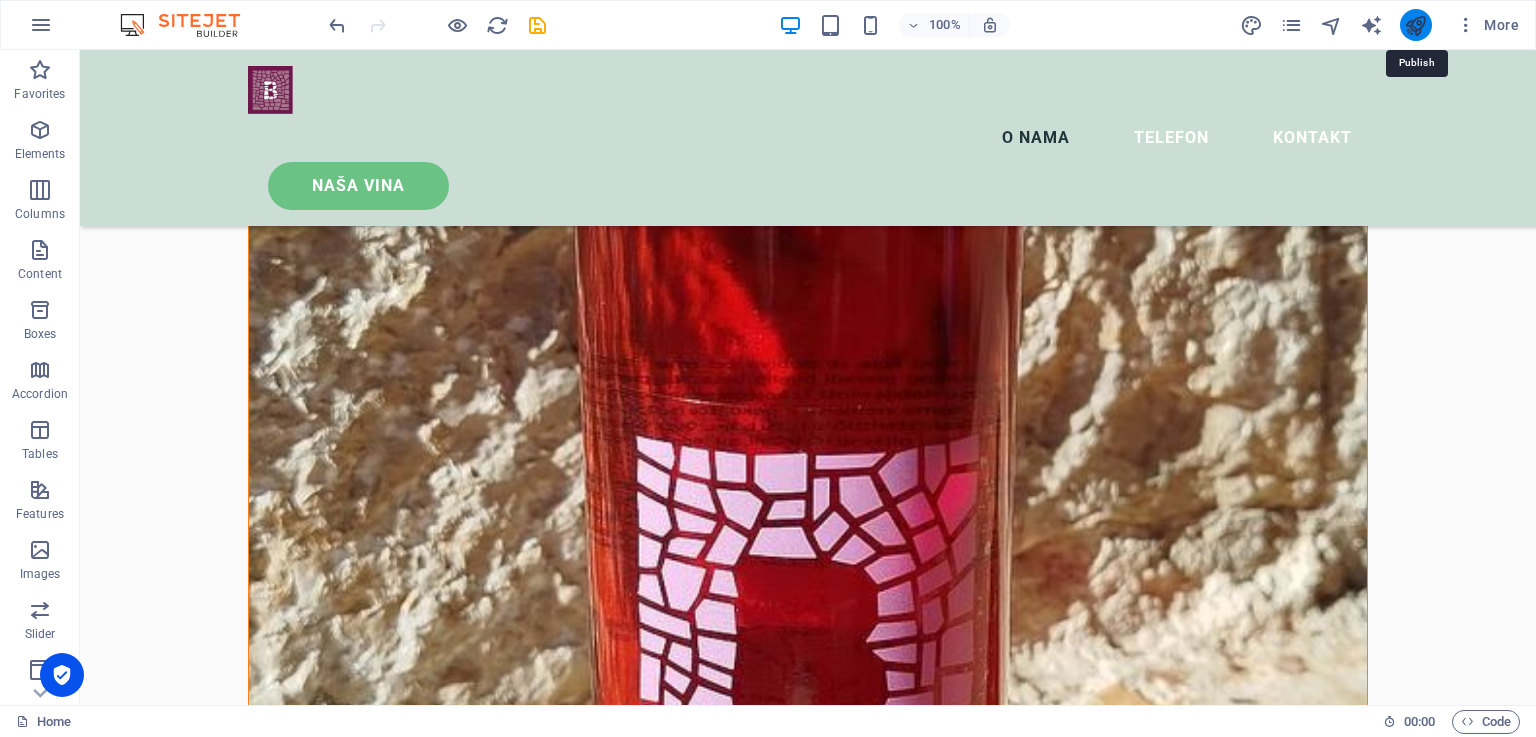 click at bounding box center [1415, 25] 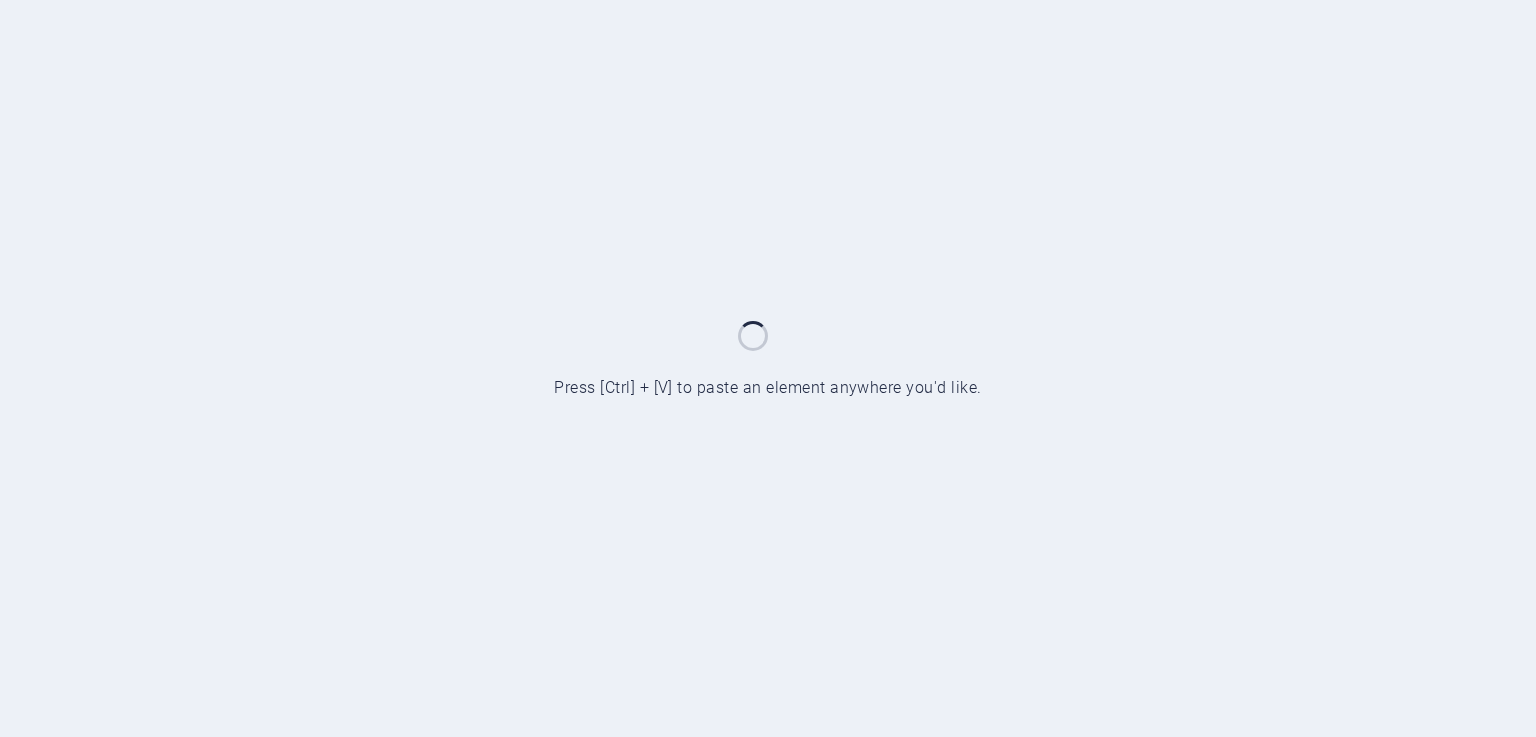 scroll, scrollTop: 0, scrollLeft: 0, axis: both 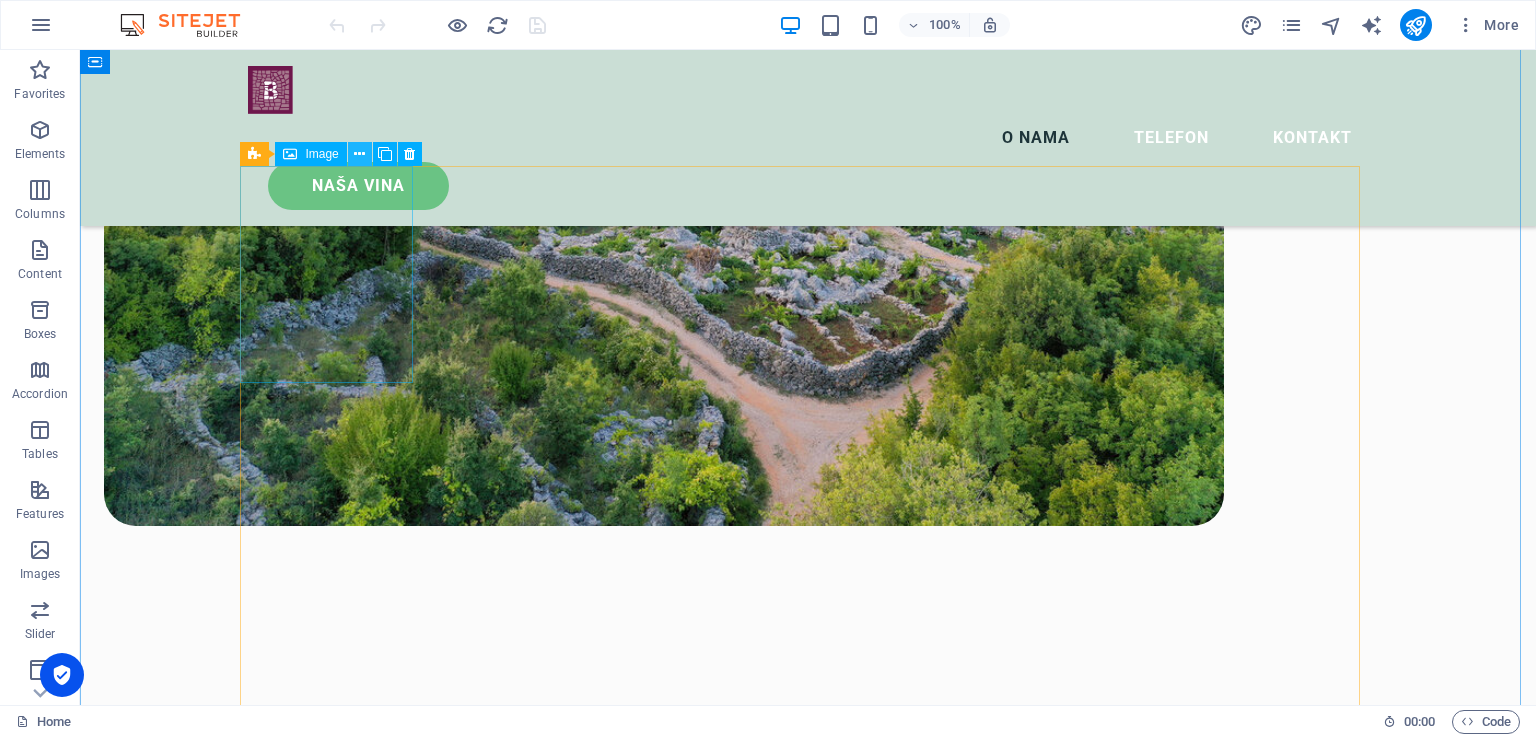 click at bounding box center [359, 154] 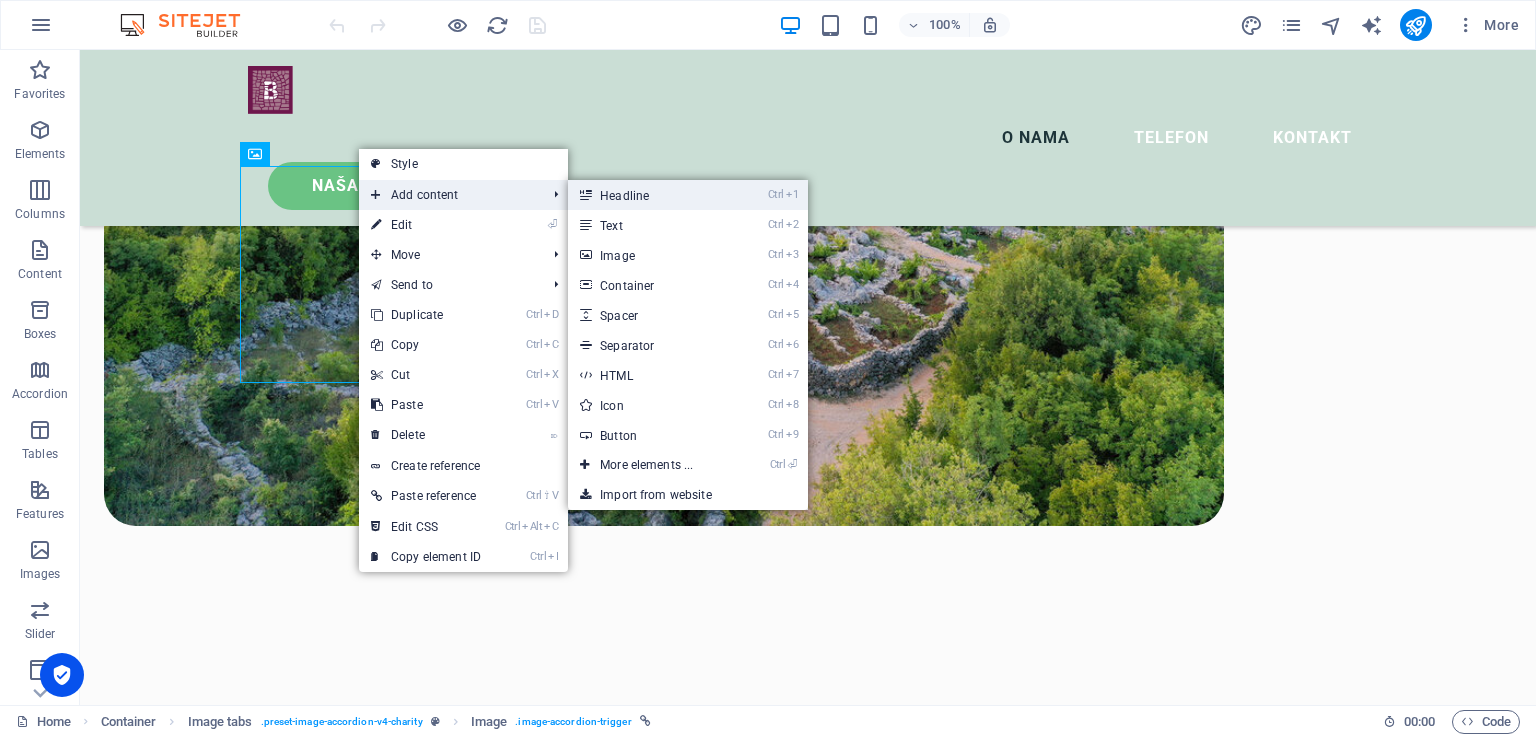 drag, startPoint x: 267, startPoint y: 157, endPoint x: 626, endPoint y: 196, distance: 361.11218 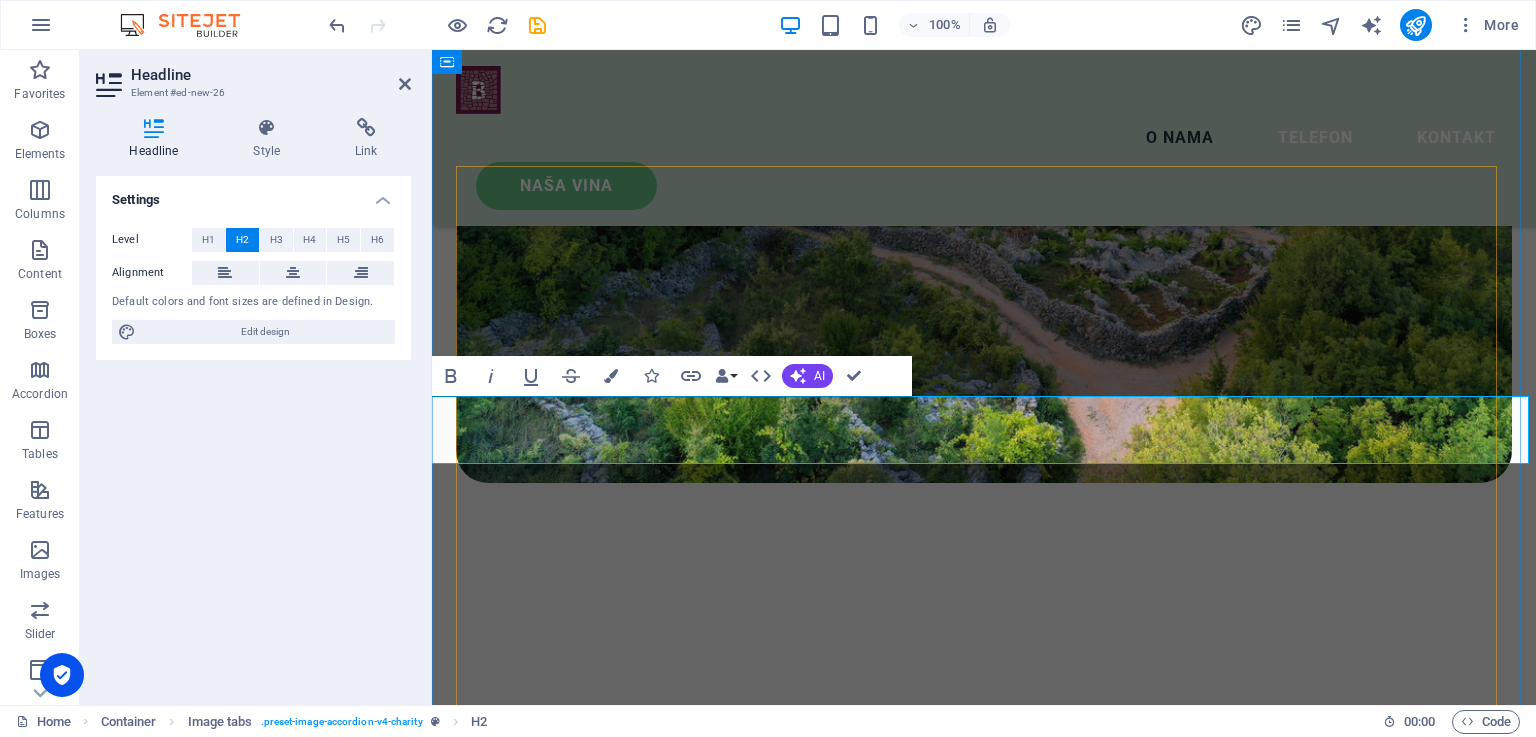 scroll, scrollTop: 1425, scrollLeft: 0, axis: vertical 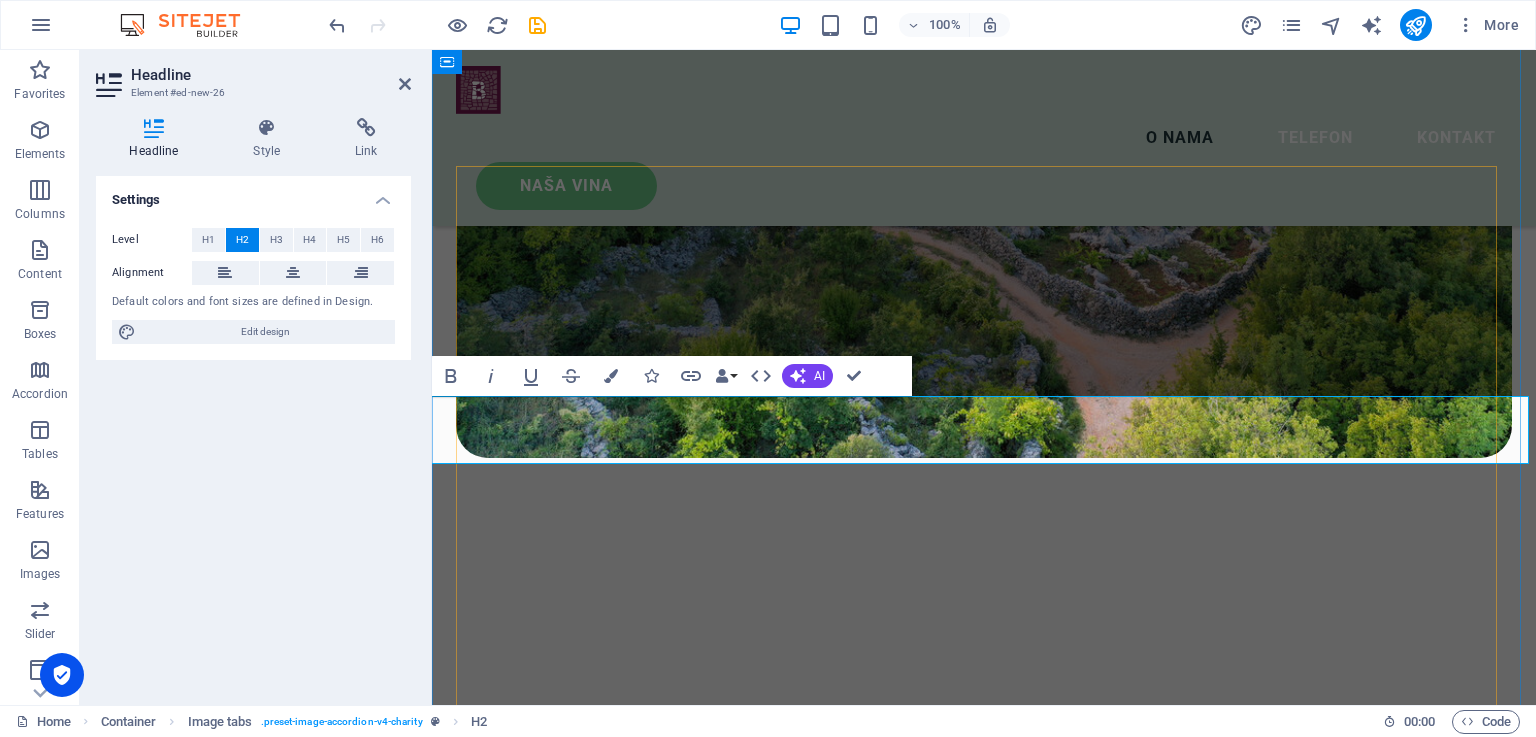 type 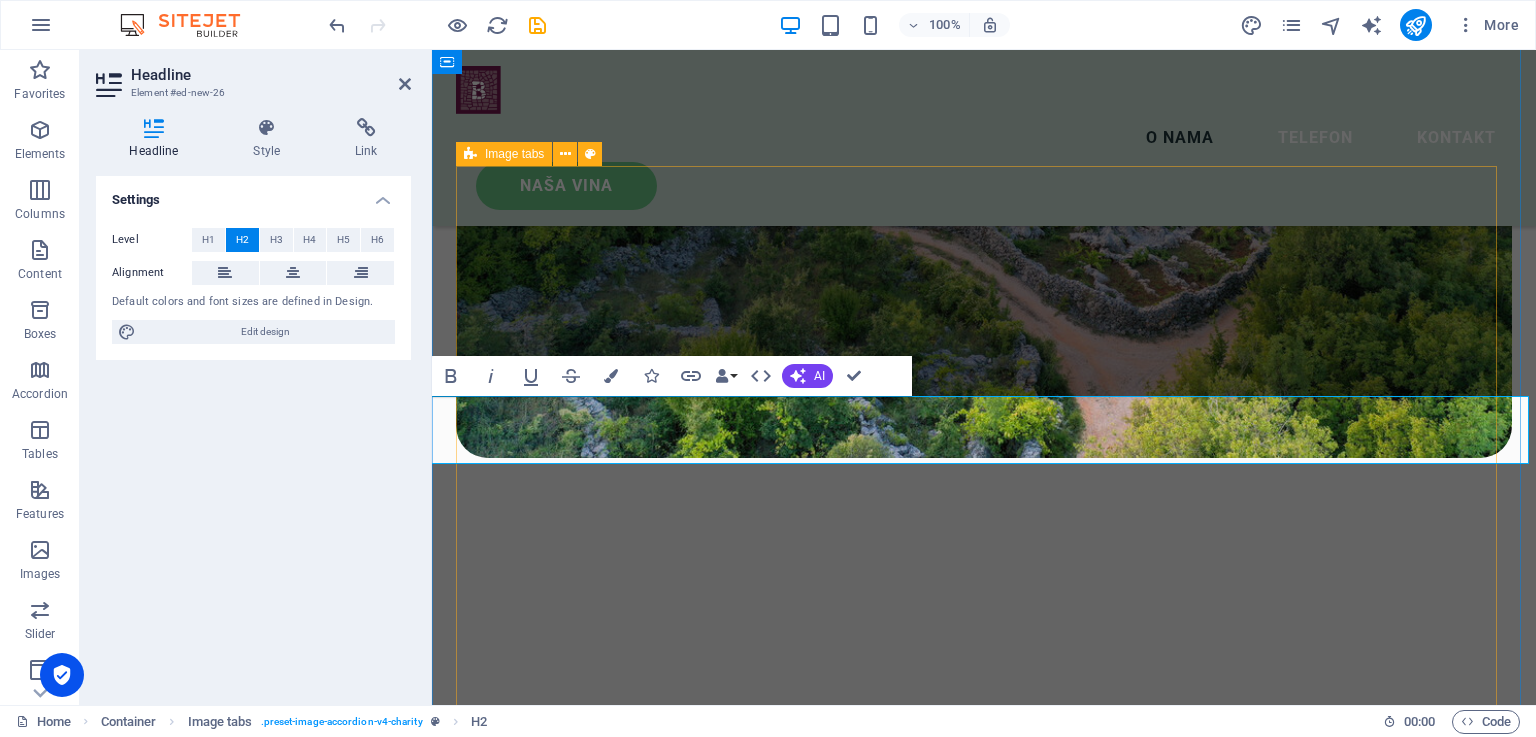 click on "[PERSON_NAME] radimo od istoimene sorte loze. Odlikuje ga specifičan okus i miris. Najbolje berbe odležavamo u hrastovim bačvama. Berba 2022. alkohol 13,5 % vol. Rose od trnjka Rose od trnjka 2023. godine odvažili smo se uraditi rose vino od Trnjka. Pokazalo se izvanrednim i osvježavajućim vinom. Svakako ćemo nastaviti s ovim vinom. Rose 2023. alkohol 13 %vol Cuvee od crnih sorti Cuvee Od najboljih sorti radimo mješavinu vina. Vranac koji dolazi puno ranije od Trnjka i Blatine beremo kada uzrije i od njega radimo vino koje se nakon vrenja i otakanja miješa sa ostalim vinom pravljenim od Trnjka i Blatine. Cuvee berba 2023. alkohol 13,5 vol. Žilavka Žilavka Žilavka je loza koja je u srcu Hercegovine zbog izuzetnog vina koje ova loza daje i zbog otpornosti na sušu i vremenske nepogode. Volutpat nulla. Tortor cras suscipit augue sodales risus auctor. Fusce nunc vitae non dui ornare tellus nibh purus lectus. Syrah ili Širaz Syrah Syrah 2022. alkohol 13,5%vol." at bounding box center (984, 6685) 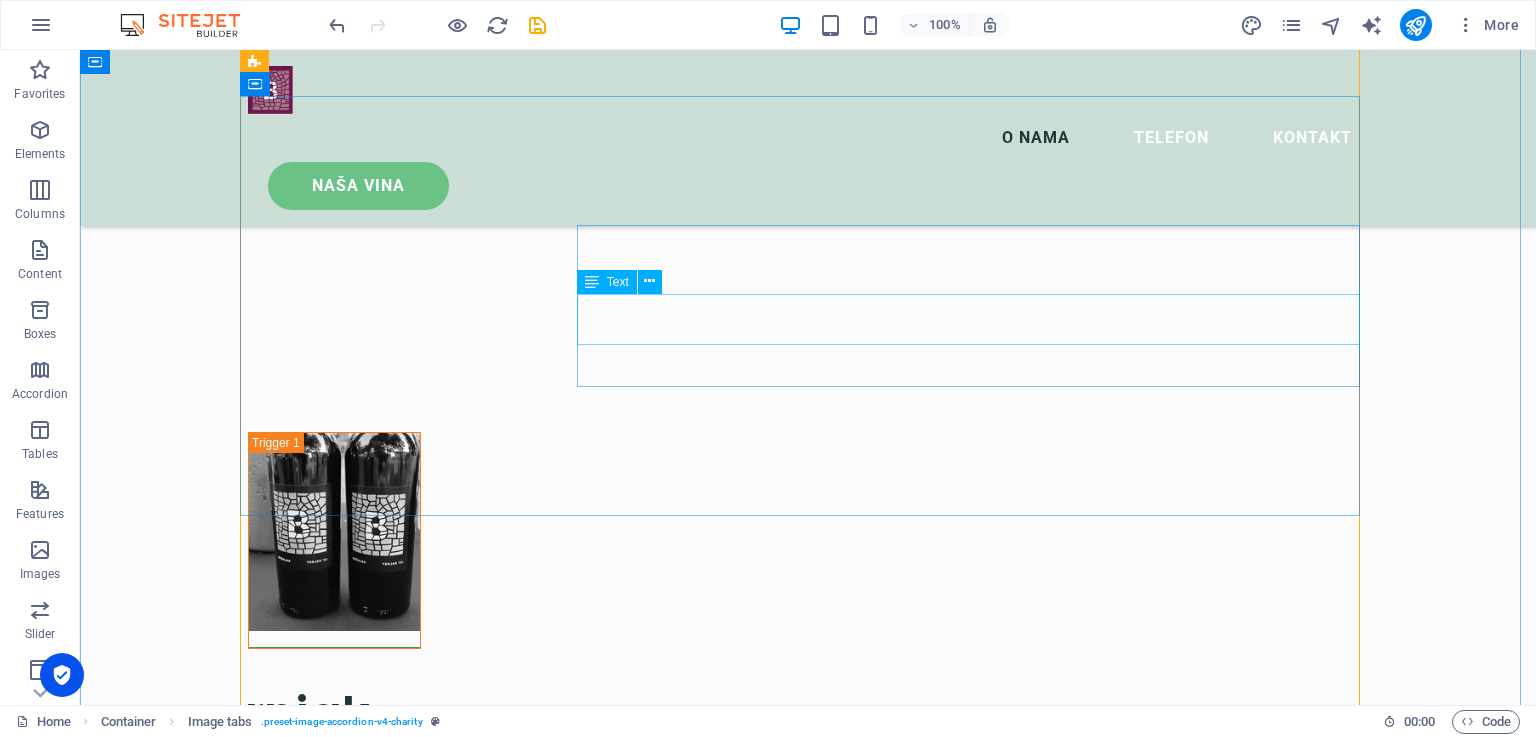 scroll, scrollTop: 2118, scrollLeft: 0, axis: vertical 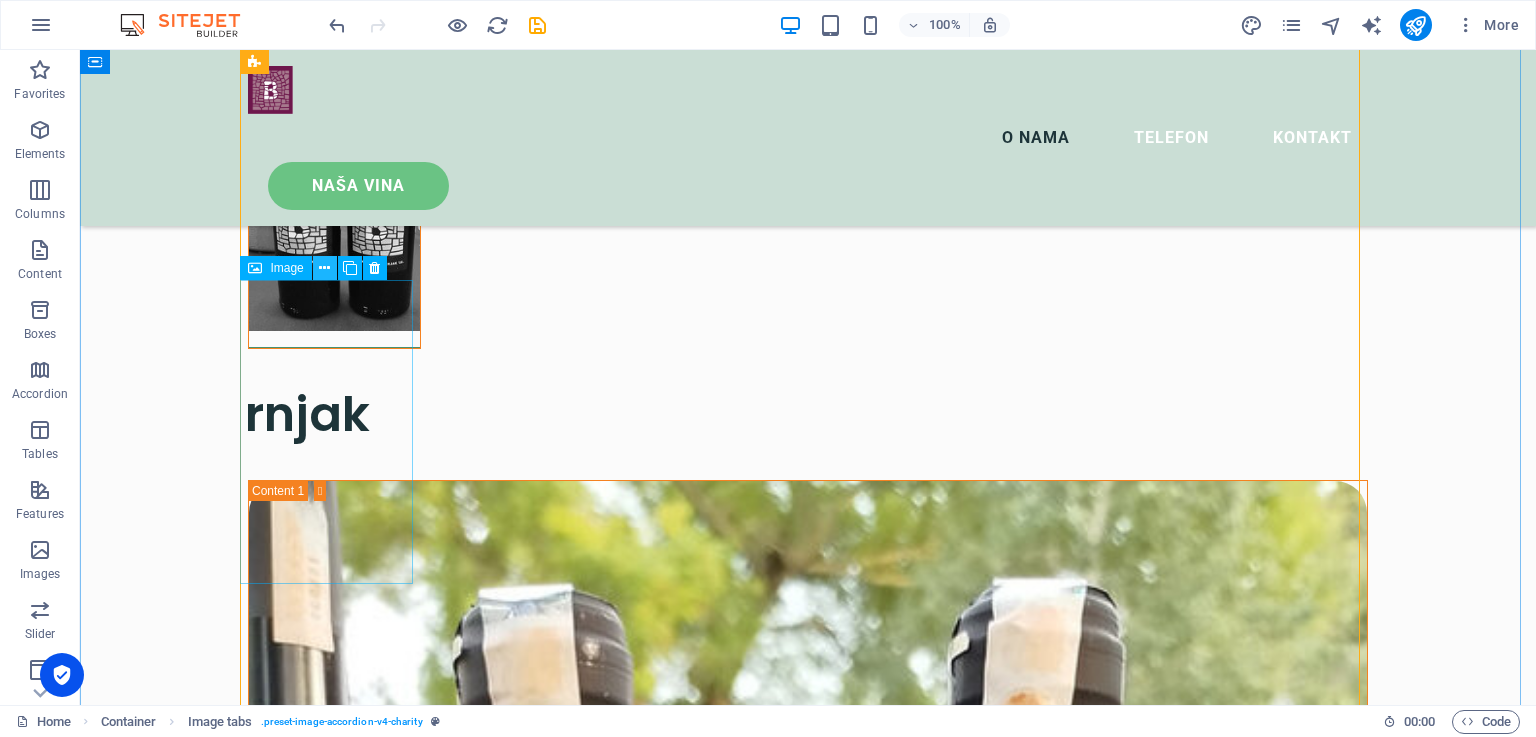 click at bounding box center (324, 268) 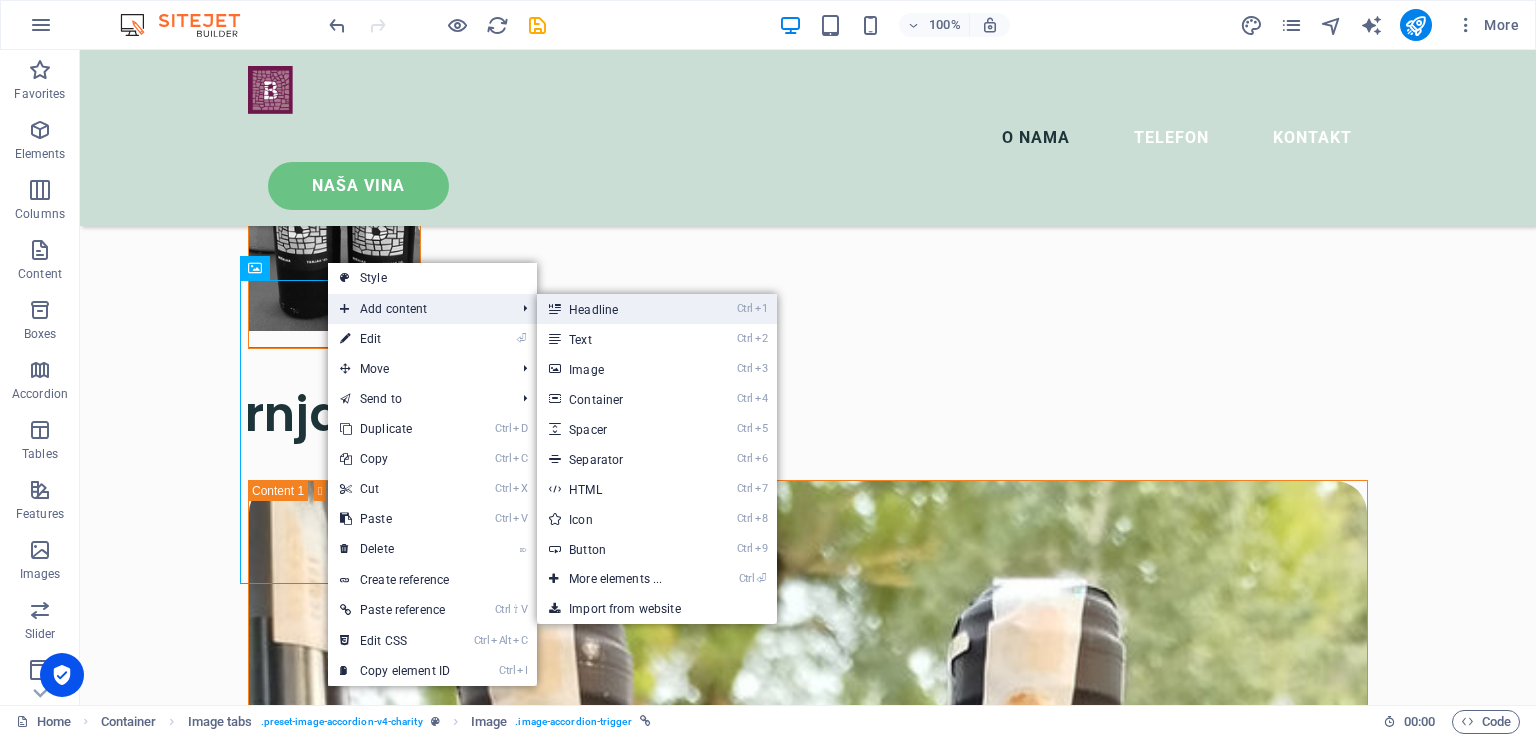 drag, startPoint x: 614, startPoint y: 307, endPoint x: 882, endPoint y: 381, distance: 278.02878 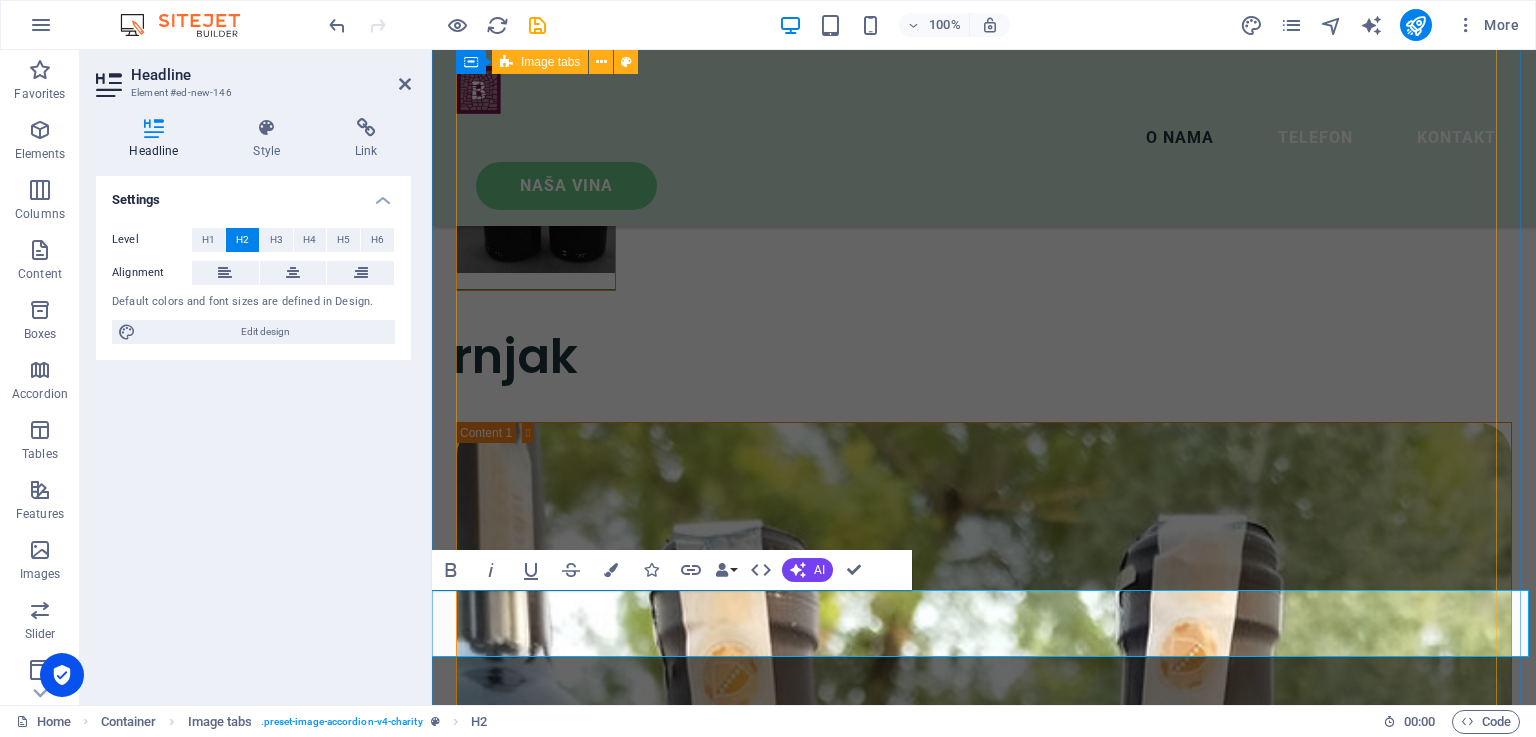 scroll, scrollTop: 2125, scrollLeft: 0, axis: vertical 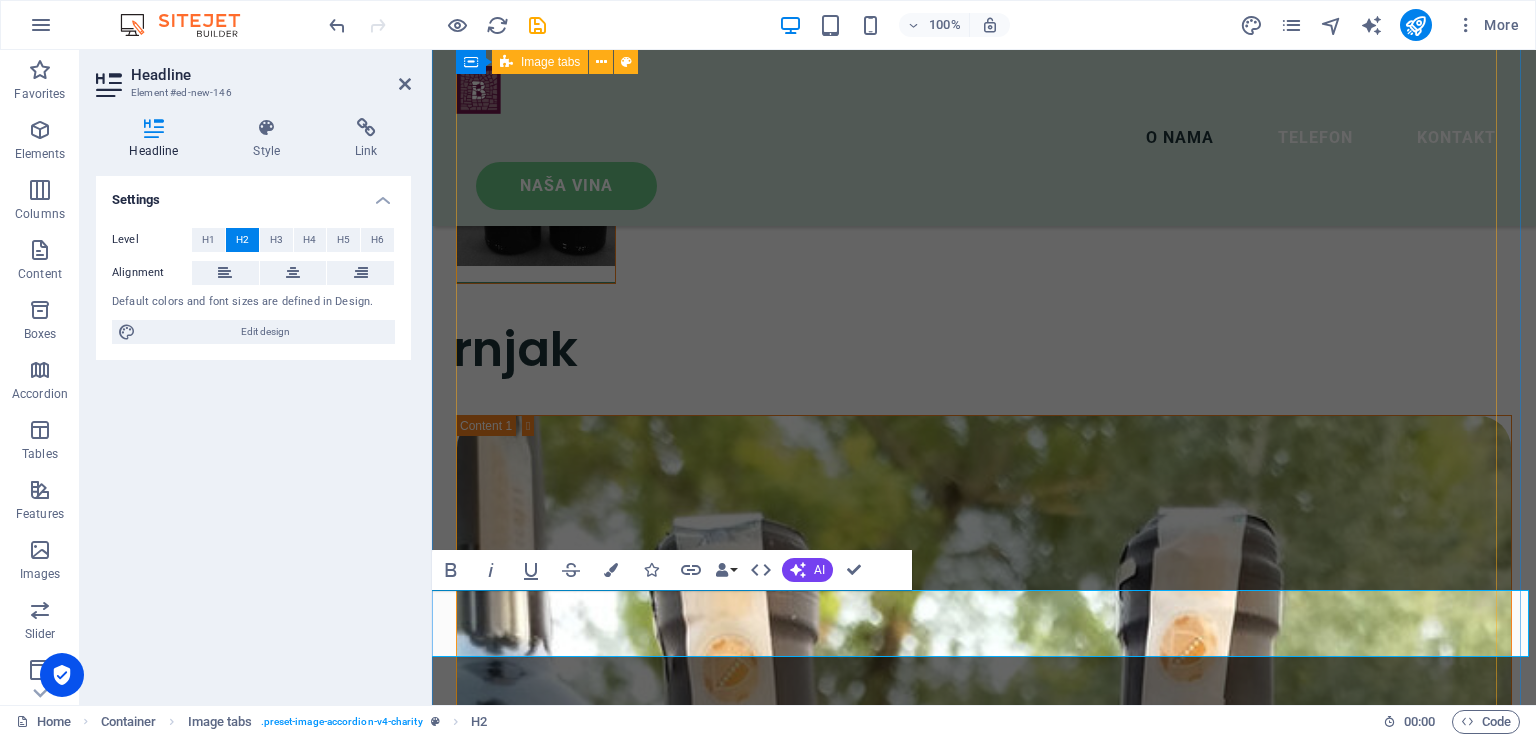 type 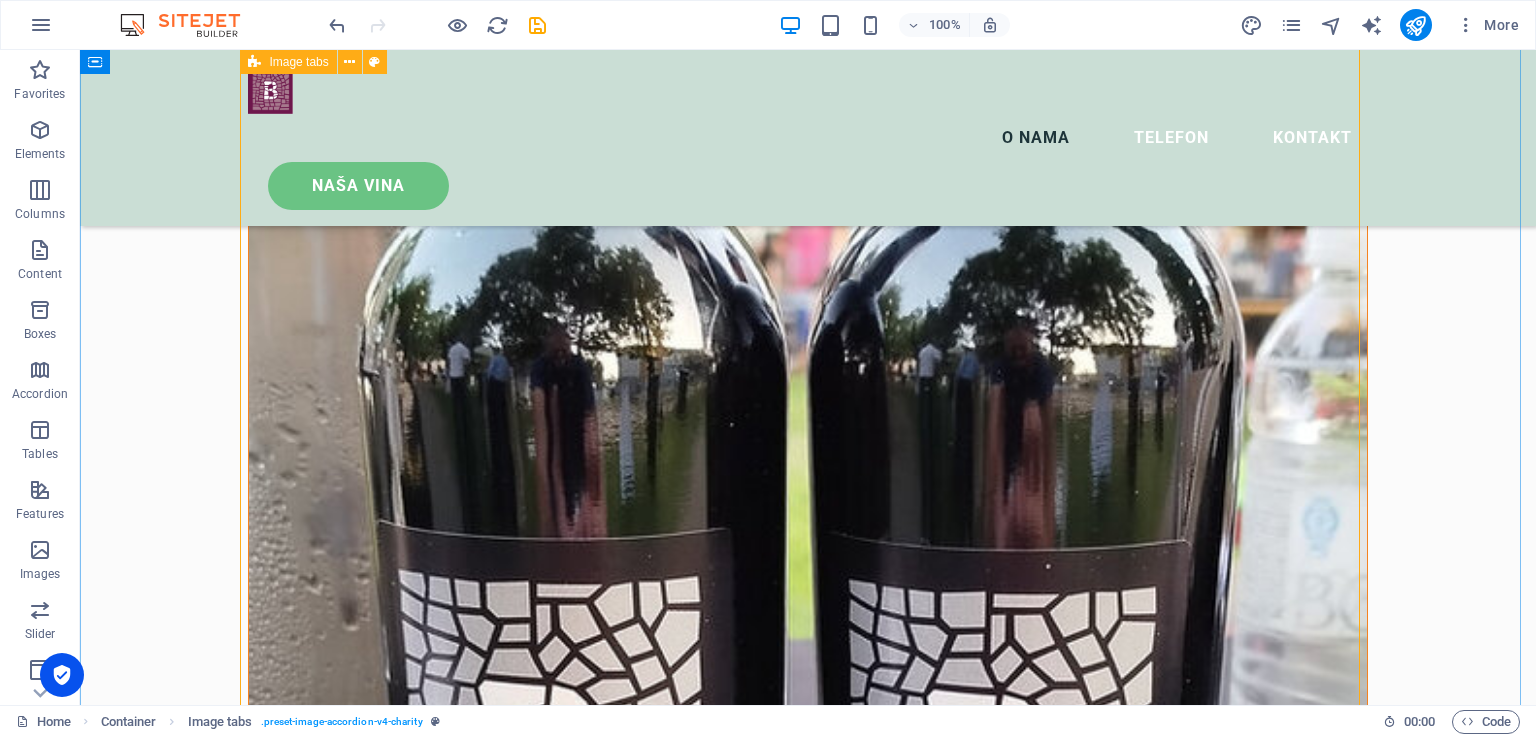 scroll, scrollTop: 3044, scrollLeft: 0, axis: vertical 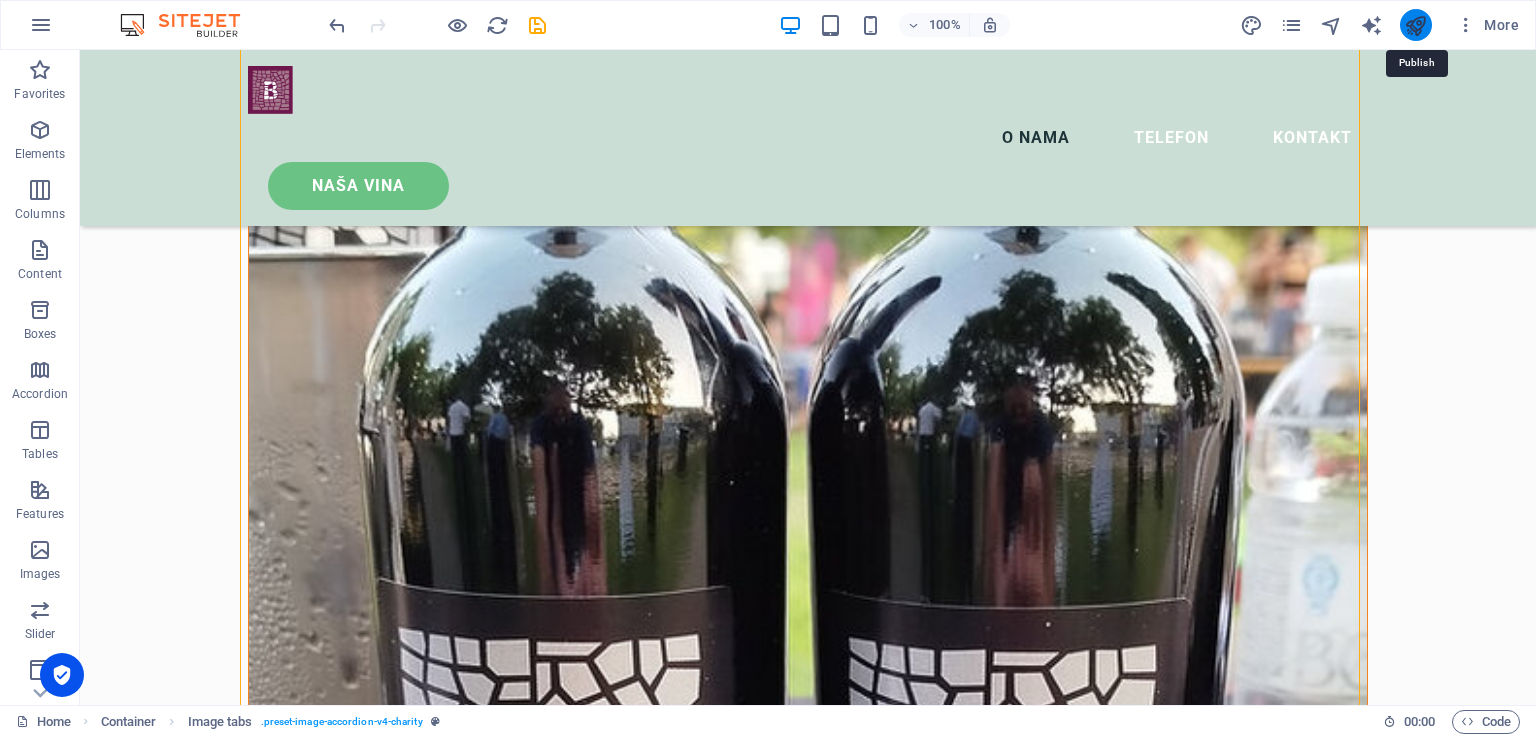 click at bounding box center (1415, 25) 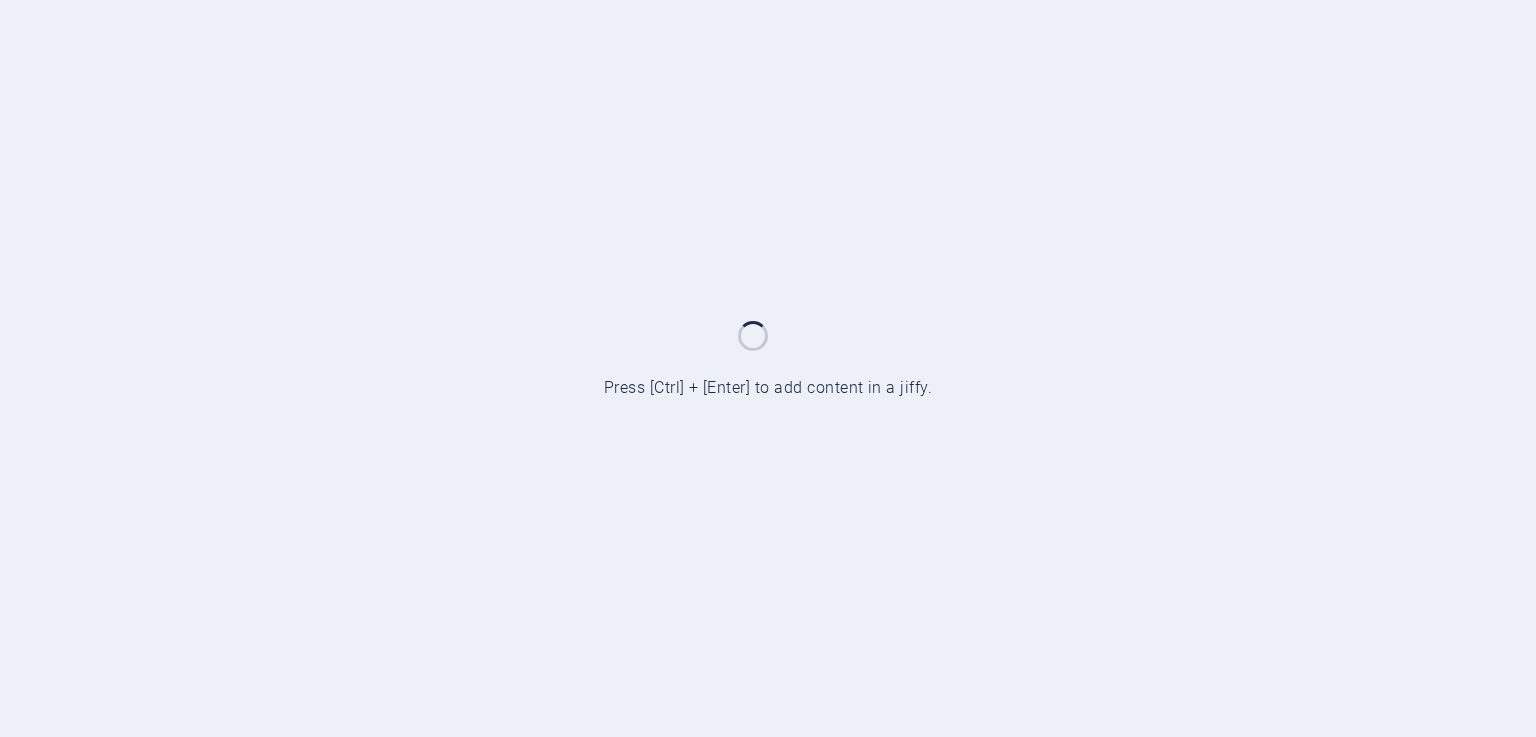 scroll, scrollTop: 0, scrollLeft: 0, axis: both 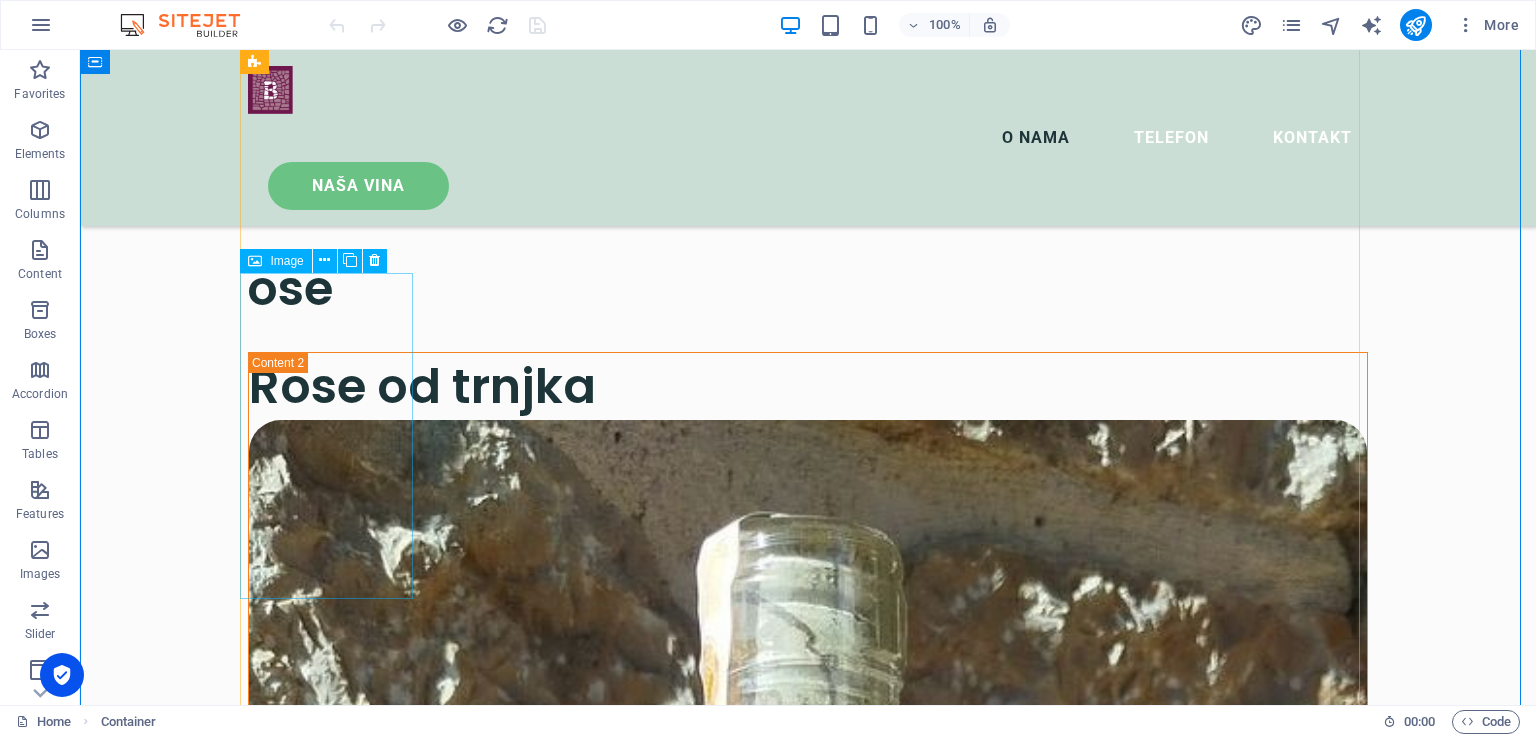 drag, startPoint x: 296, startPoint y: 264, endPoint x: 301, endPoint y: 273, distance: 10.29563 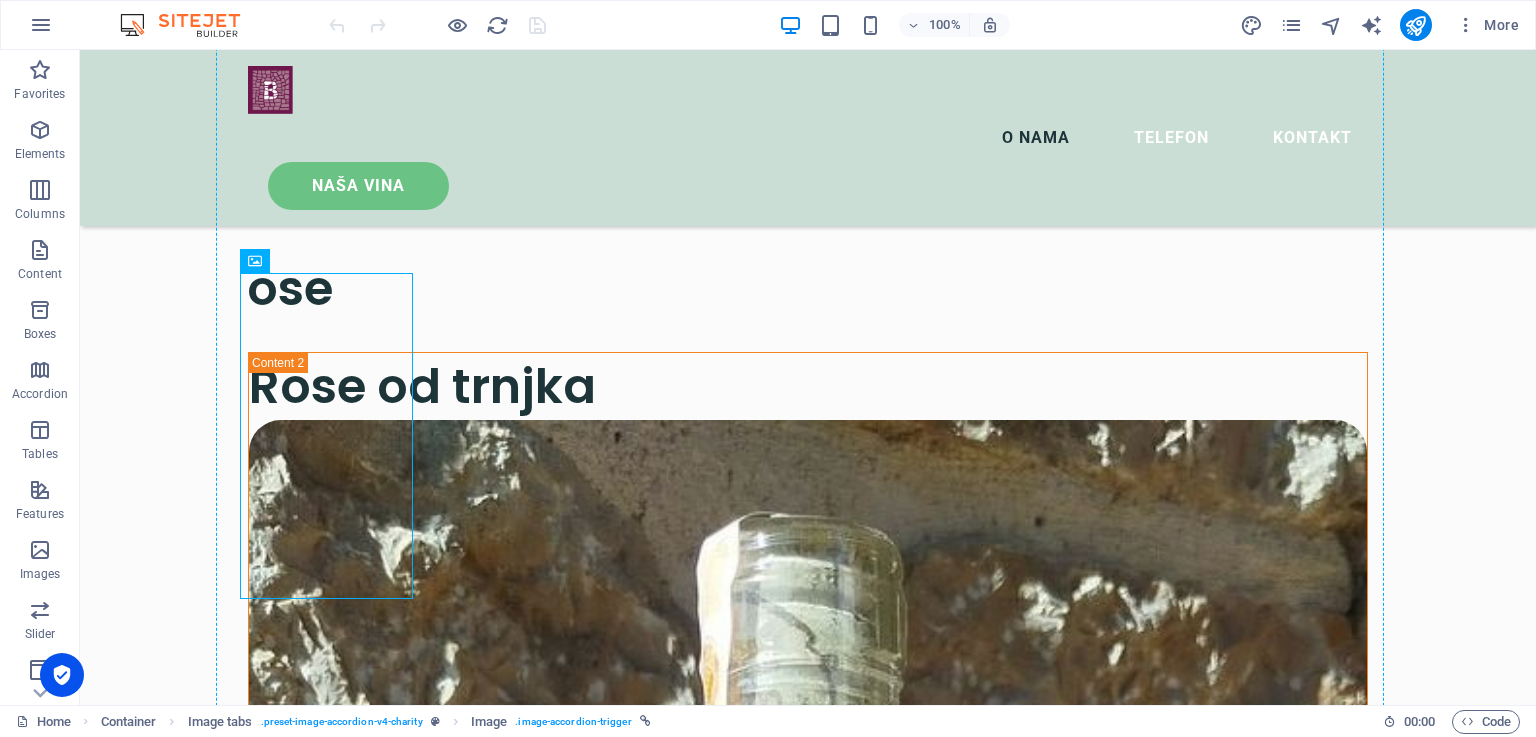 drag, startPoint x: 409, startPoint y: 283, endPoint x: 590, endPoint y: 294, distance: 181.33394 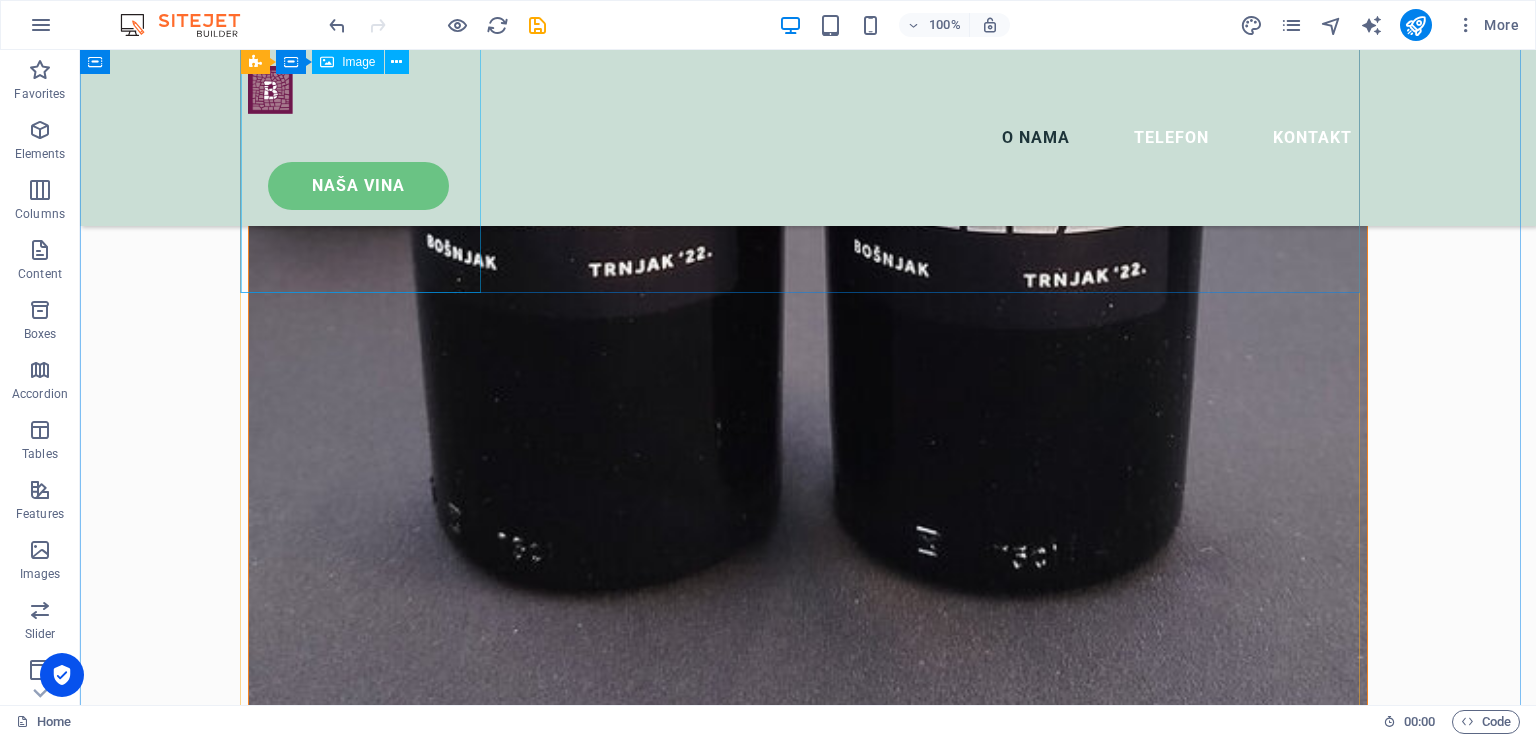 scroll, scrollTop: 3800, scrollLeft: 0, axis: vertical 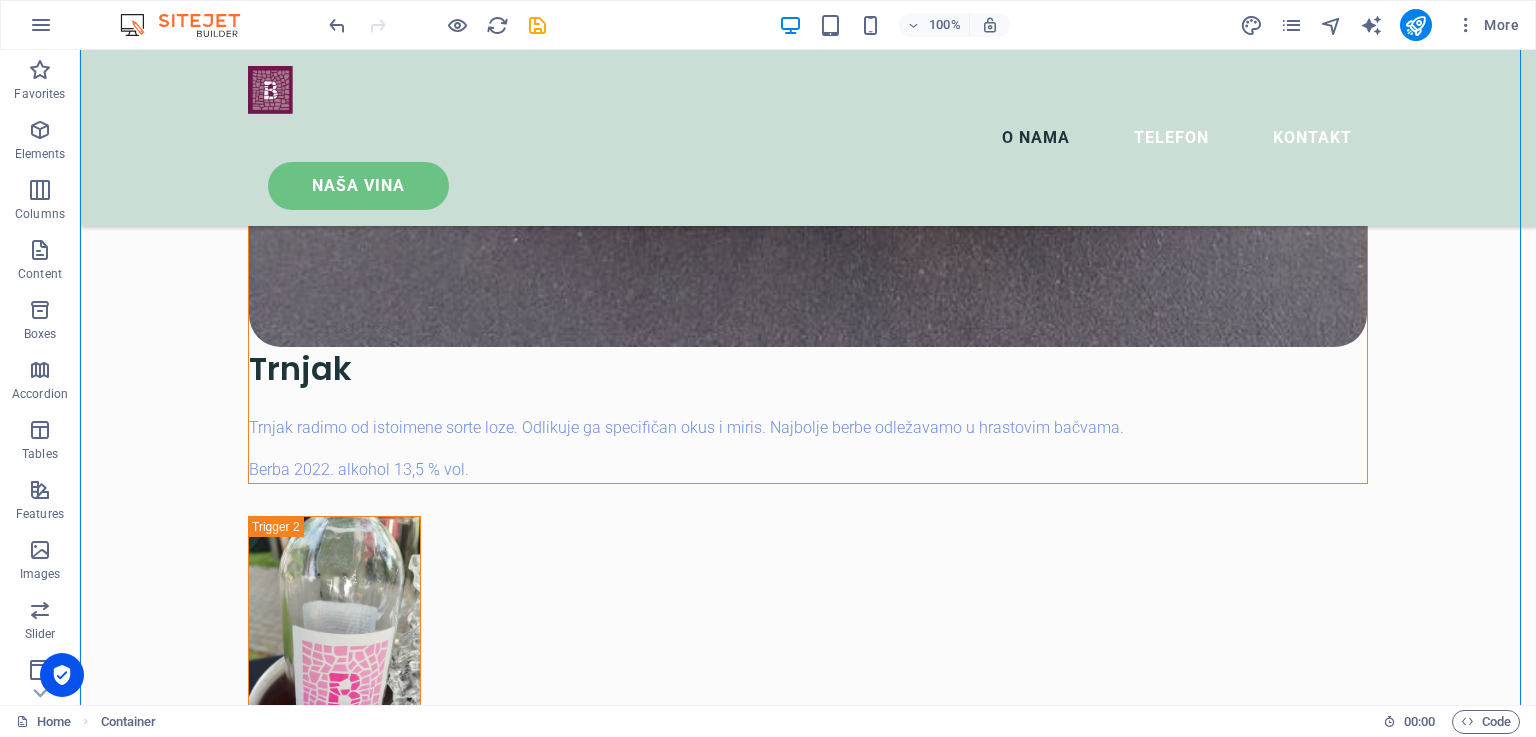drag, startPoint x: 363, startPoint y: 397, endPoint x: 753, endPoint y: 451, distance: 393.7207 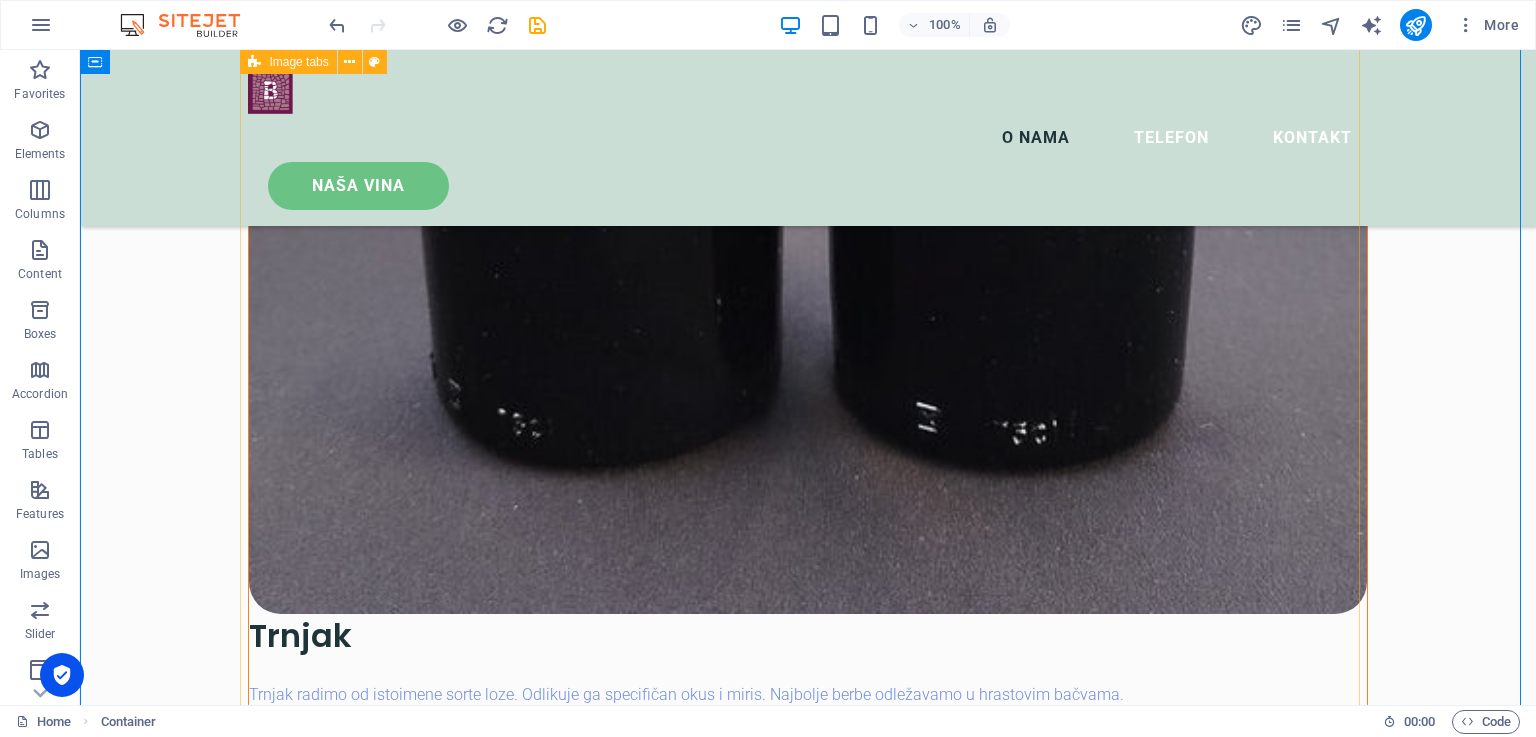 scroll, scrollTop: 3903, scrollLeft: 0, axis: vertical 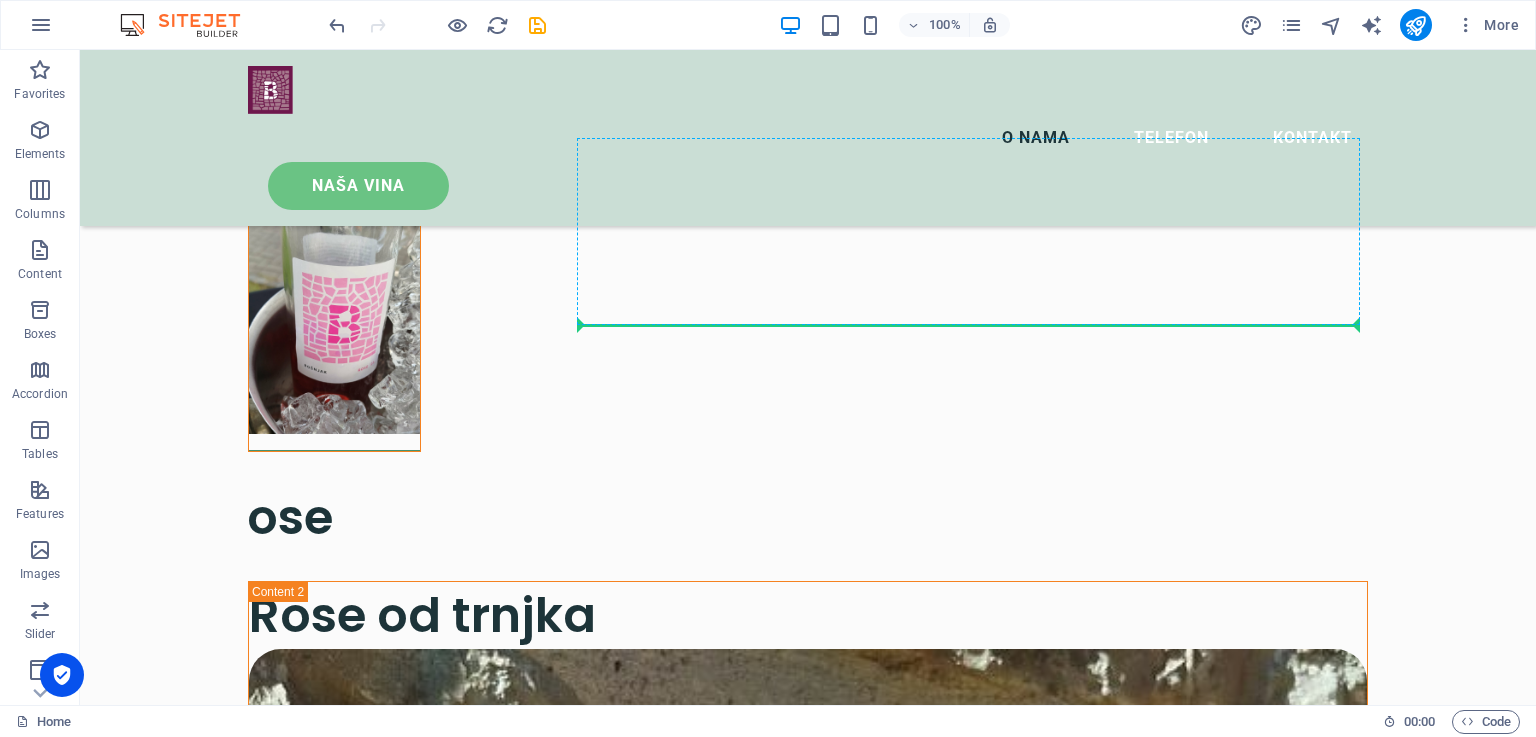 drag, startPoint x: 358, startPoint y: 296, endPoint x: 692, endPoint y: 321, distance: 334.93433 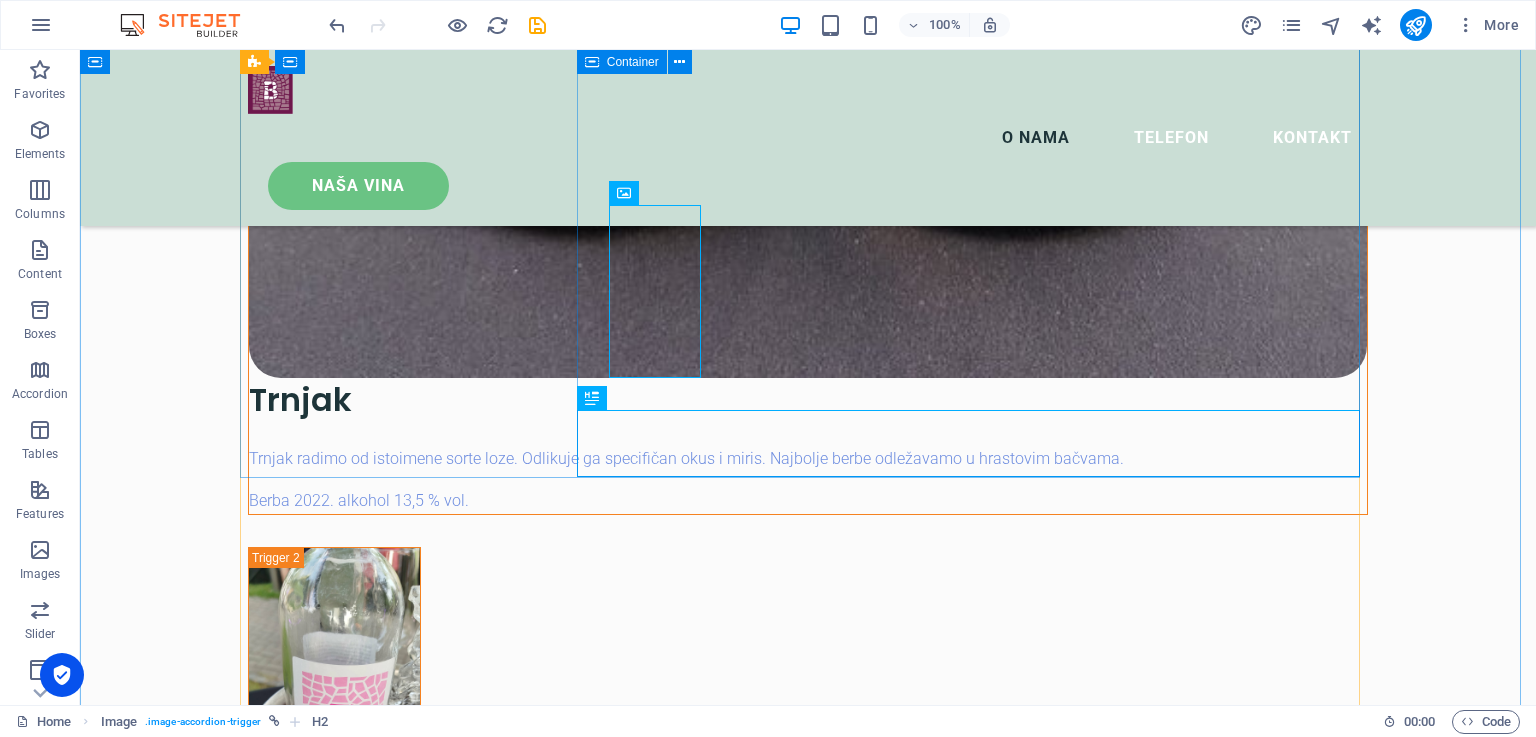 scroll, scrollTop: 3872, scrollLeft: 0, axis: vertical 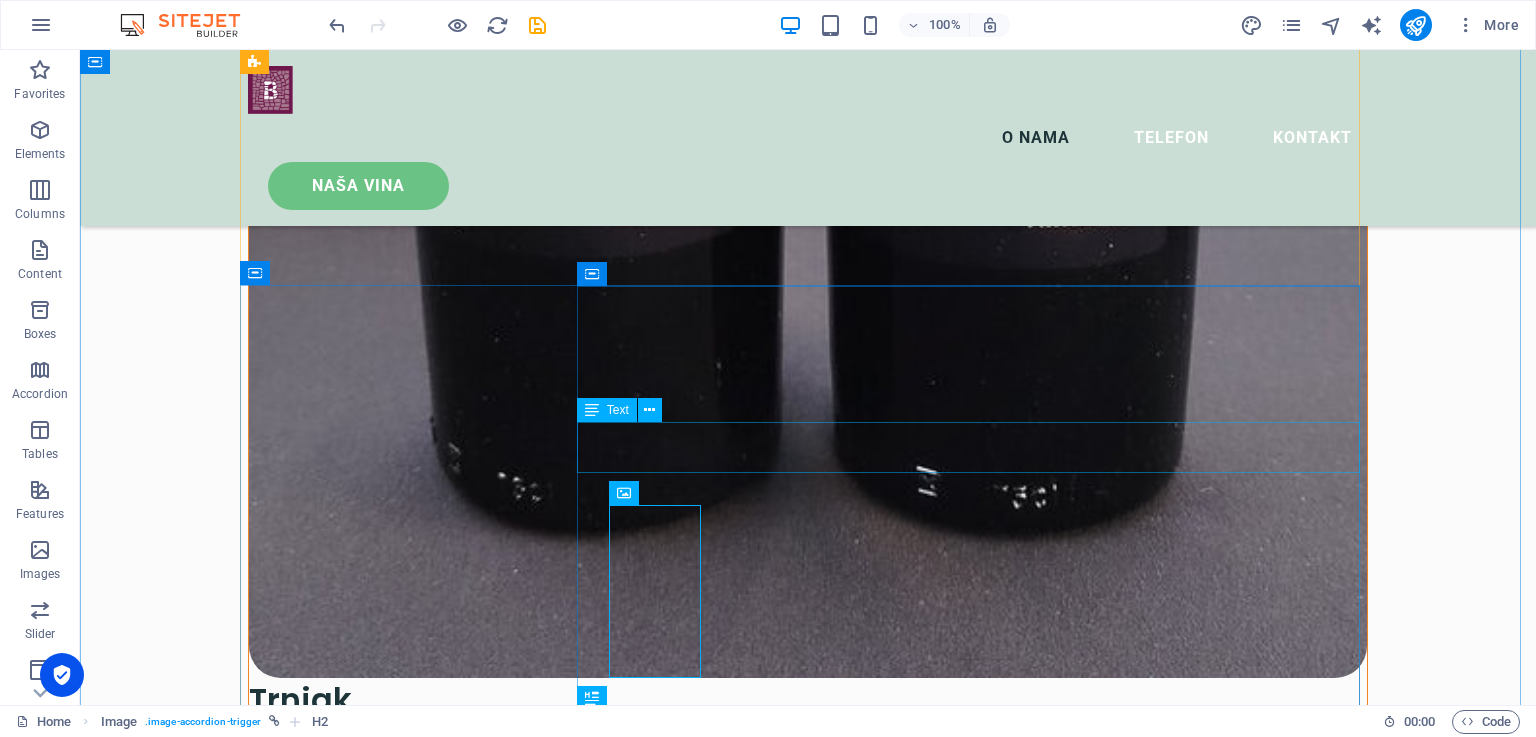 click on "Volutpat nulla. Tortor cras suscipit augue sodales risus auctor. Fusce nunc vitae non dui ornare tellus nibh purus lectus." at bounding box center (808, 7816) 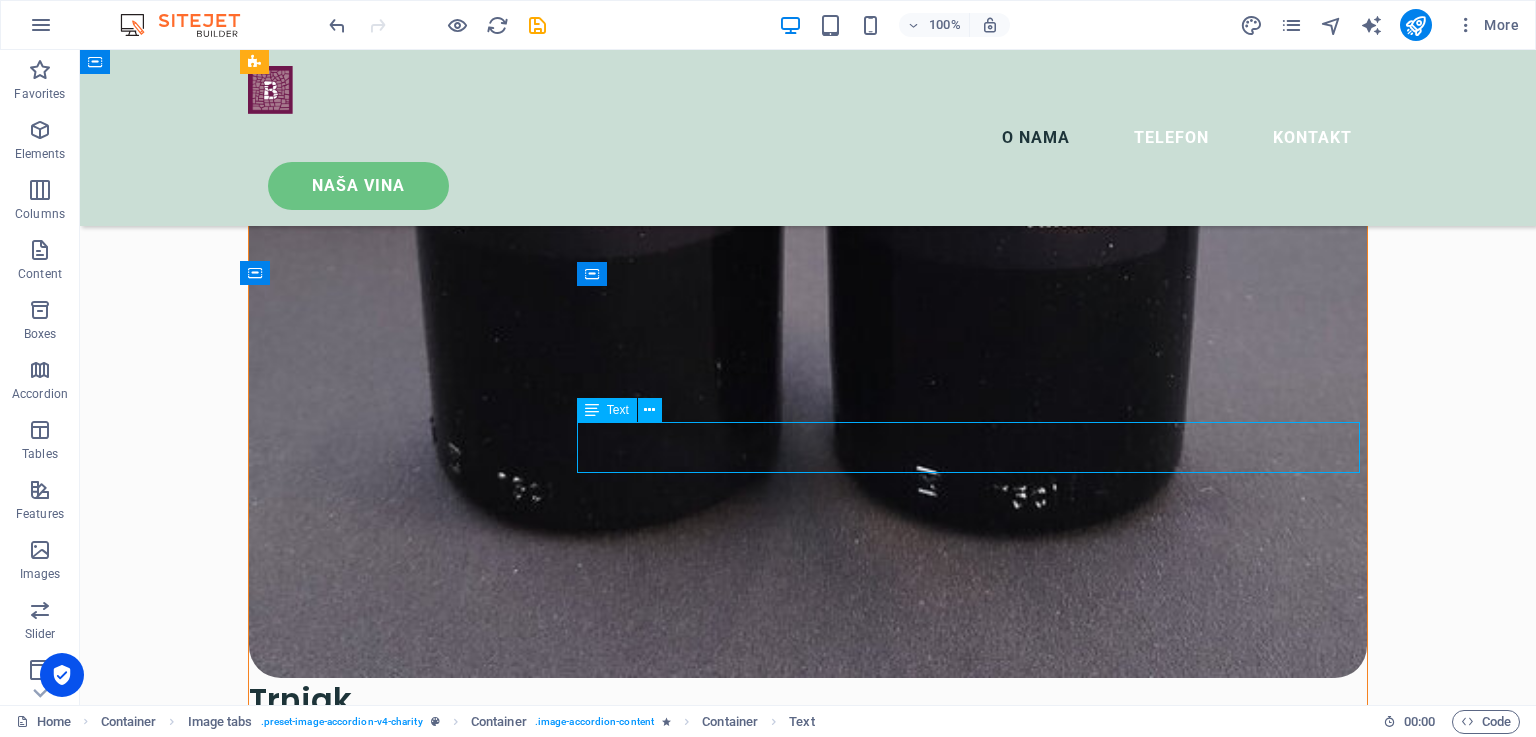 click on "Volutpat nulla. Tortor cras suscipit augue sodales risus auctor. Fusce nunc vitae non dui ornare tellus nibh purus lectus." at bounding box center (808, 7816) 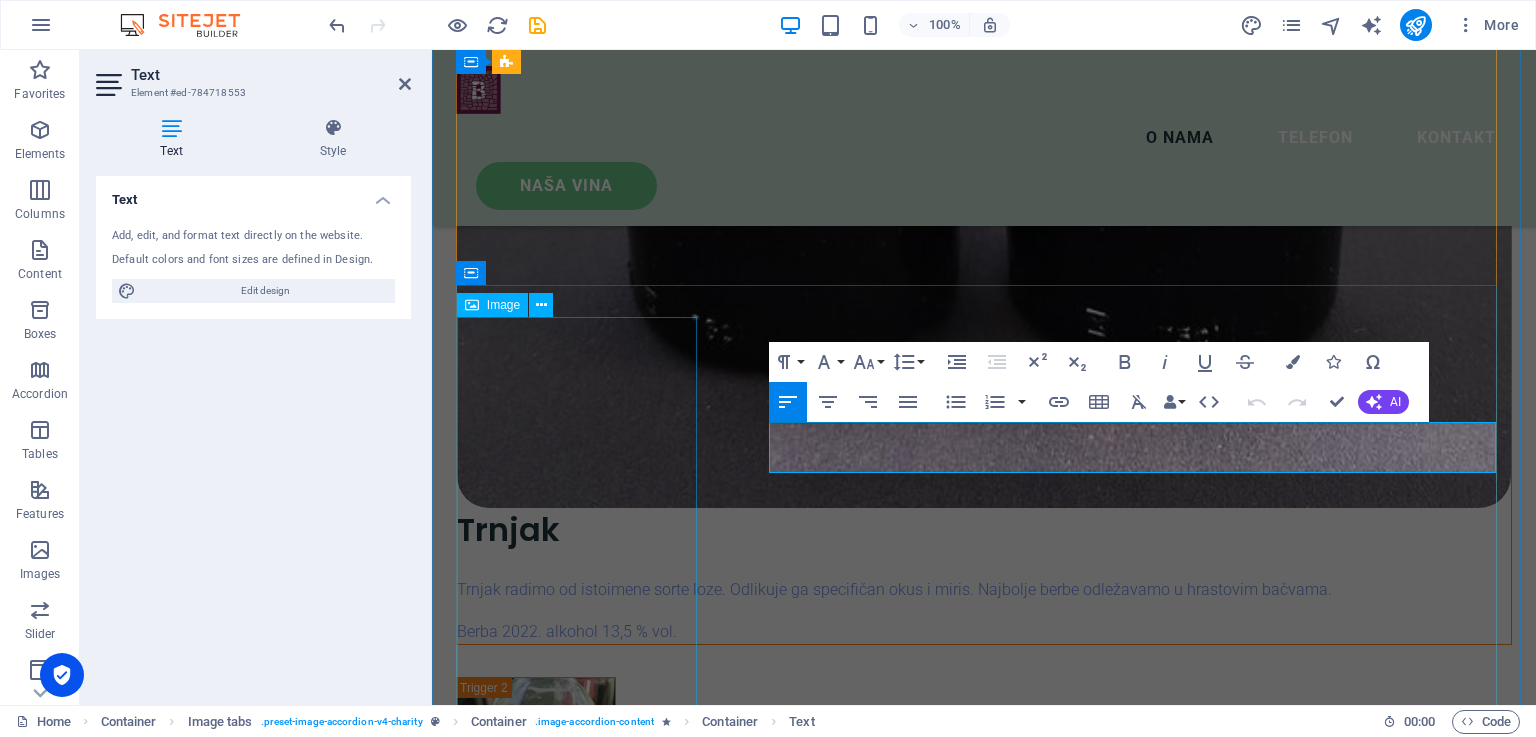 scroll, scrollTop: 3837, scrollLeft: 0, axis: vertical 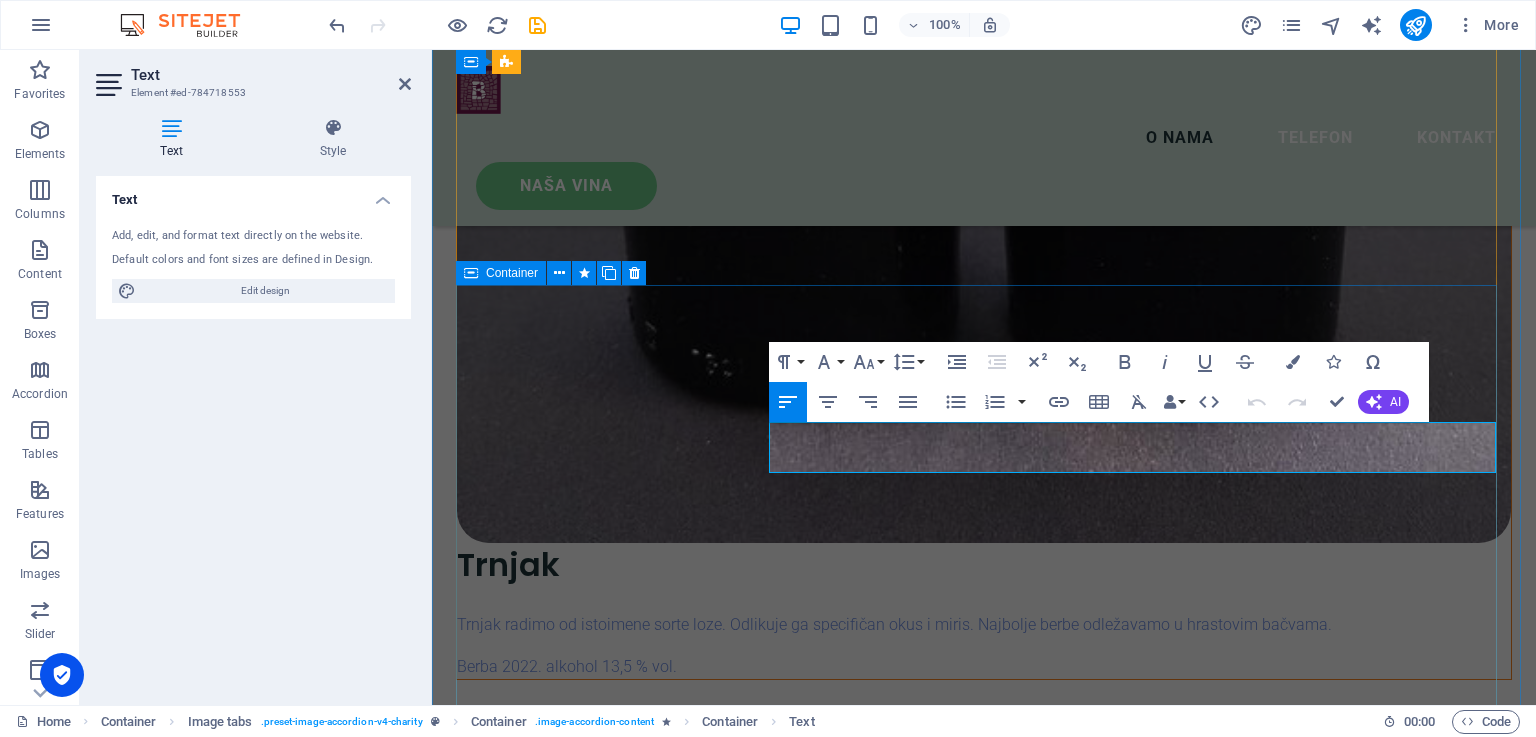 drag, startPoint x: 928, startPoint y: 464, endPoint x: 752, endPoint y: 418, distance: 181.91206 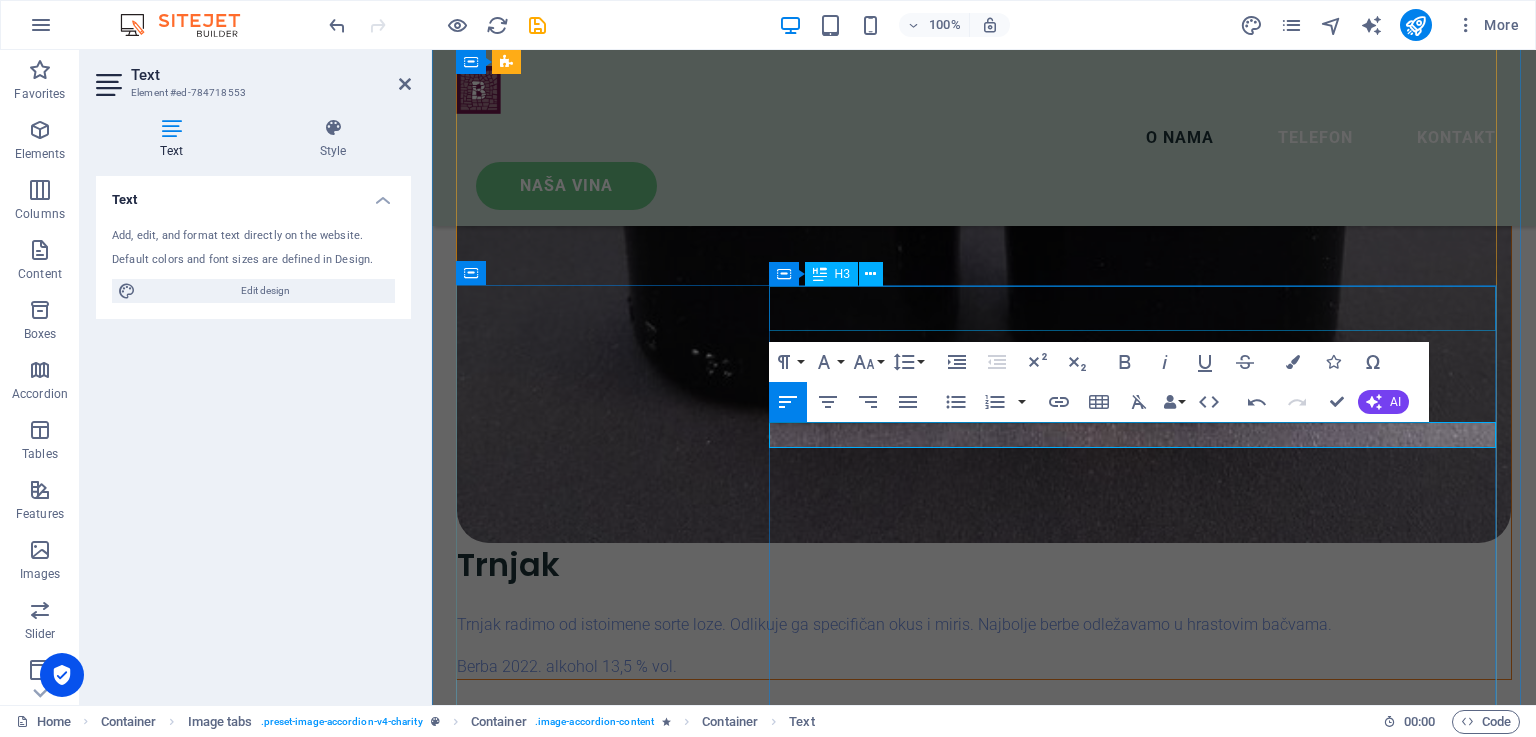 click on "Trnjak Trnjak Trnjak radimo od istoimene sorte loze. Odlikuje ga specifičan okus i miris. Najbolje berbe odležavamo u hrastovim bačvama. Berba 2022. alkohol 13,5 % vol. Rose Rose od trnjka Rose od trnjka 2023. godine odvažili smo se uraditi rose vino od Trnjka. Pokazalo se izvanrednim i osvježavajućim vinom. Svakako ćemo nastaviti s ovim vinom. Rose 2023. alkohol 13 %vol Cuvee od crnih sorti Cuvee Od najboljih sorti radimo mješavinu vina. Vranac koji dolazi puno ranije od Trnjka i Blatine beremo kada uzrije i od njega radimo vino koje se nakon vrenja i otakanja miješa sa ostalim vinom pravljenim od Trnjka i Blatine. Cuvee berba 2023. alkohol 13,5 vol. Žilavka Žilavka je loza koja je u srcu Hercegovine zbog izuzetnog vina koje ova loza daje i zbog otpornosti na sušu i vremenske nepogode. Žilavka Syrah Syrah 2022. alkohol 13,5%vol." at bounding box center [984, 4093] 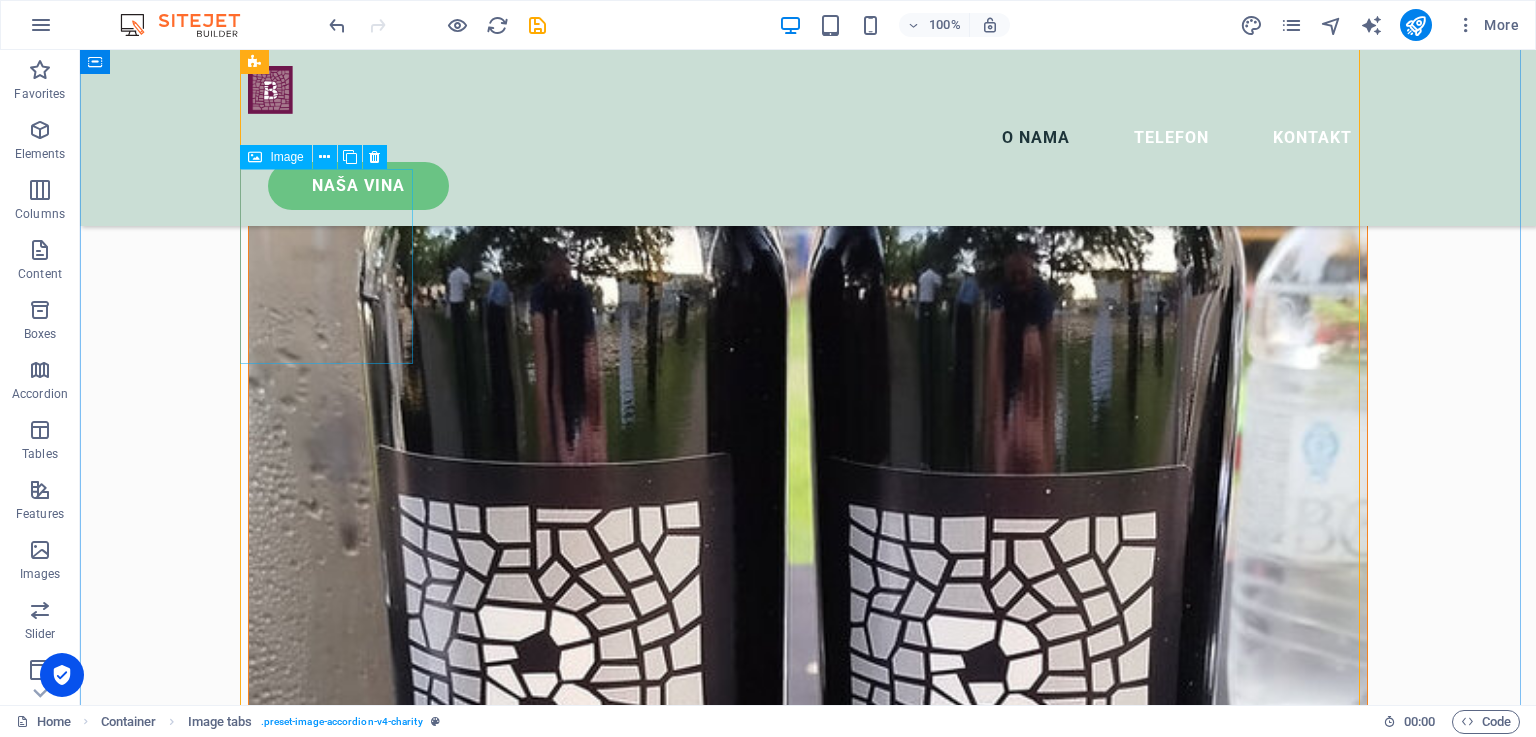 scroll, scrollTop: 3172, scrollLeft: 0, axis: vertical 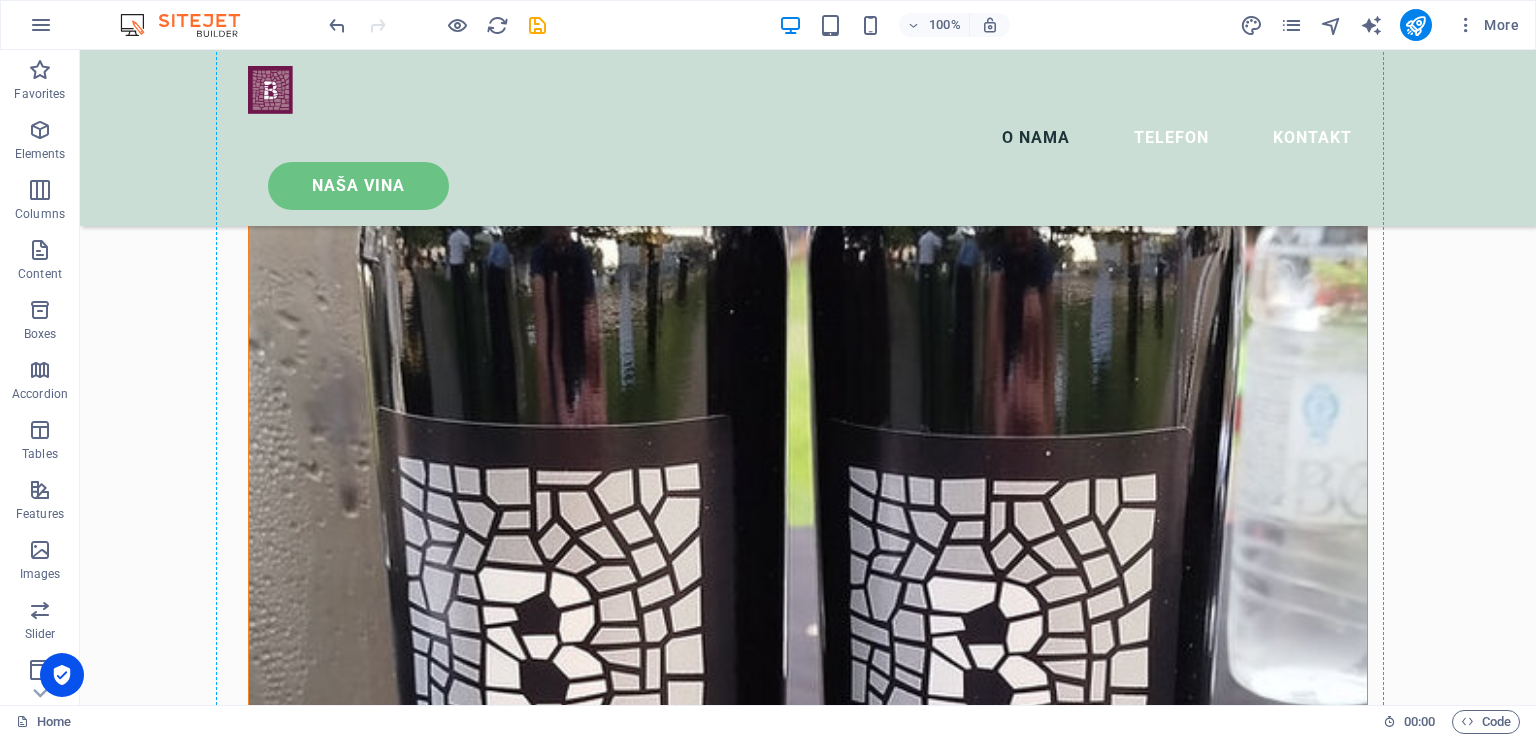 drag, startPoint x: 362, startPoint y: 293, endPoint x: 663, endPoint y: 568, distance: 407.70822 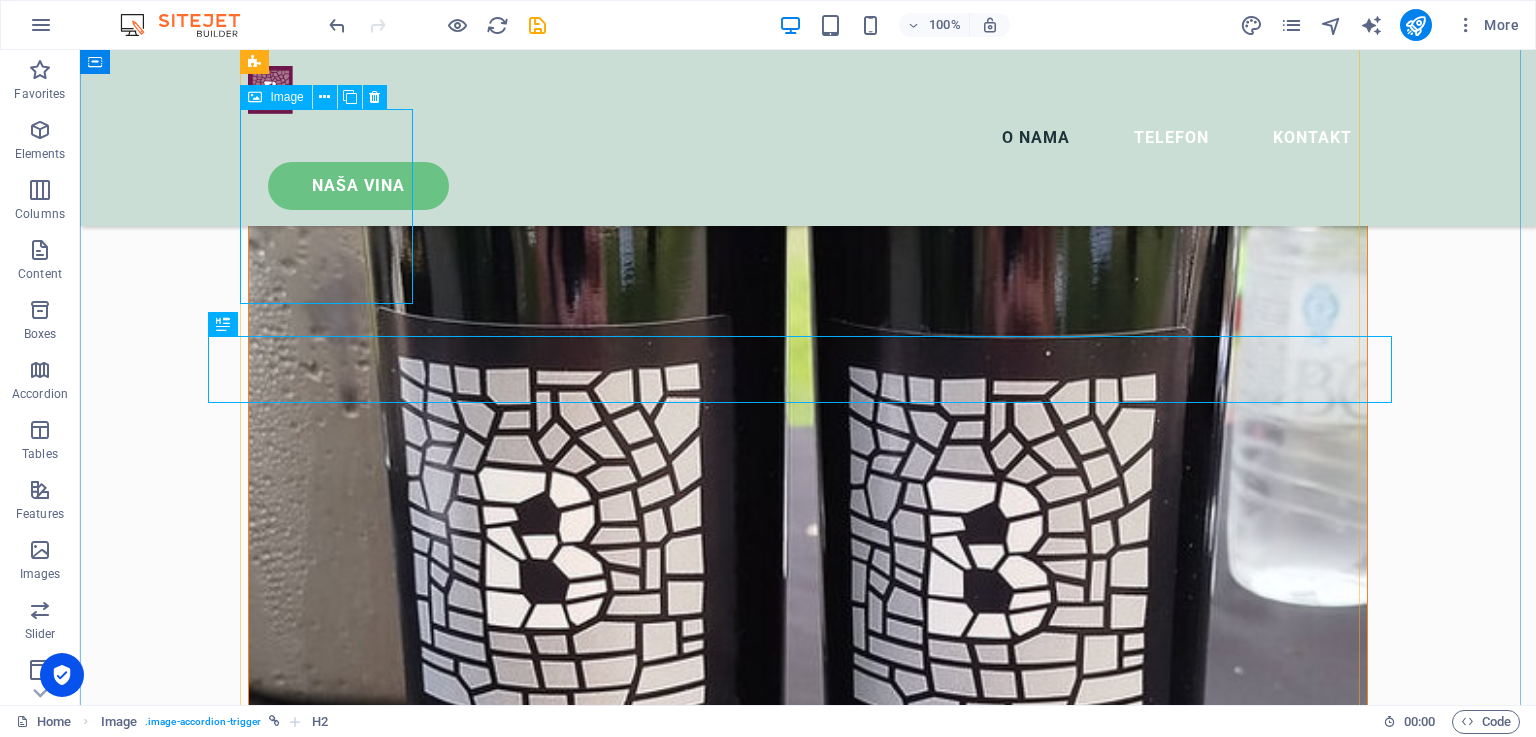 scroll, scrollTop: 3115, scrollLeft: 0, axis: vertical 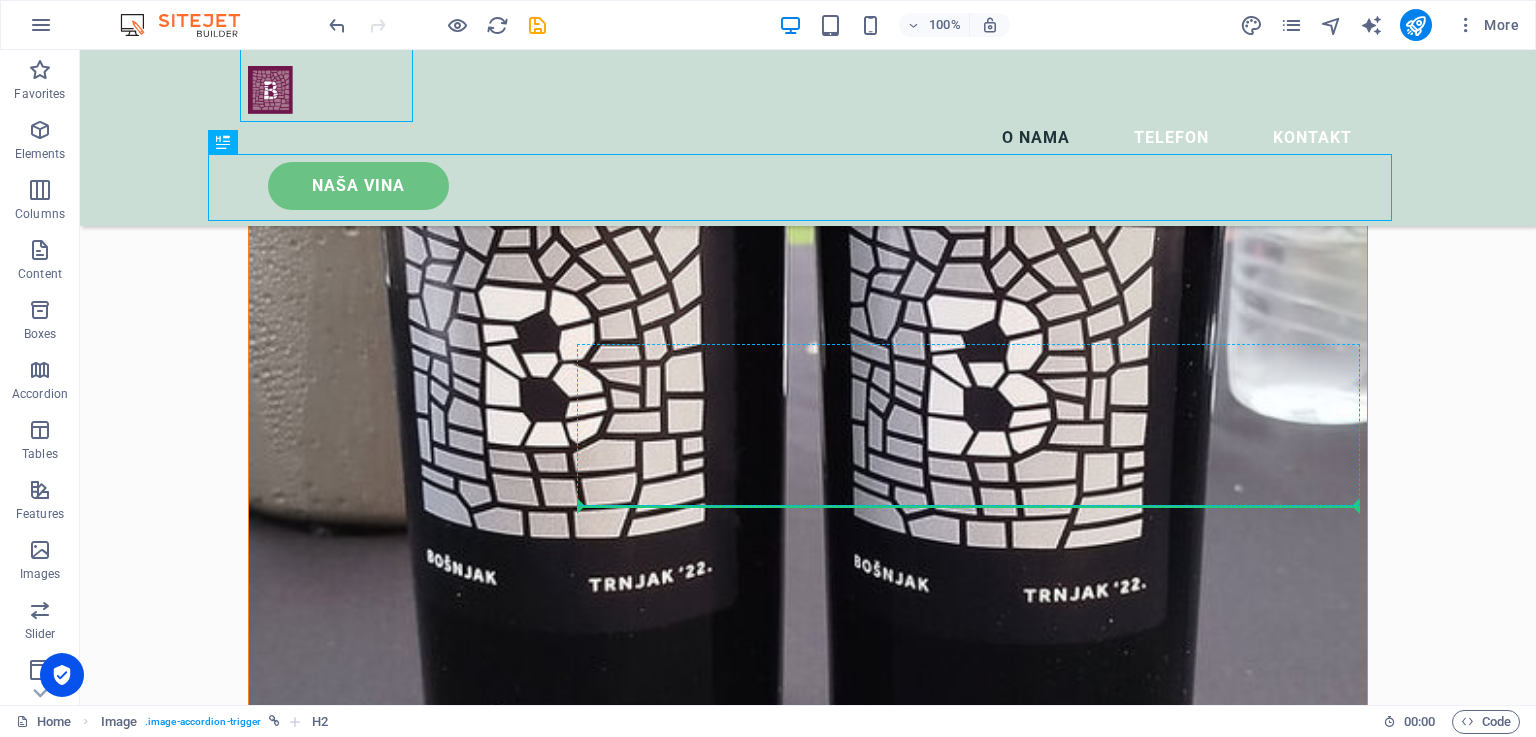 drag, startPoint x: 342, startPoint y: 349, endPoint x: 811, endPoint y: 494, distance: 490.90326 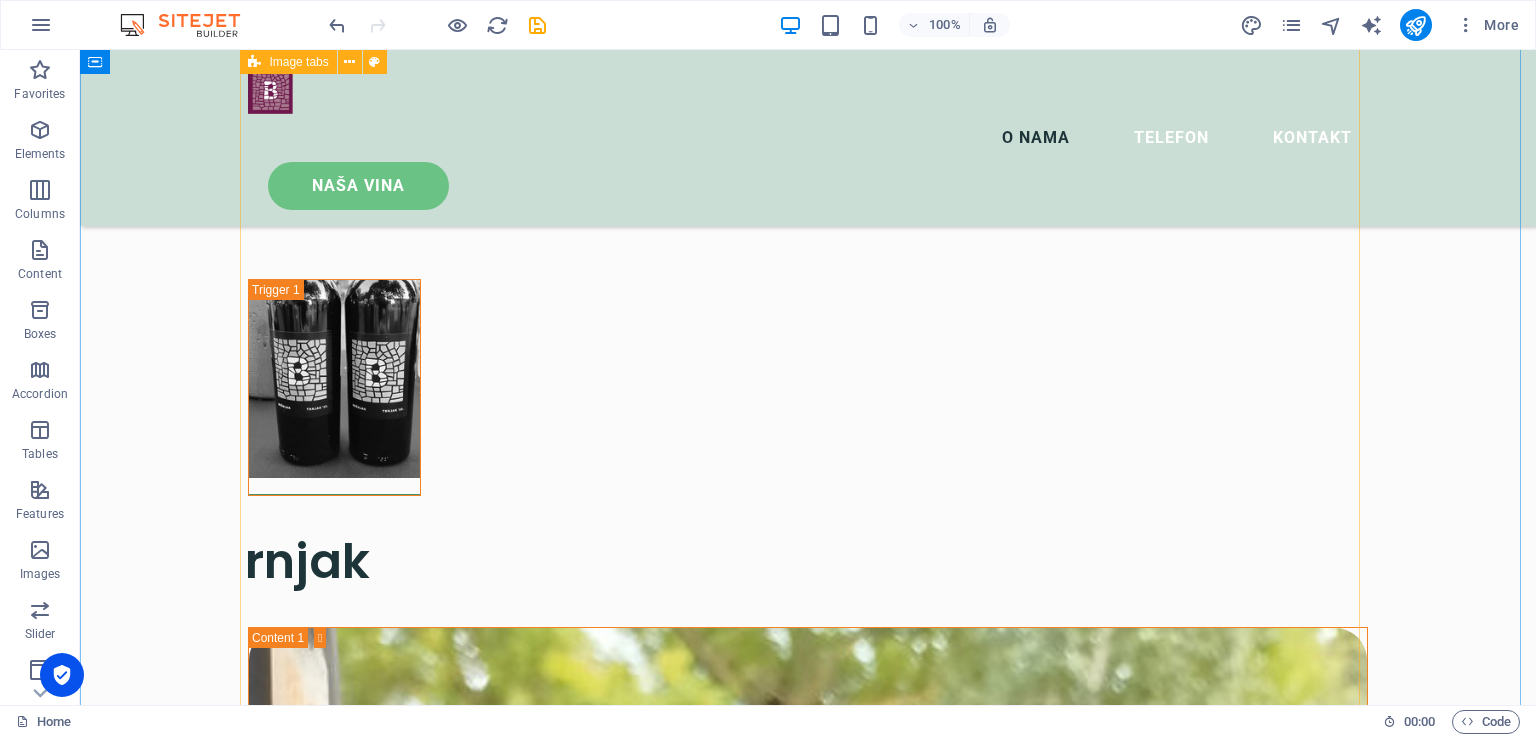 scroll, scrollTop: 2171, scrollLeft: 0, axis: vertical 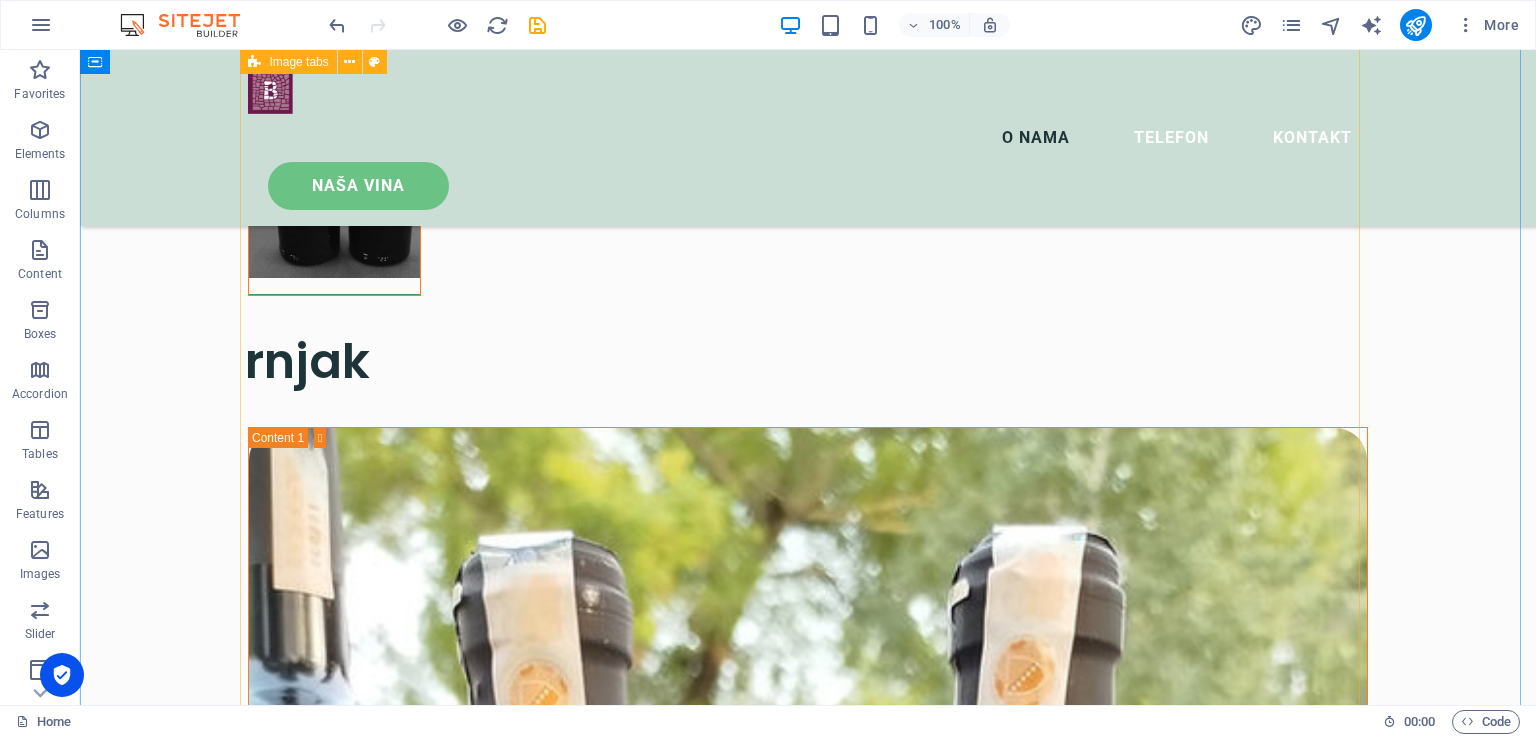 drag, startPoint x: 360, startPoint y: 266, endPoint x: 689, endPoint y: 464, distance: 383.9857 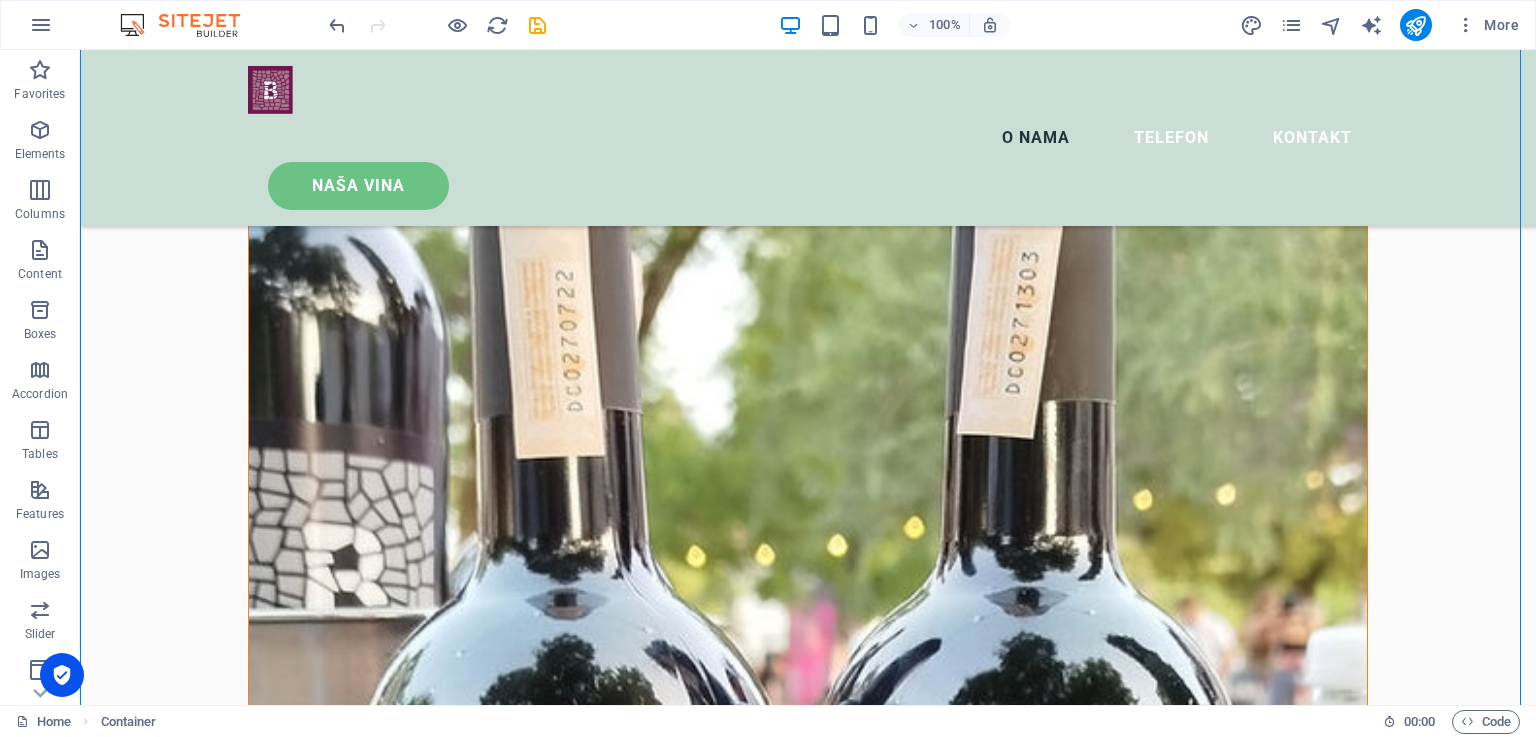 scroll, scrollTop: 2740, scrollLeft: 0, axis: vertical 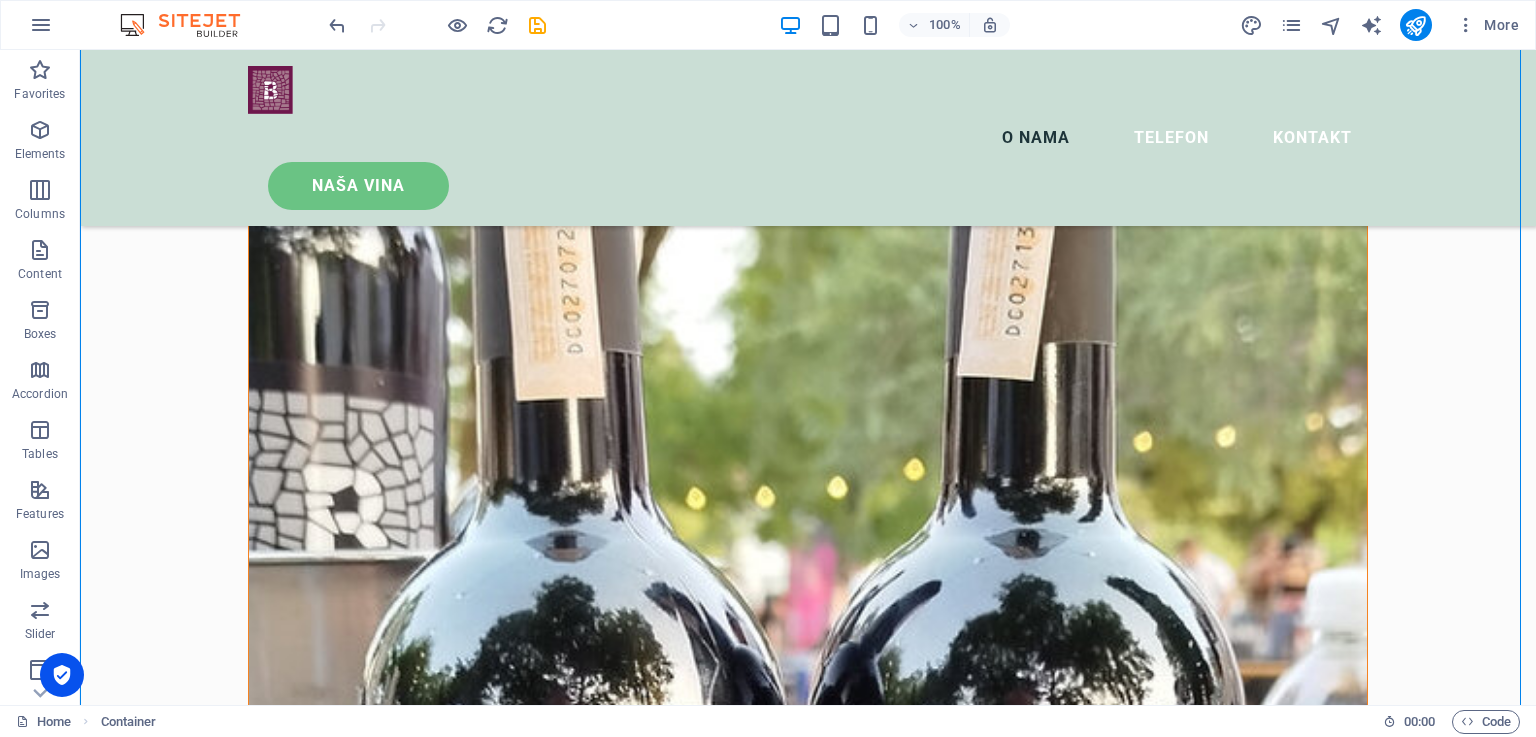 drag, startPoint x: 367, startPoint y: 269, endPoint x: 601, endPoint y: 520, distance: 343.1574 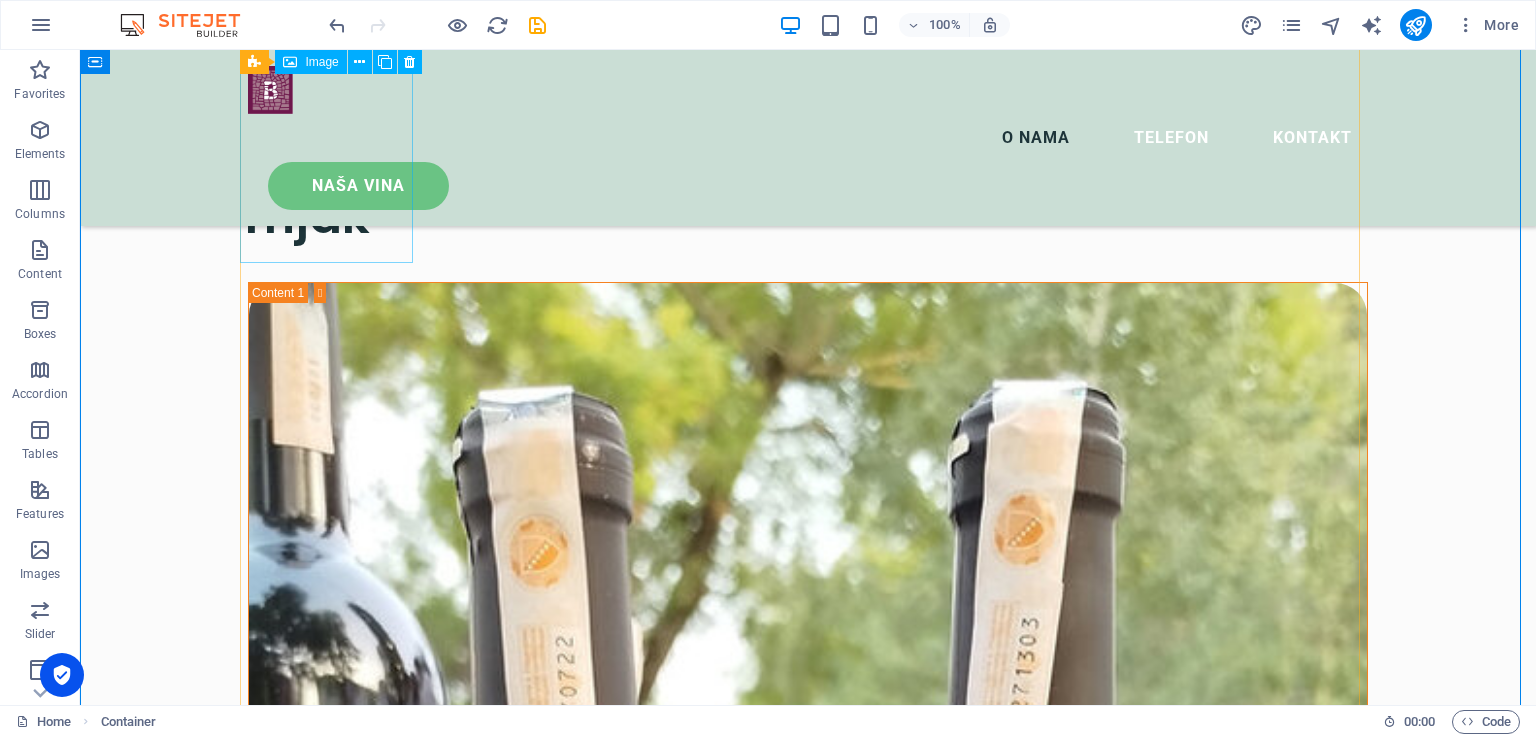 scroll, scrollTop: 2240, scrollLeft: 0, axis: vertical 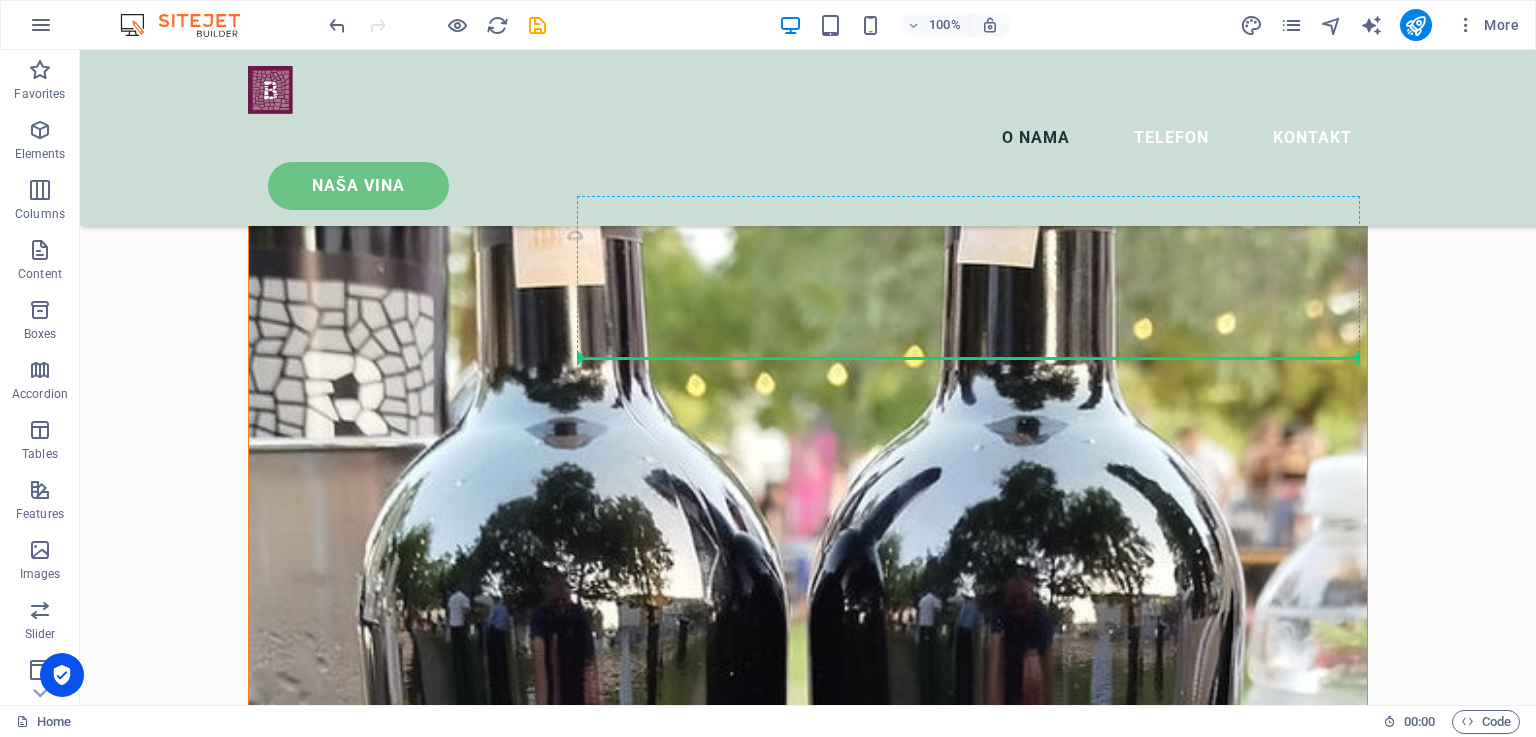 drag, startPoint x: 350, startPoint y: 198, endPoint x: 887, endPoint y: 354, distance: 559.2003 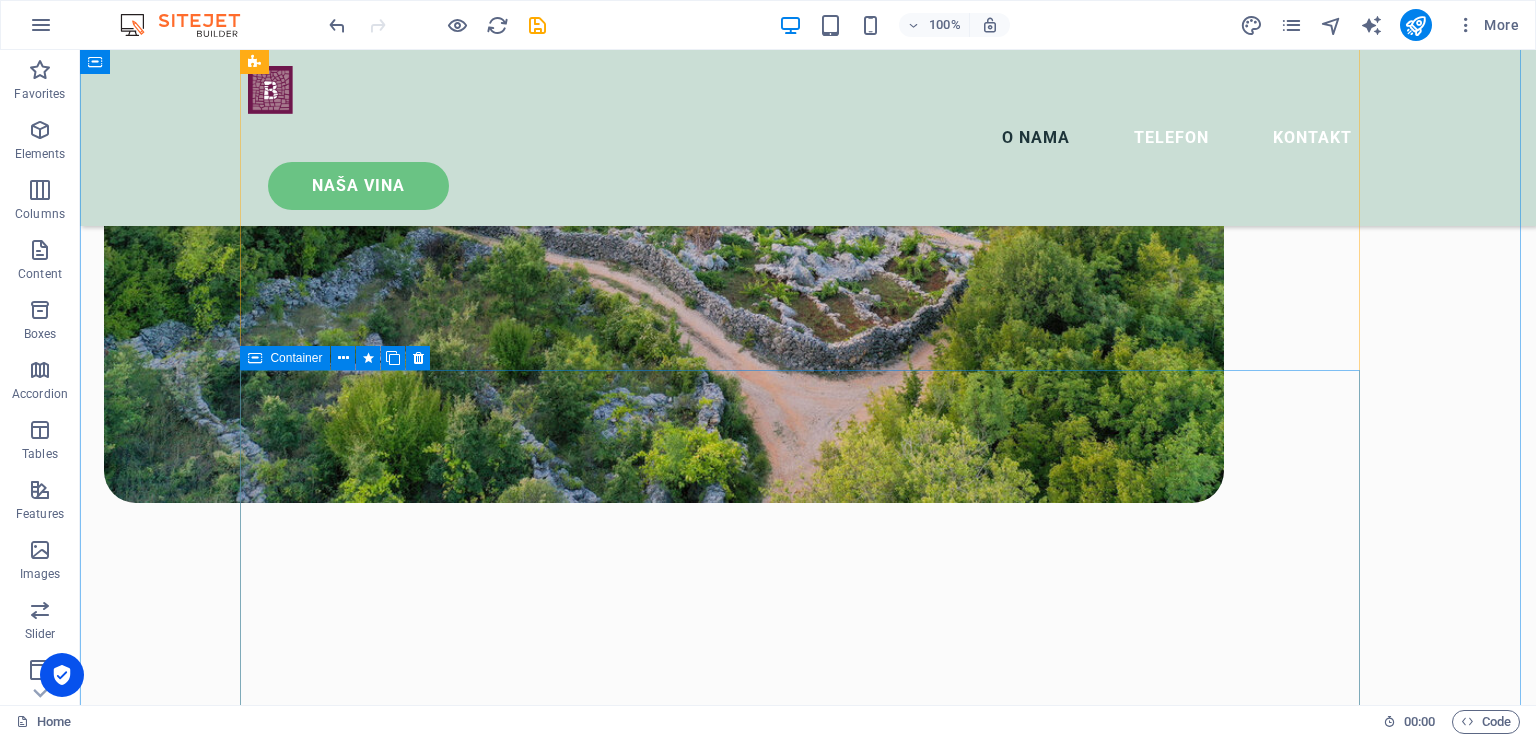 scroll, scrollTop: 1418, scrollLeft: 0, axis: vertical 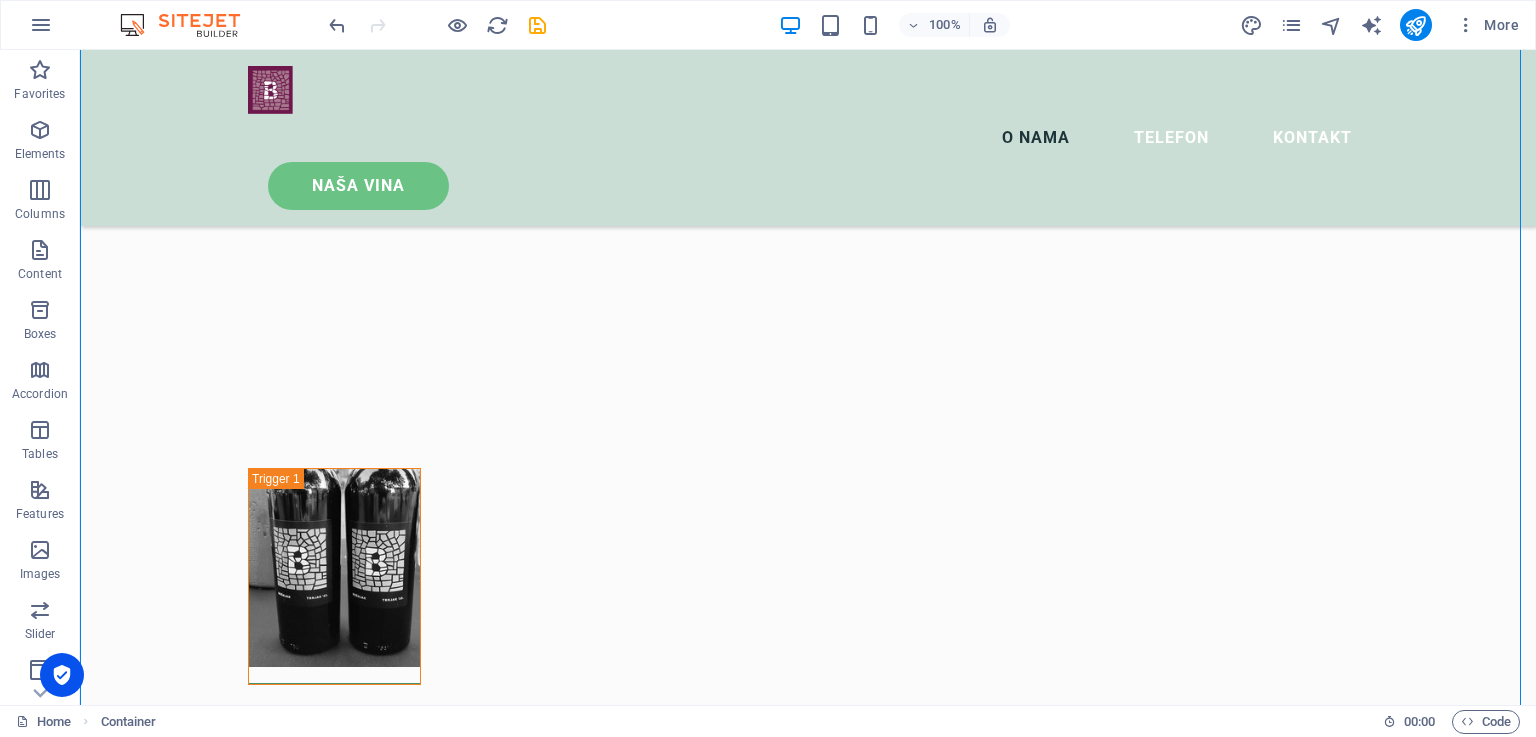 drag, startPoint x: 280, startPoint y: 159, endPoint x: 858, endPoint y: 460, distance: 651.6786 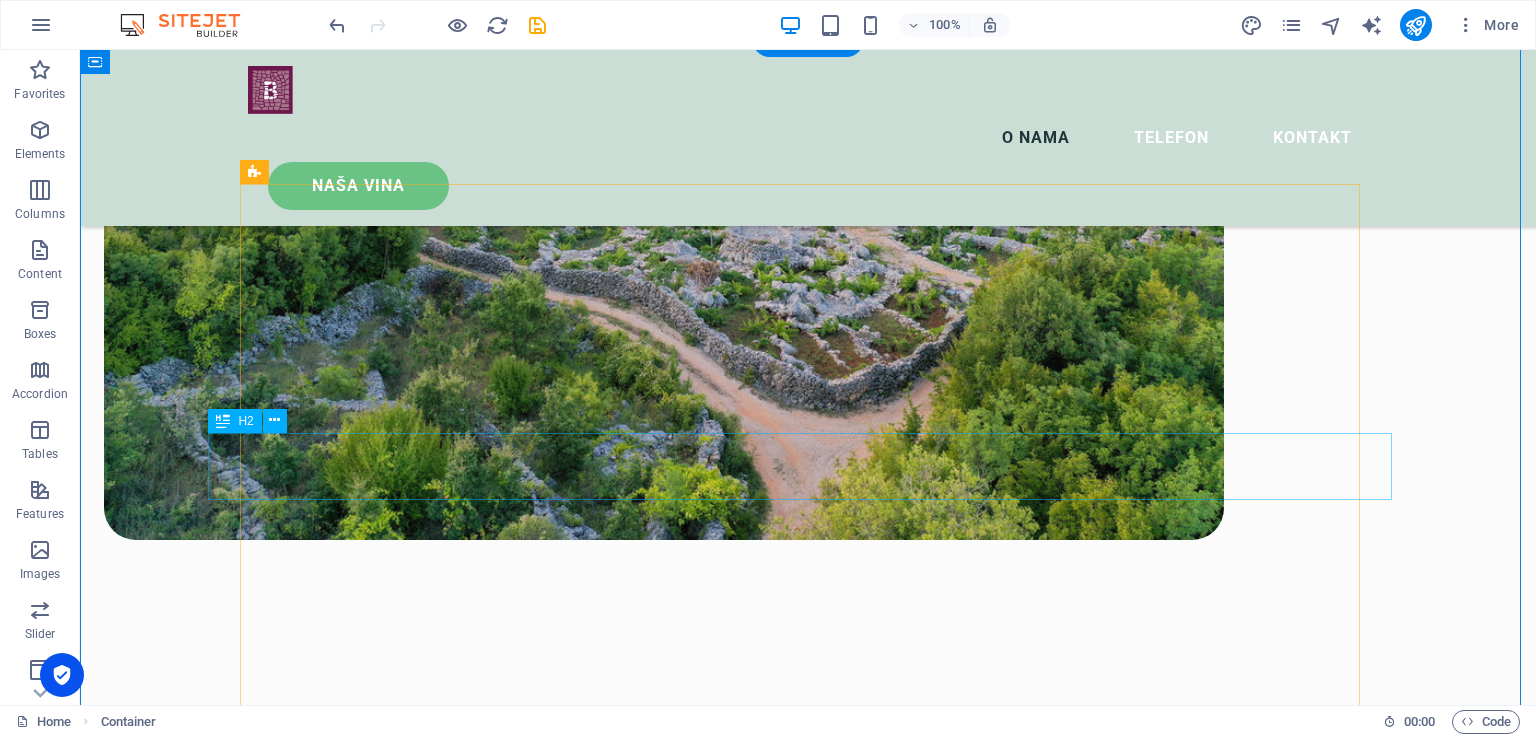 scroll, scrollTop: 1382, scrollLeft: 0, axis: vertical 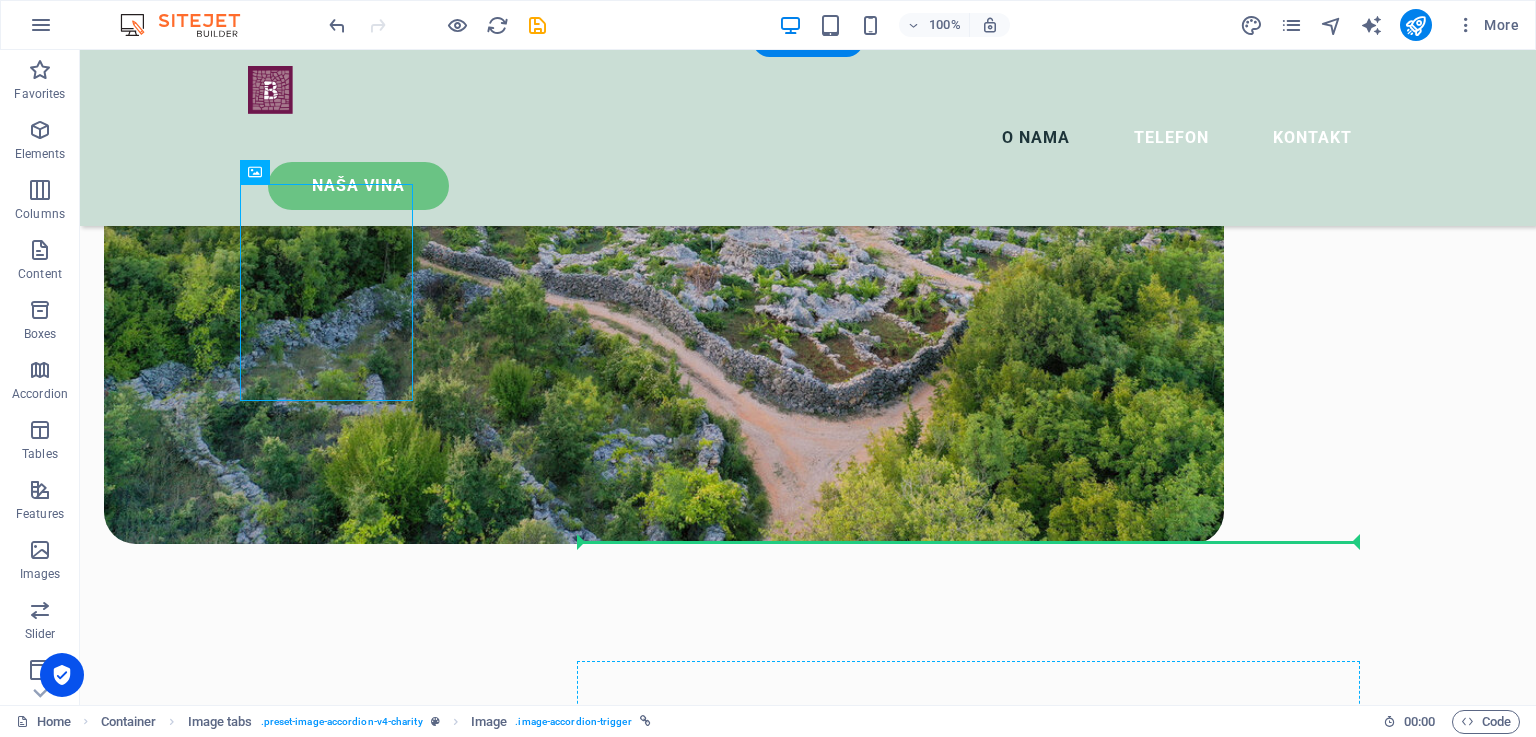 drag, startPoint x: 414, startPoint y: 221, endPoint x: 825, endPoint y: 541, distance: 520.8848 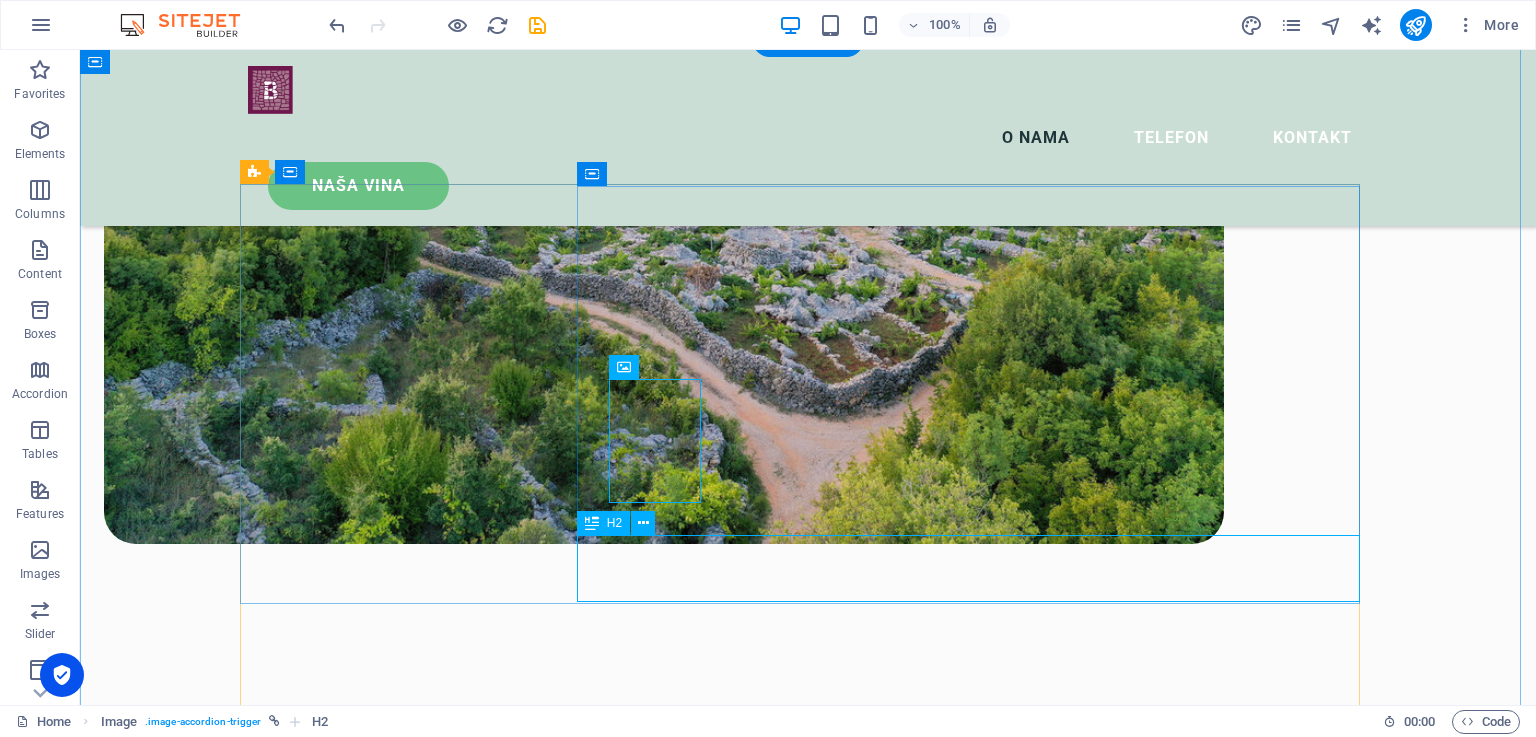 click on "Trnjak" at bounding box center [808, 3254] 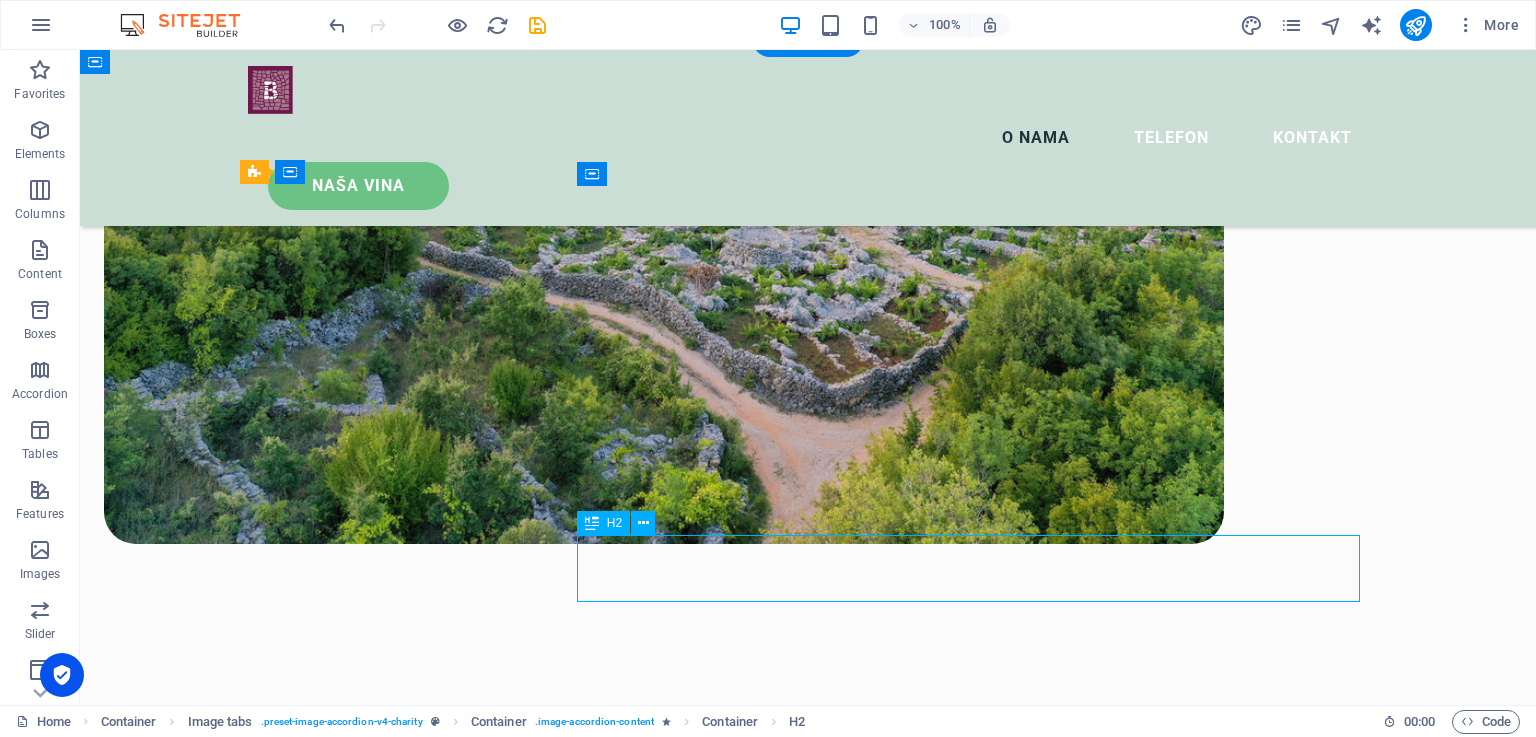 click on "Trnjak" at bounding box center (808, 3254) 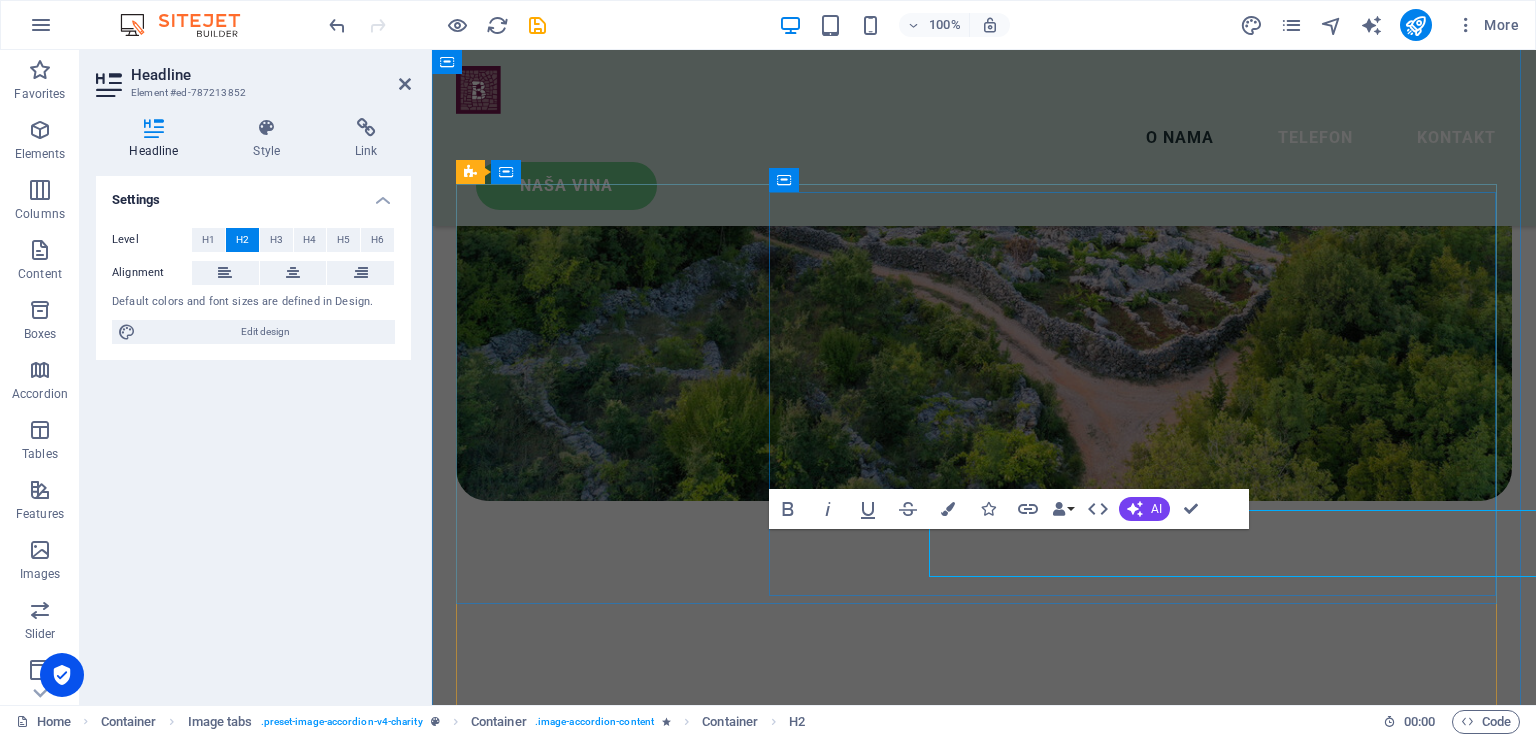 scroll, scrollTop: 1407, scrollLeft: 0, axis: vertical 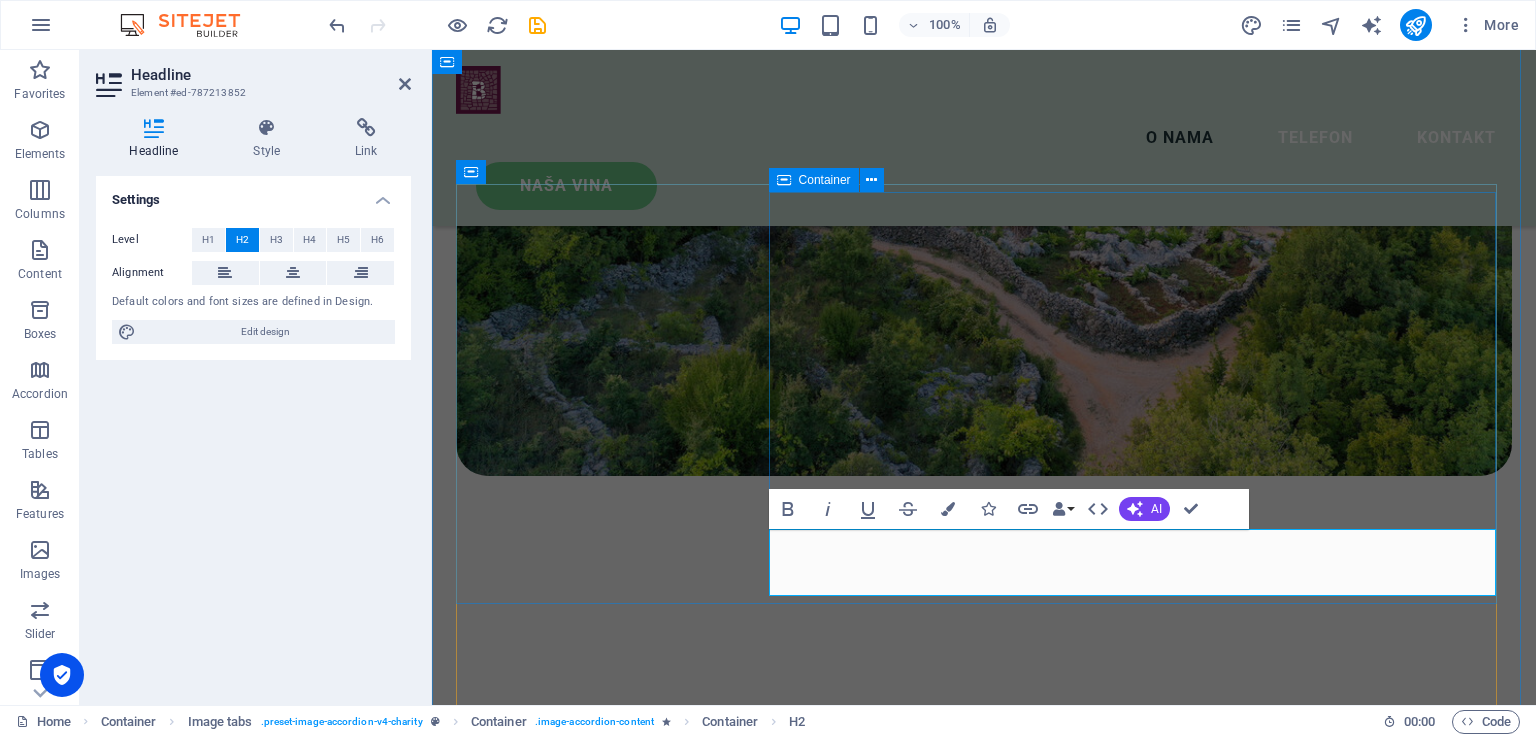 click on "Trnjak Trnjak radimo od istoimene sorte loze. Odlikuje ga specifičan okus i miris. Najbolje berbe odležavamo u hrastovim bačvama. Berba 2022. alkohol 13,5 % vol. ​" at bounding box center [984, 2867] 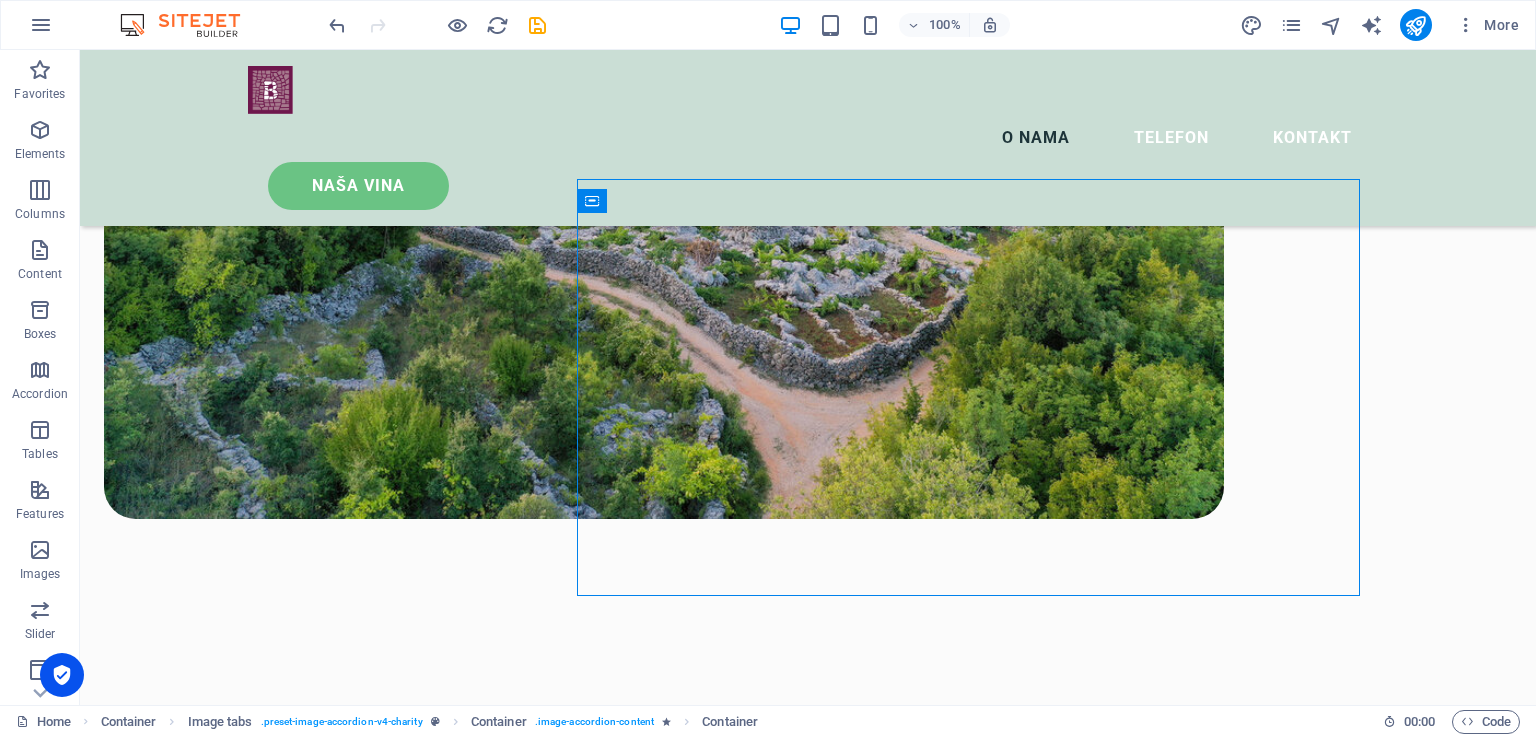 scroll, scrollTop: 1388, scrollLeft: 0, axis: vertical 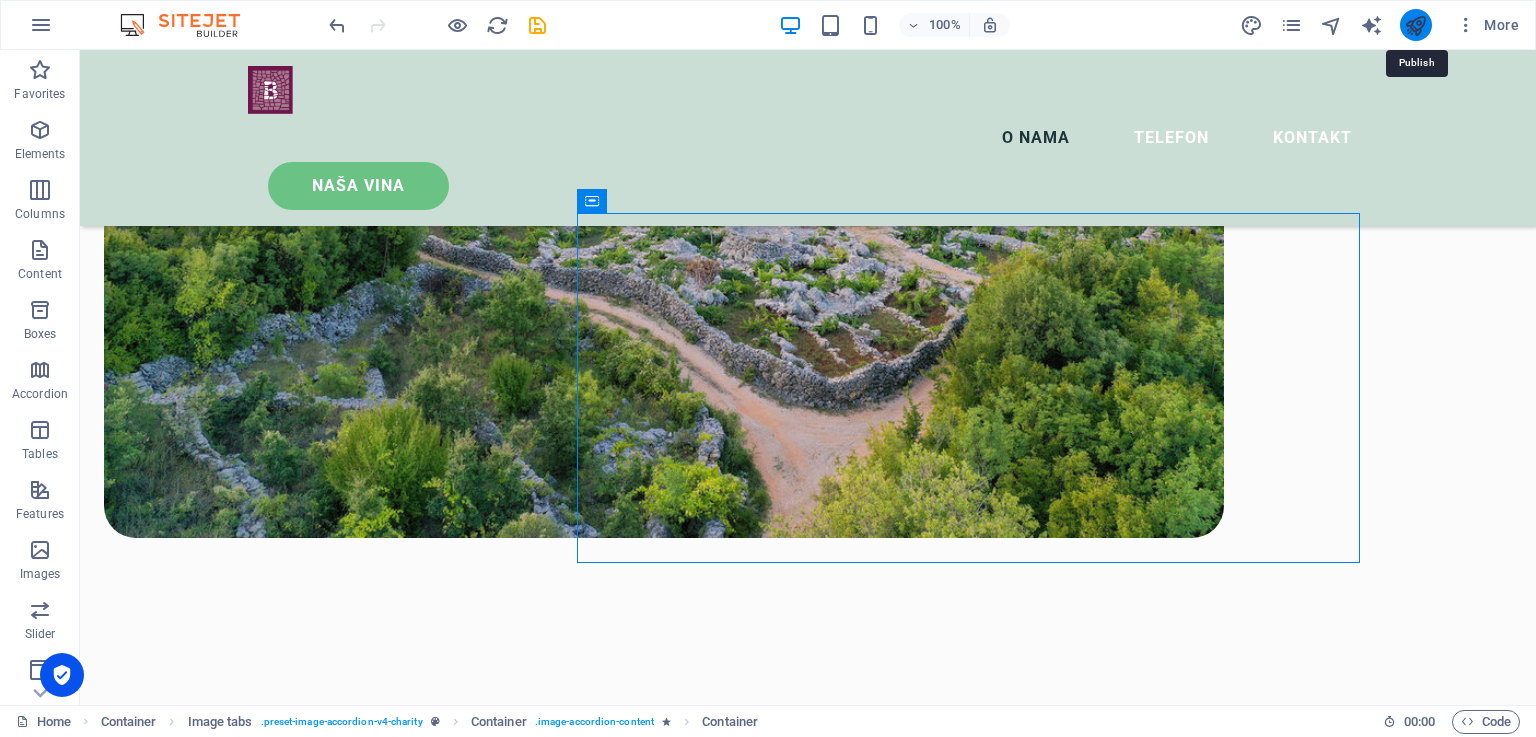 click at bounding box center [1415, 25] 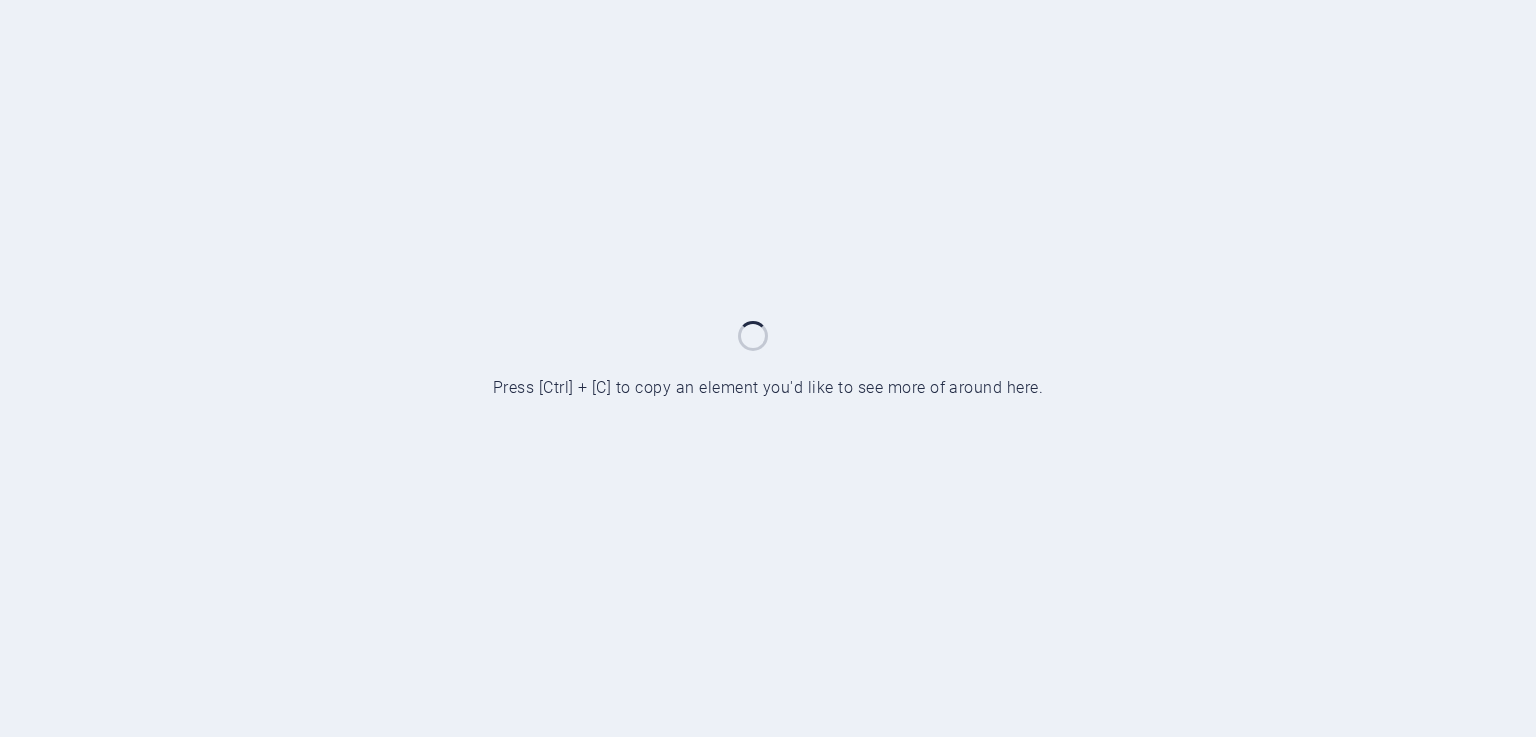 scroll, scrollTop: 0, scrollLeft: 0, axis: both 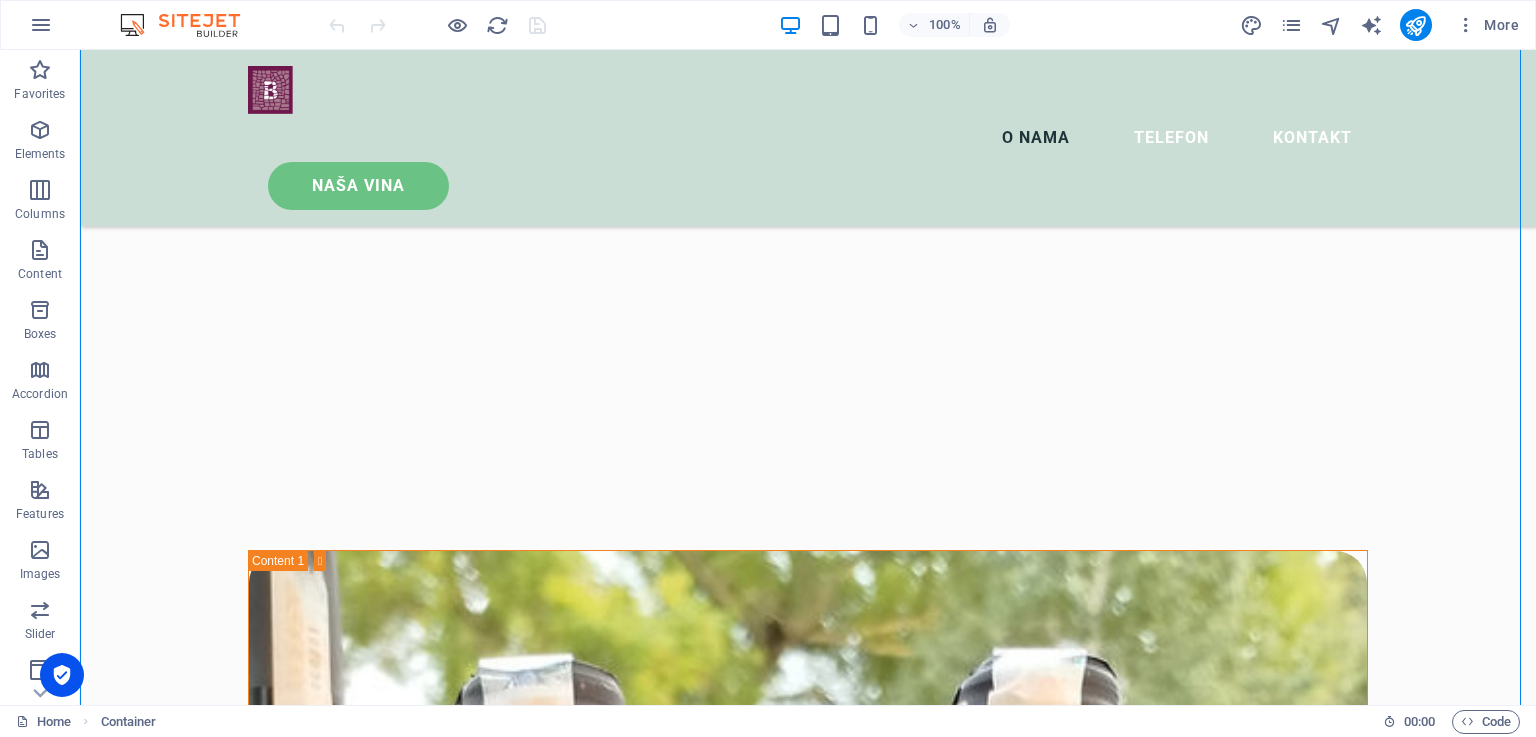drag, startPoint x: 730, startPoint y: 649, endPoint x: 241, endPoint y: 308, distance: 596.156 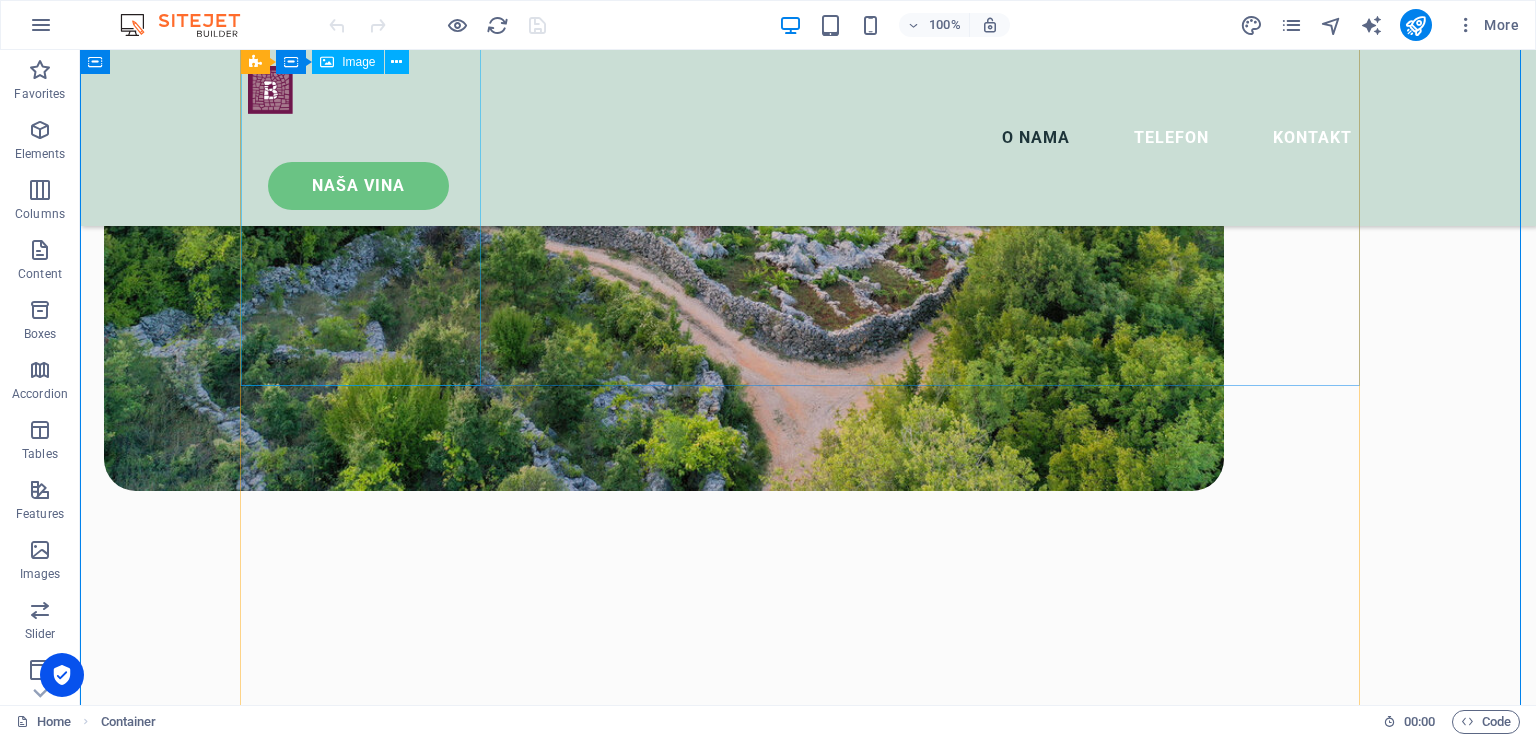 scroll, scrollTop: 1400, scrollLeft: 0, axis: vertical 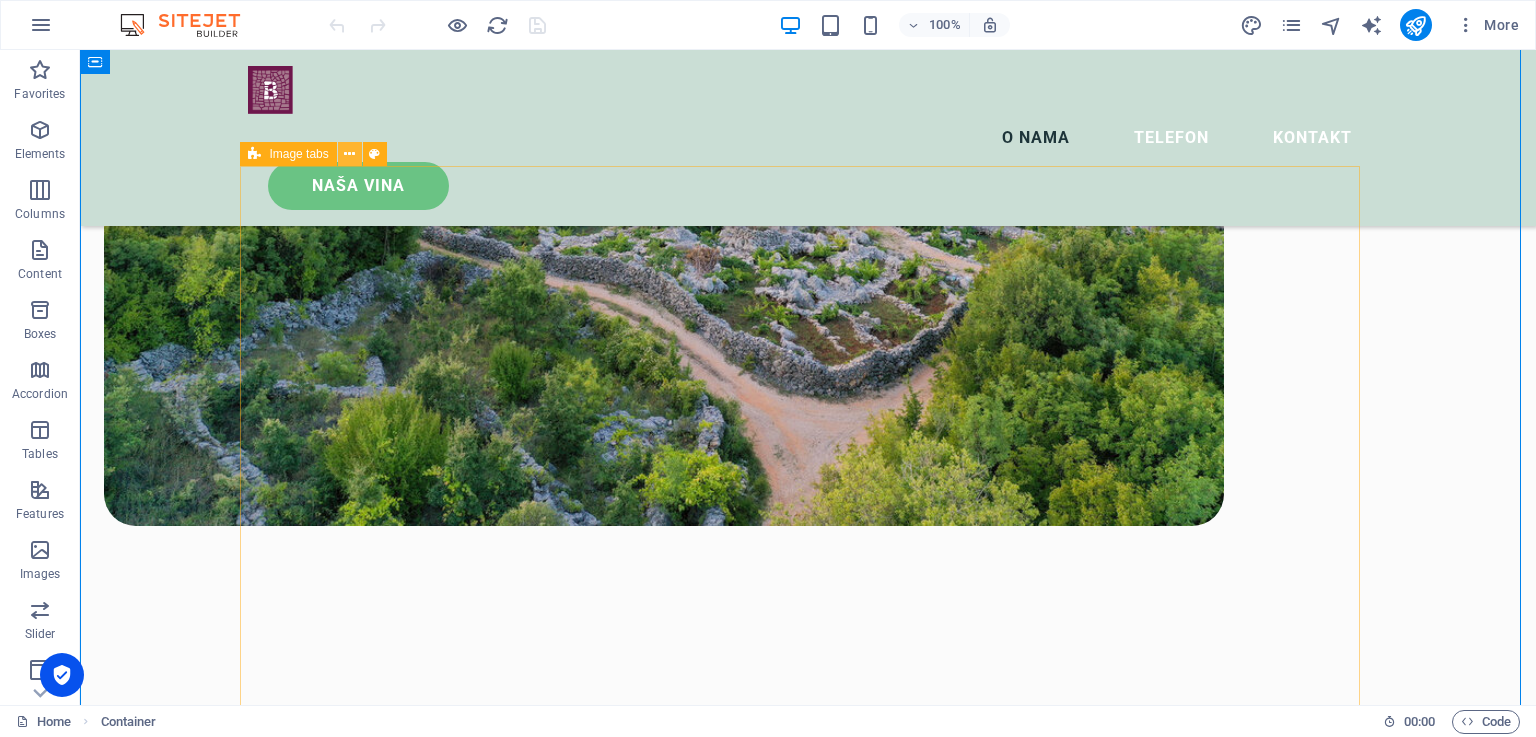 click at bounding box center (349, 154) 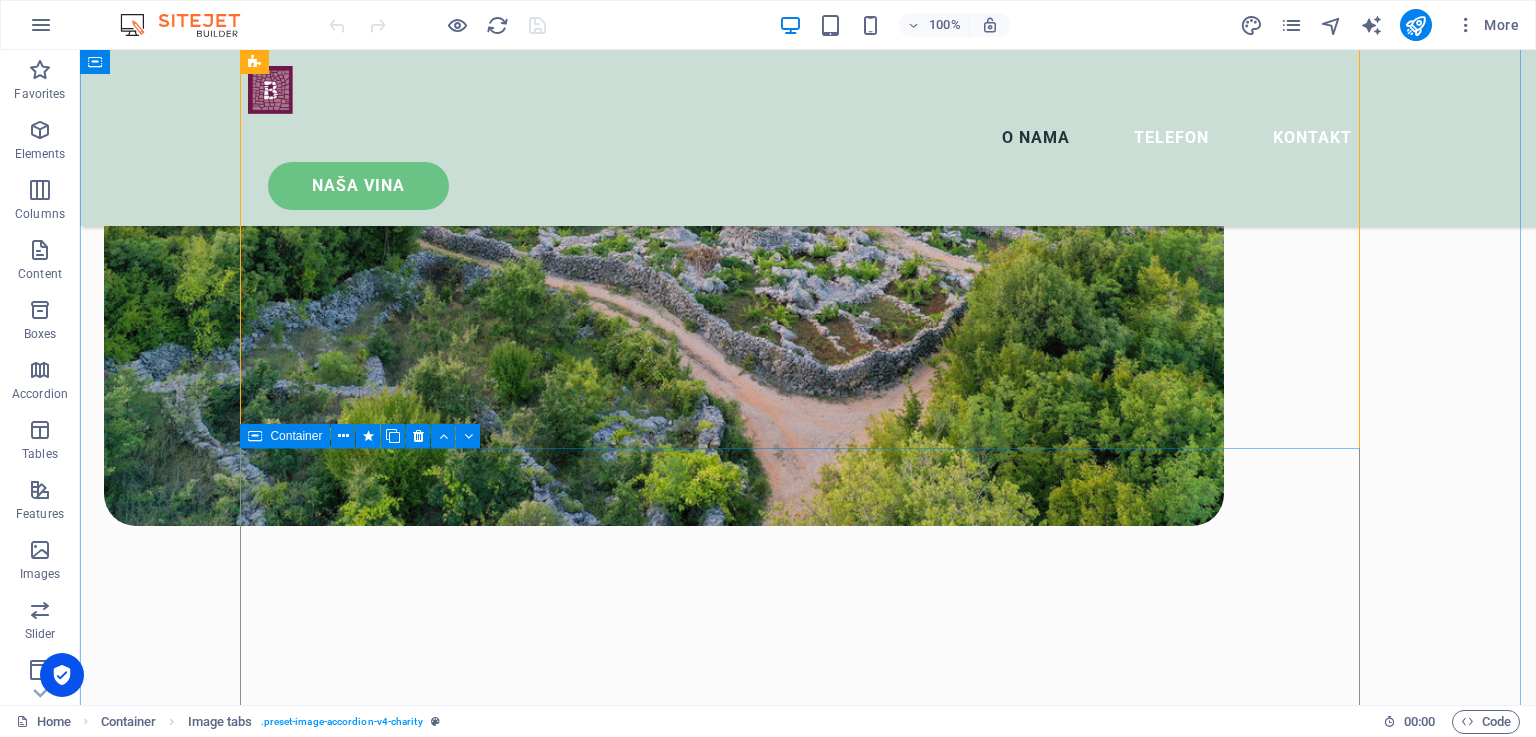 scroll, scrollTop: 1600, scrollLeft: 0, axis: vertical 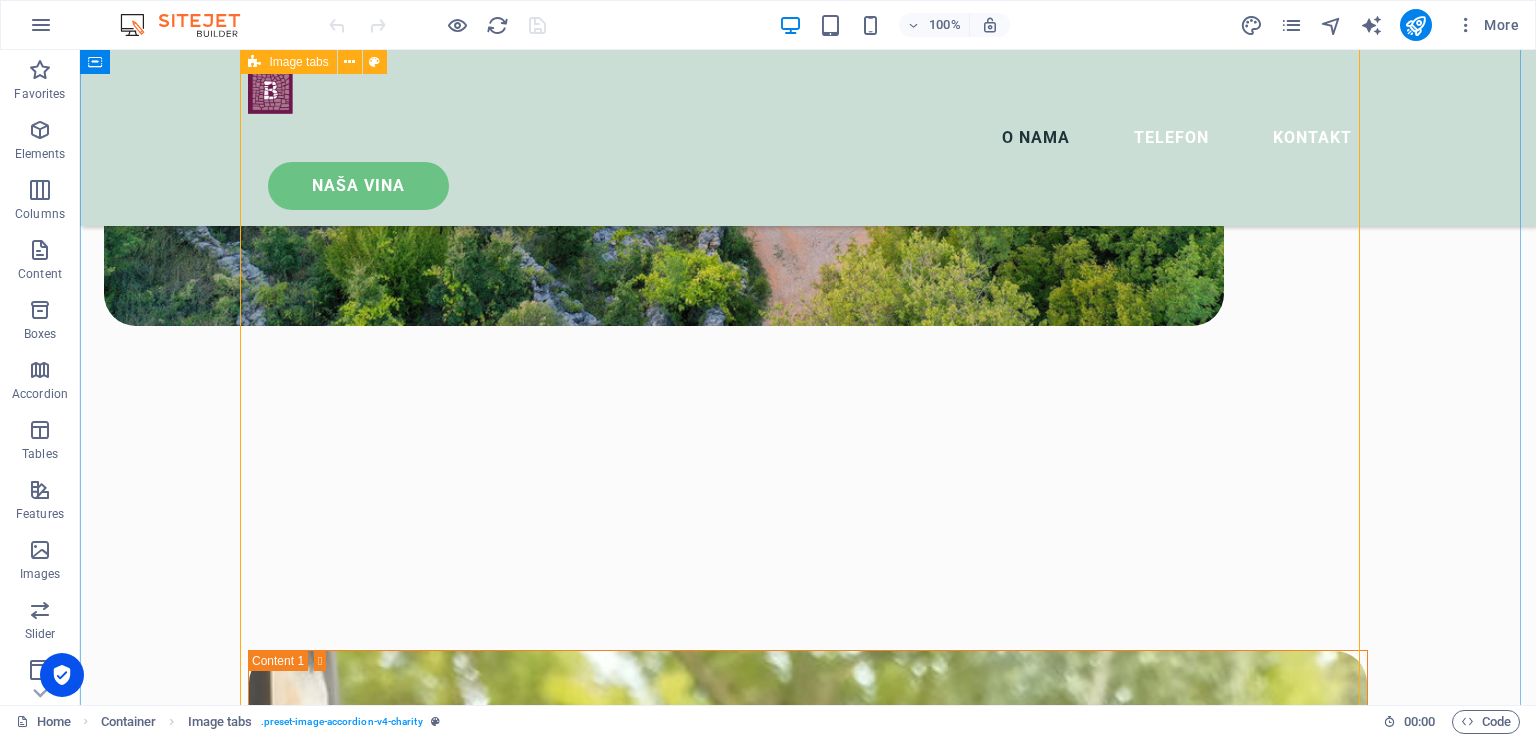 click on "Trnjak Trnjak radimo od istoimene sorte loze. Odlikuje ga specifičan okus i miris. Najbolje berbe odležavamo u hrastovim bačvama. Berba 2022. alkohol 13,5 % vol. Rose od trnjka Rose od trnjka 2023. godine odvažili smo se uraditi rose vino od Trnjka. Pokazalo se izvanrednim i osvježavajućim vinom. Svakako ćemo nastaviti s ovim vinom. Rose 2023. alkohol 13 %vol Rose Cuvee Od najboljih sorti radimo mješavinu vina. Vranac koji dolazi puno ranije od Trnjka i Blatine beremo kada uzrije i od njega radimo vino koje se nakon vrenja i otakanja miješa sa ostalim vinom pravljenim od Trnjka i Blatine. Cuvee berba 2023. alkohol 13,5 vol. Cuvee od crnih sorti Žilavka Žilavka je loza koja je u srcu Hercegovine zbog izuzetnog vina koje ova loza daje i zbog otpornosti na sušu i vremenske nepogode. Žilavka Syrah Syrah 2022. alkohol 13,5%vol." at bounding box center [808, 6613] 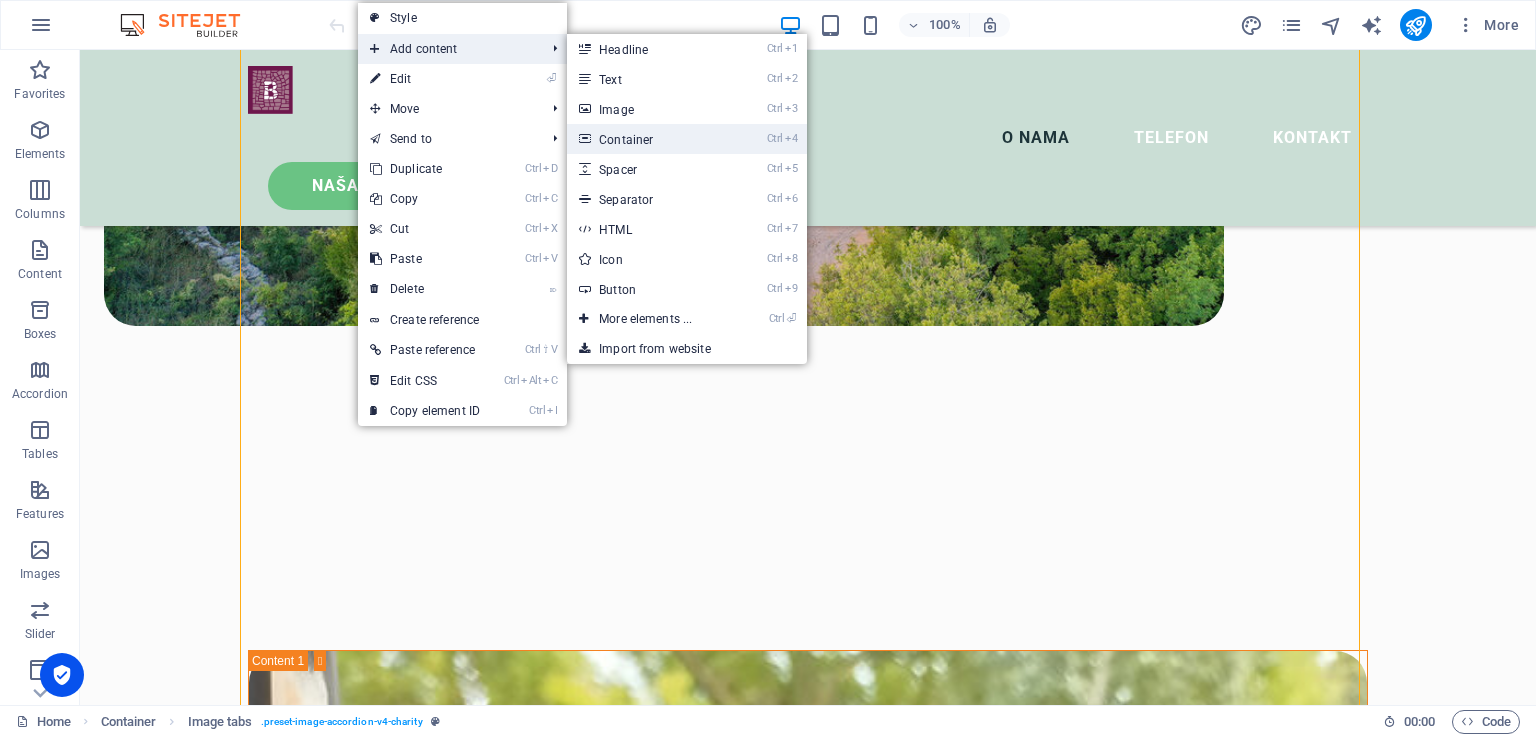 drag, startPoint x: 657, startPoint y: 134, endPoint x: 301, endPoint y: 130, distance: 356.02246 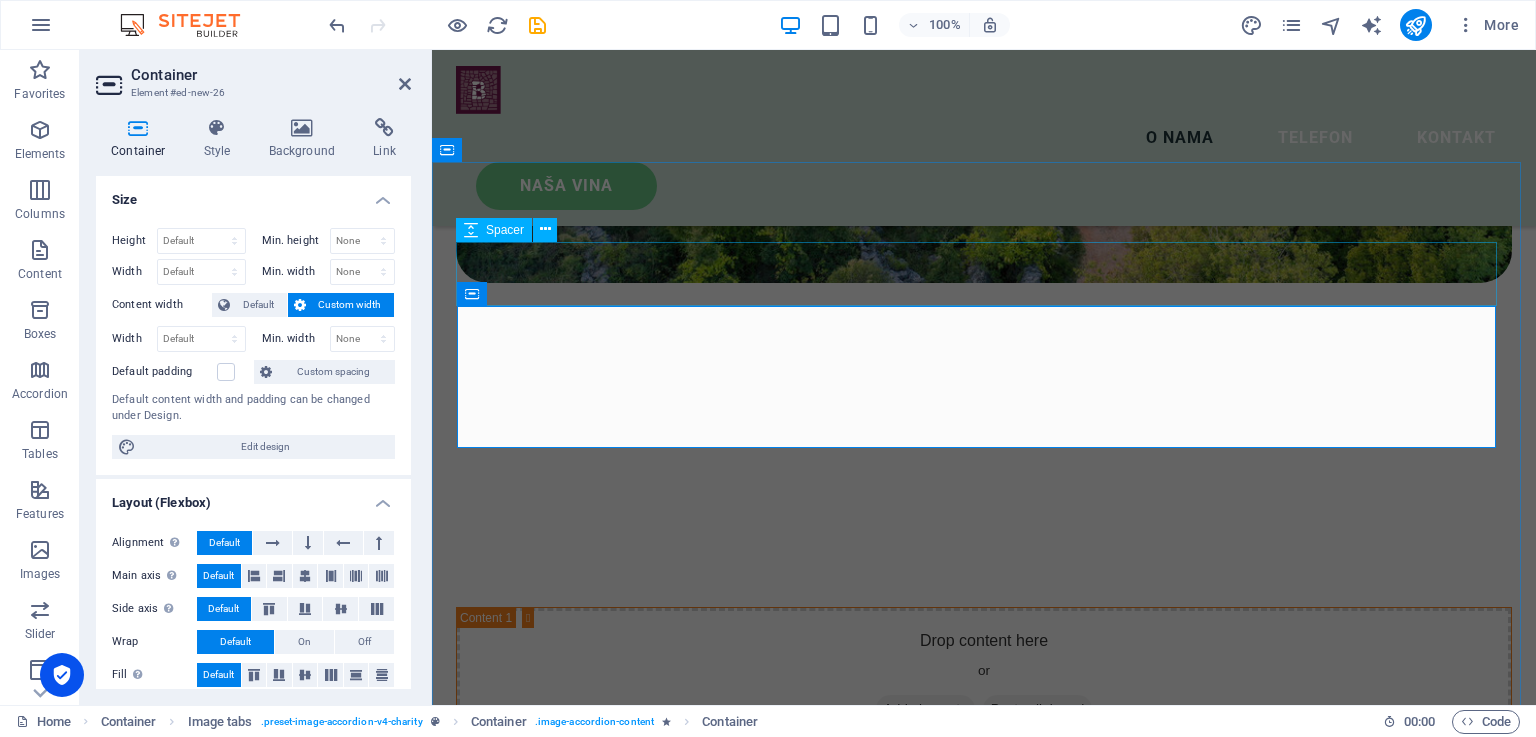 scroll, scrollTop: 1286, scrollLeft: 0, axis: vertical 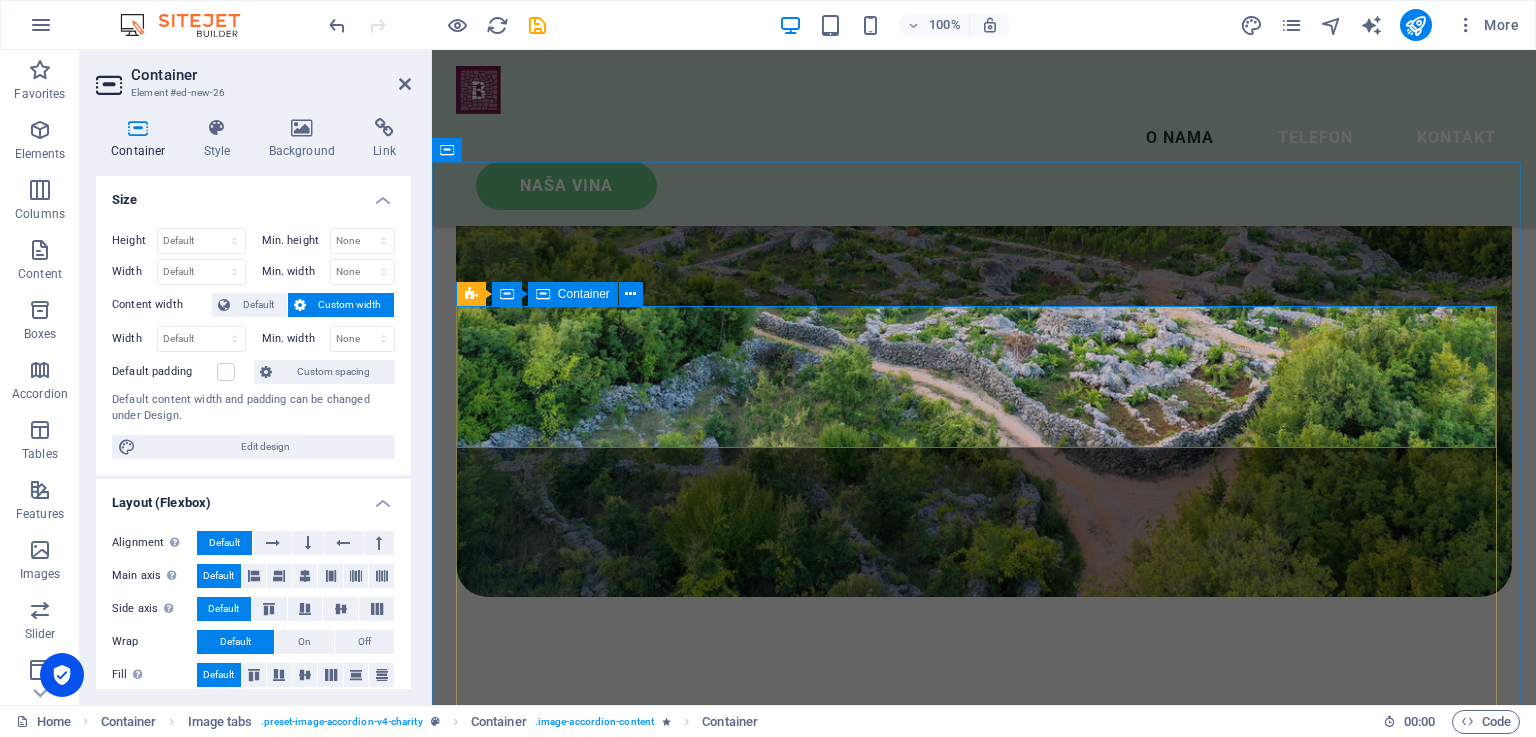 click on "Add elements" at bounding box center (925, 1023) 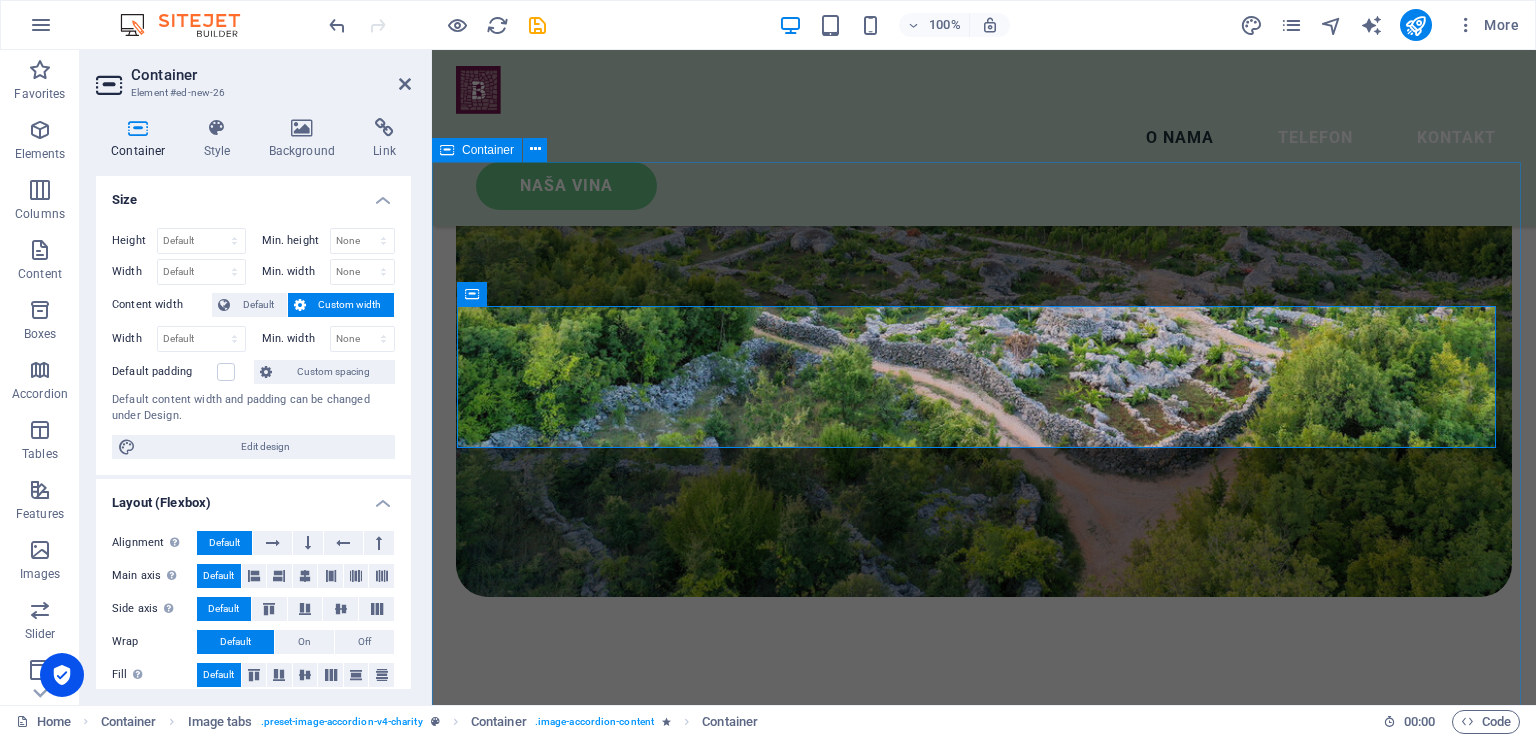 click on "Drop content here or  Add elements  Paste clipboard Trnjak Trnjak radimo od istoimene sorte loze. Odlikuje ga specifičan okus i miris. Najbolje berbe odležavamo u hrastovim bačvama. Berba 2022. alkohol 13,5 % vol. Rose od trnjka Rose od trnjka 2023. godine odvažili smo se uraditi rose vino od Trnjka. Pokazalo se izvanrednim i osvježavajućim vinom. Svakako ćemo nastaviti s ovim vinom. Rose 2023. alkohol 13 %vol Rose Cuvee Od najboljih sorti radimo mješavinu vina. Vranac koji dolazi puno ranije od Trnjka i Blatine beremo kada uzrije i od njega radimo vino koje se nakon vrenja i otakanja miješa sa ostalim vinom pravljenim od Trnjka i Blatine. Cuvee berba 2023. alkohol 13,5 vol. Cuvee od crnih sorti Žilavka Žilavka je loza koja je u srcu Hercegovine zbog izuzetnog vina koje ova loza daje i zbog otpornosti na sušu i vremenske nepogode. Žilavka Syrah Syrah 2022. alkohol 13,5%vol." at bounding box center (984, 6612) 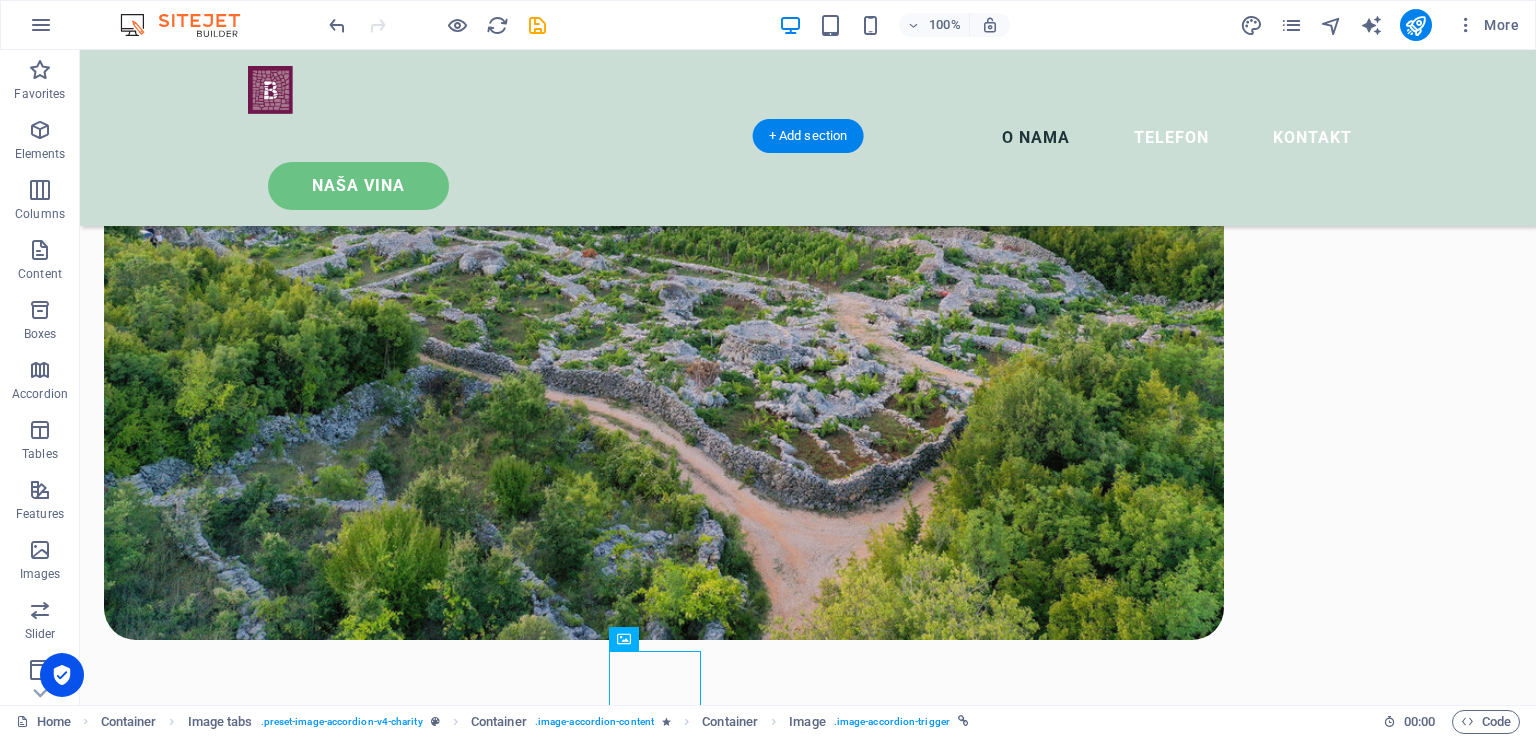 drag, startPoint x: 723, startPoint y: 692, endPoint x: 383, endPoint y: 321, distance: 503.23056 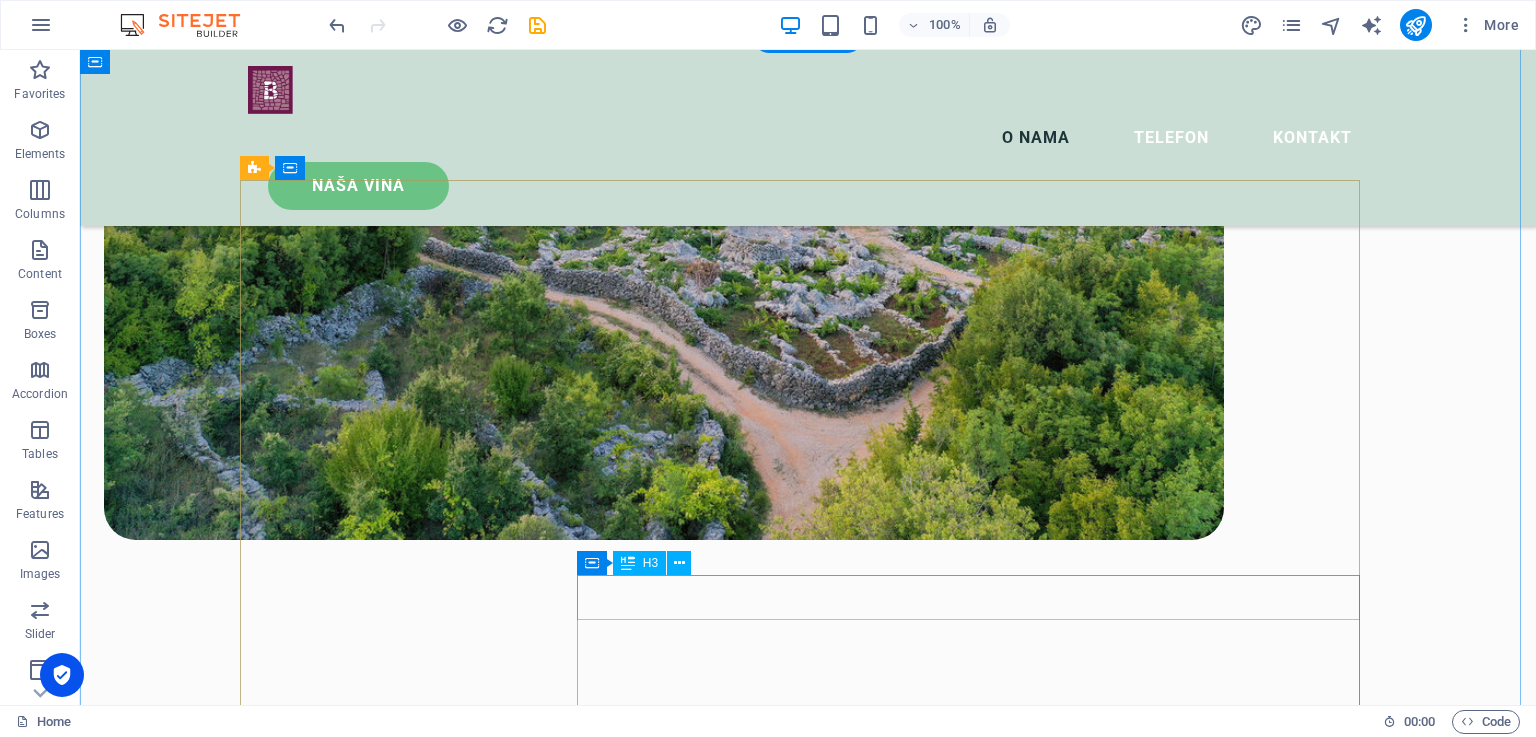 scroll, scrollTop: 1586, scrollLeft: 0, axis: vertical 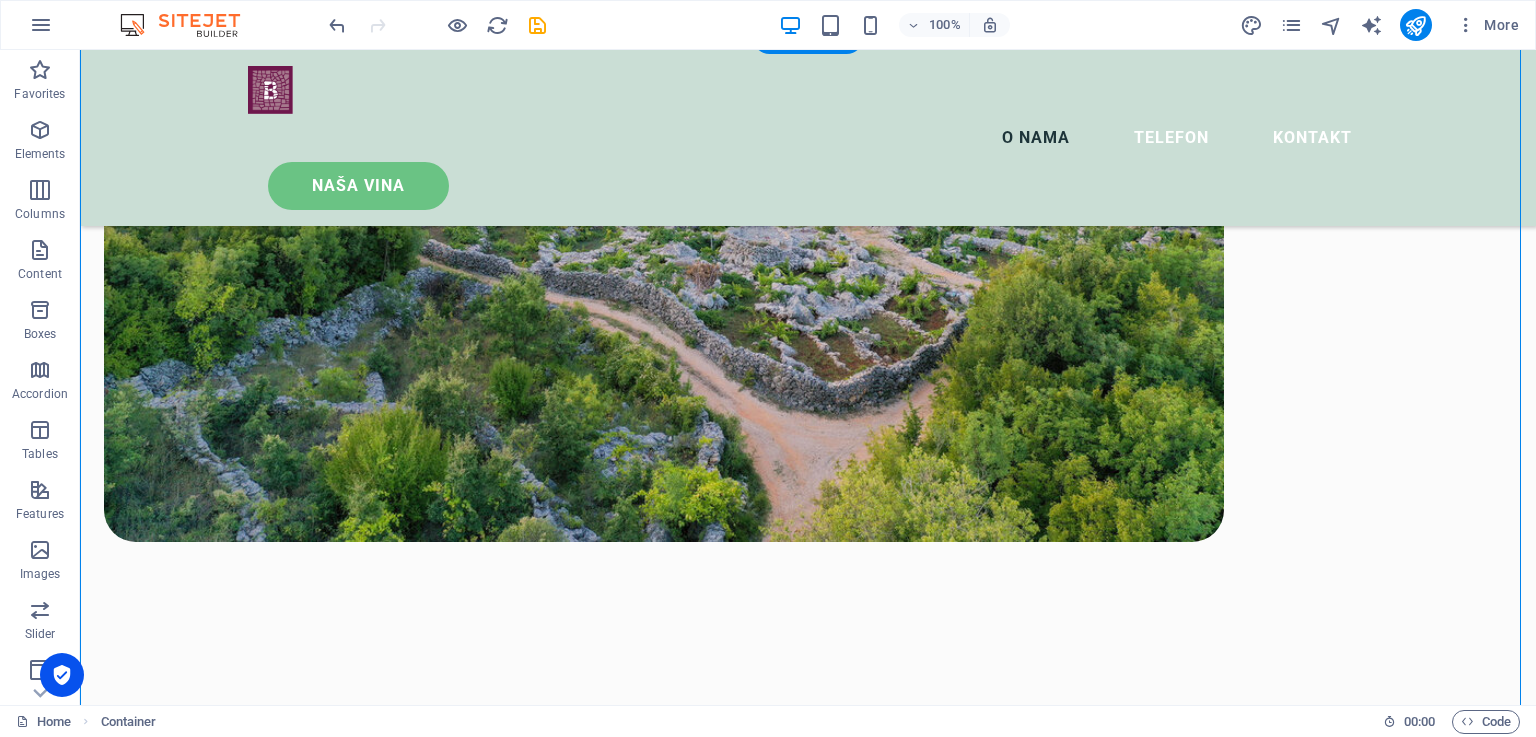 drag, startPoint x: 690, startPoint y: 410, endPoint x: 595, endPoint y: 407, distance: 95.047356 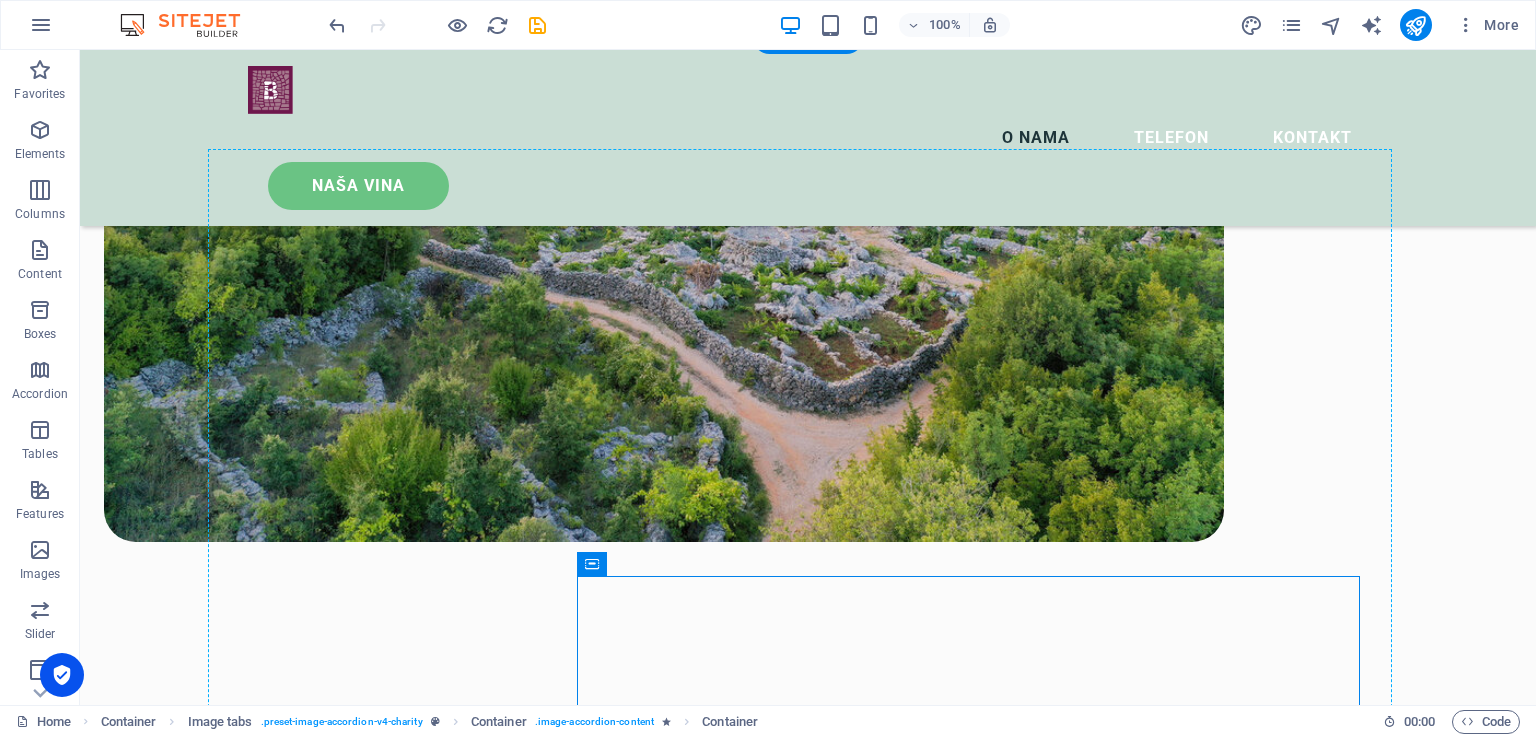 drag, startPoint x: 672, startPoint y: 617, endPoint x: 520, endPoint y: 447, distance: 228.04385 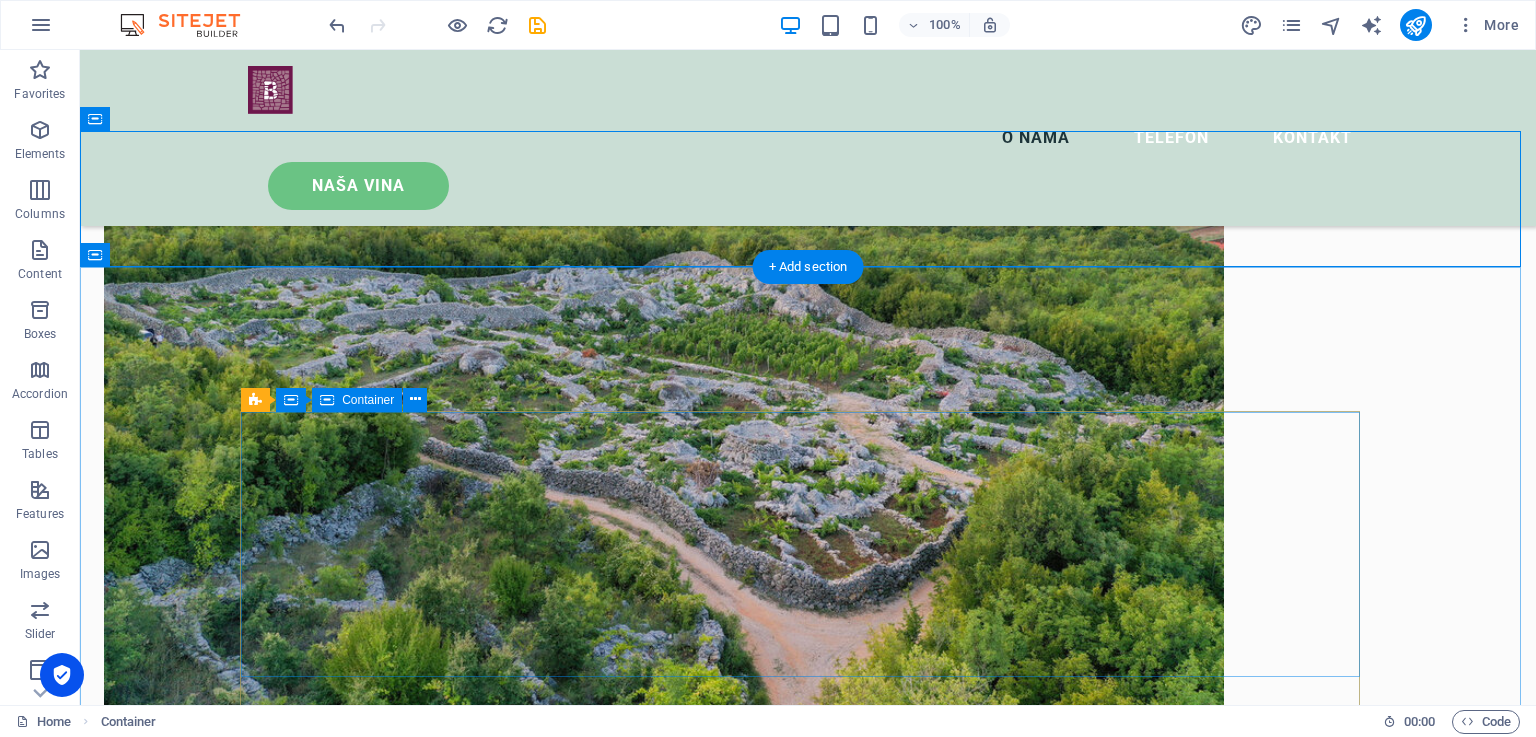 scroll, scrollTop: 1112, scrollLeft: 0, axis: vertical 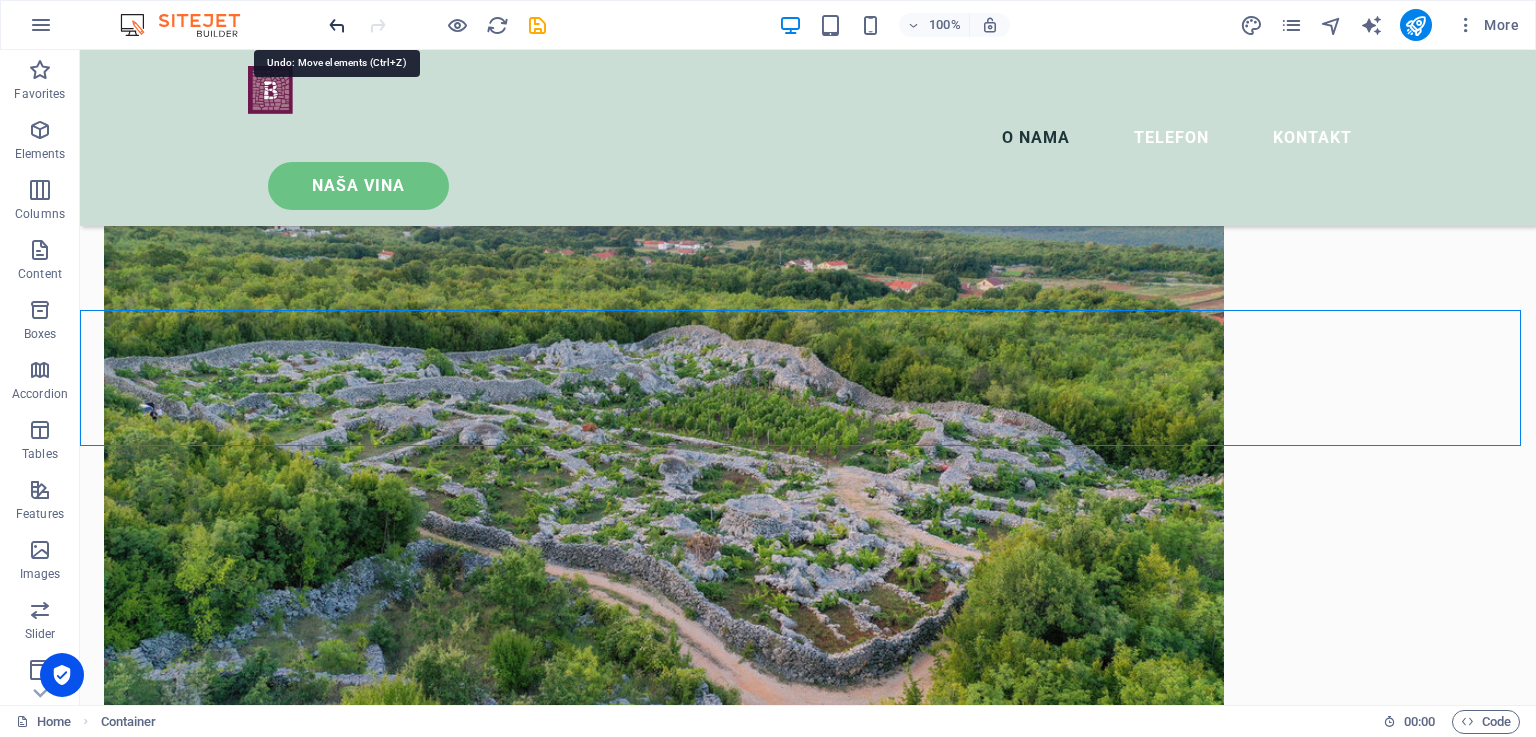 click at bounding box center (337, 25) 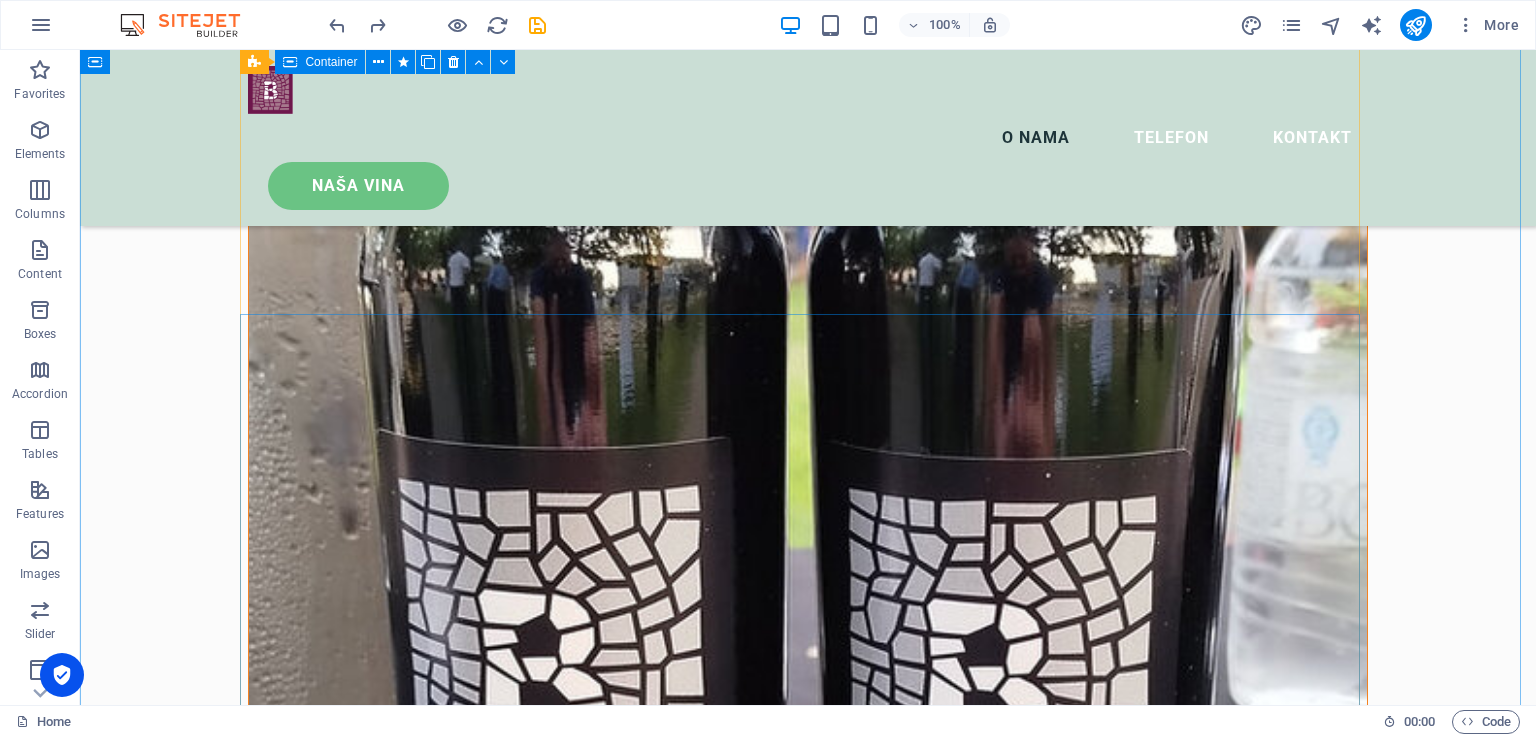 scroll, scrollTop: 3064, scrollLeft: 0, axis: vertical 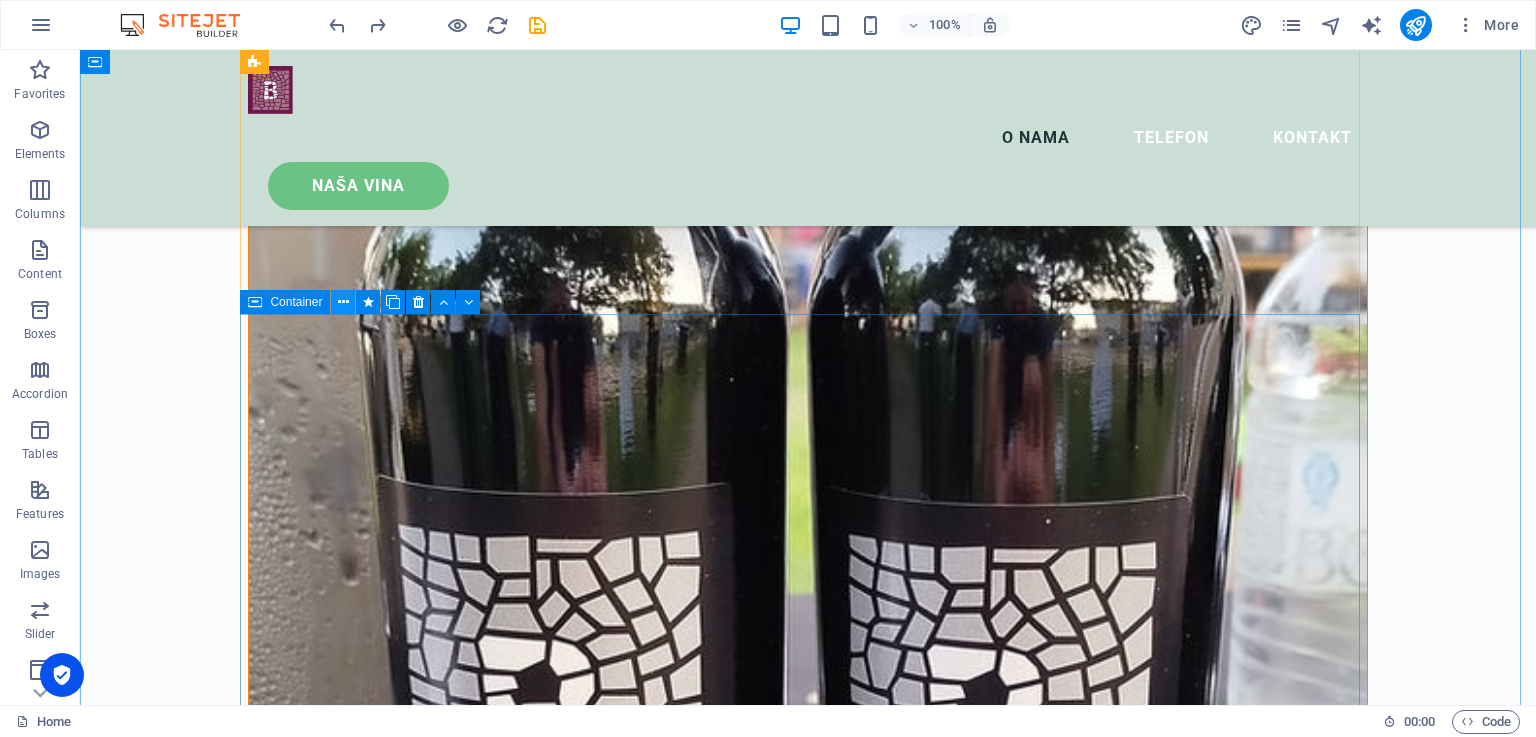 click at bounding box center (343, 302) 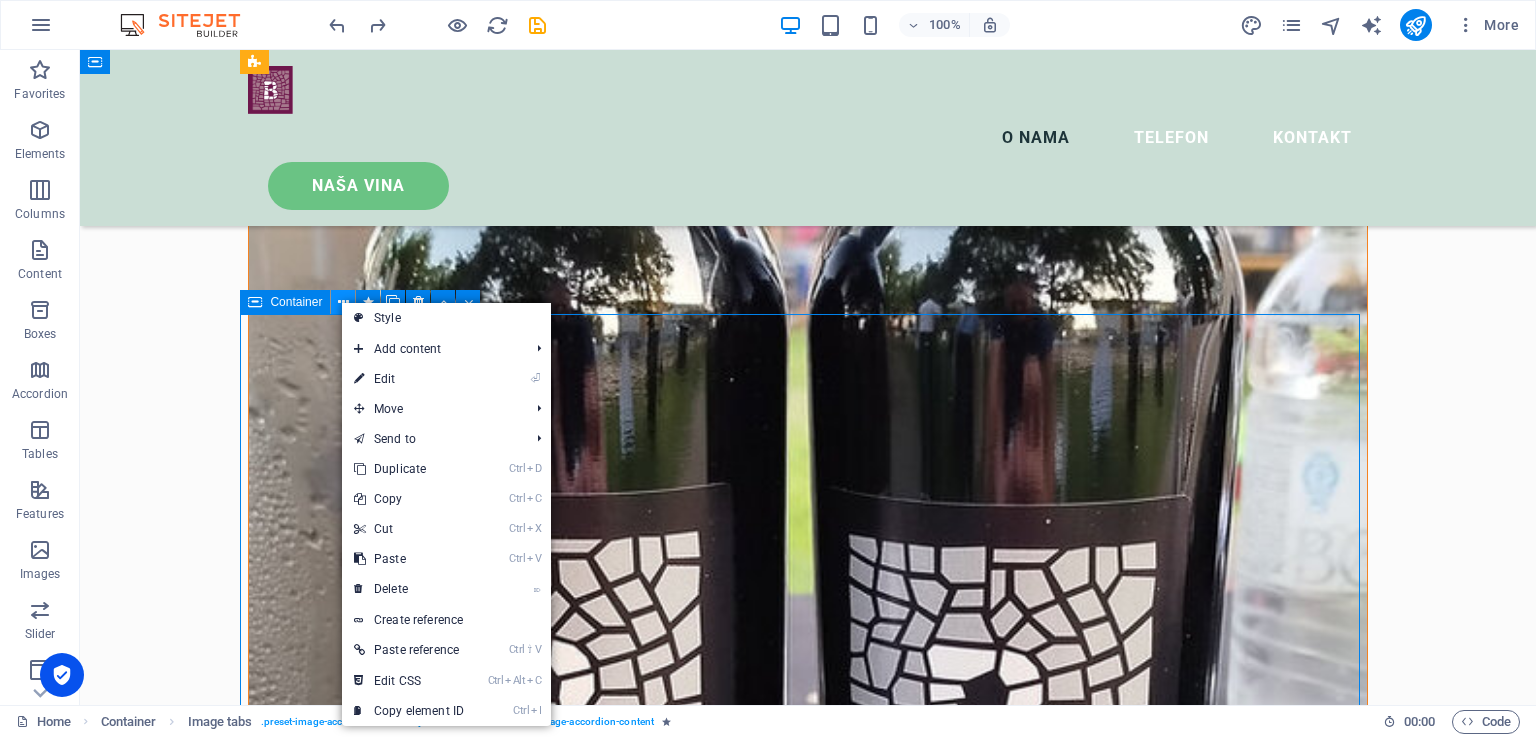 click at bounding box center (343, 302) 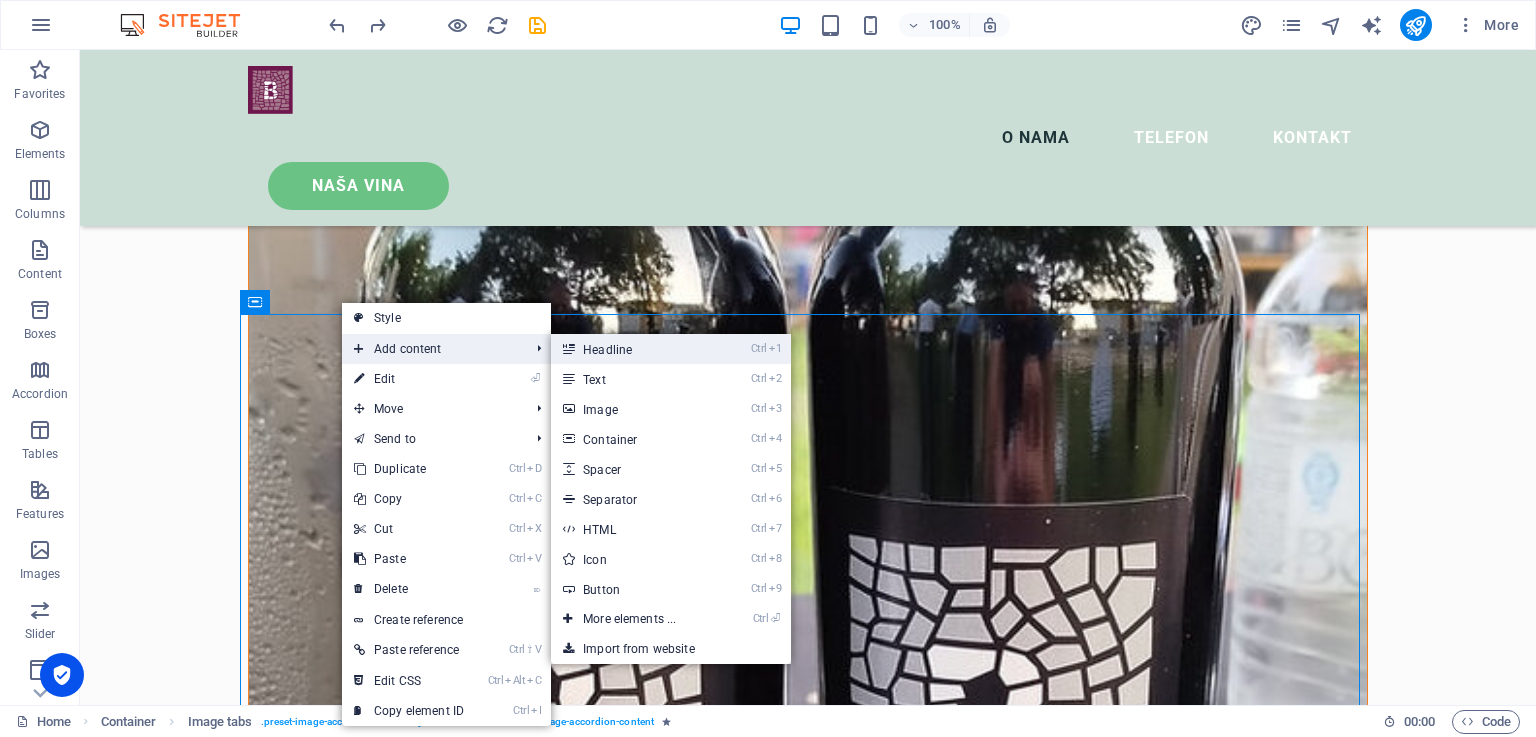 click on "Ctrl 1  Headline" at bounding box center (633, 349) 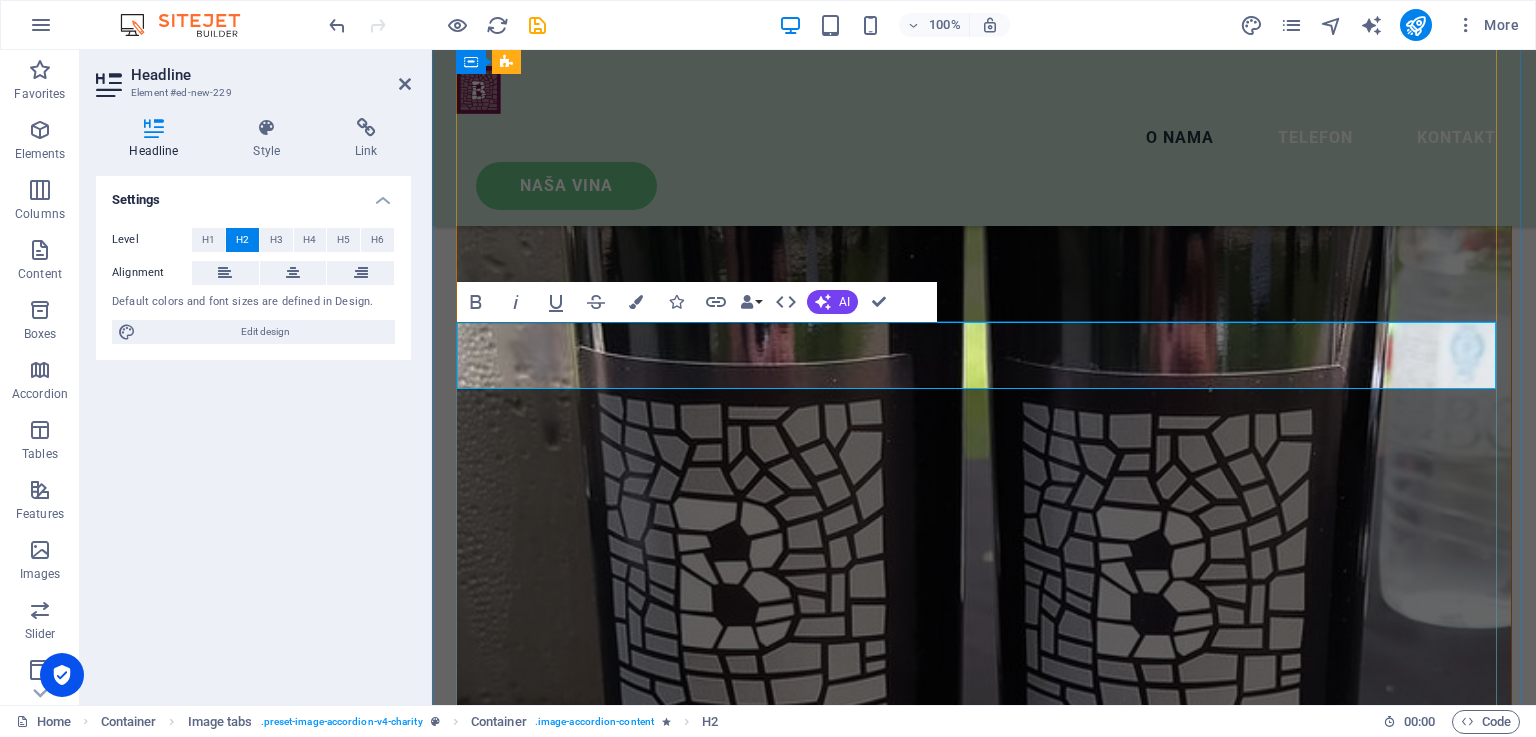 scroll, scrollTop: 3064, scrollLeft: 0, axis: vertical 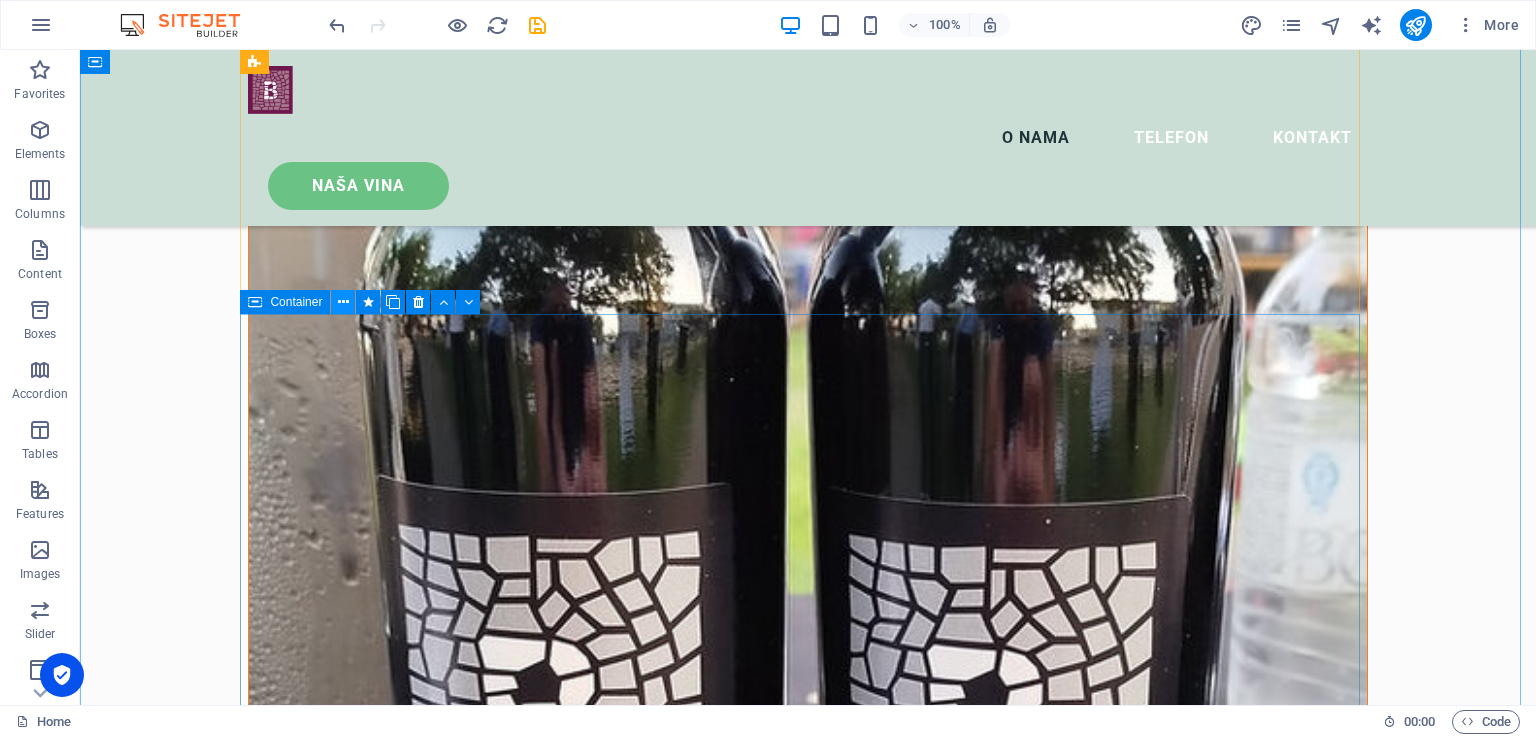 click at bounding box center [343, 302] 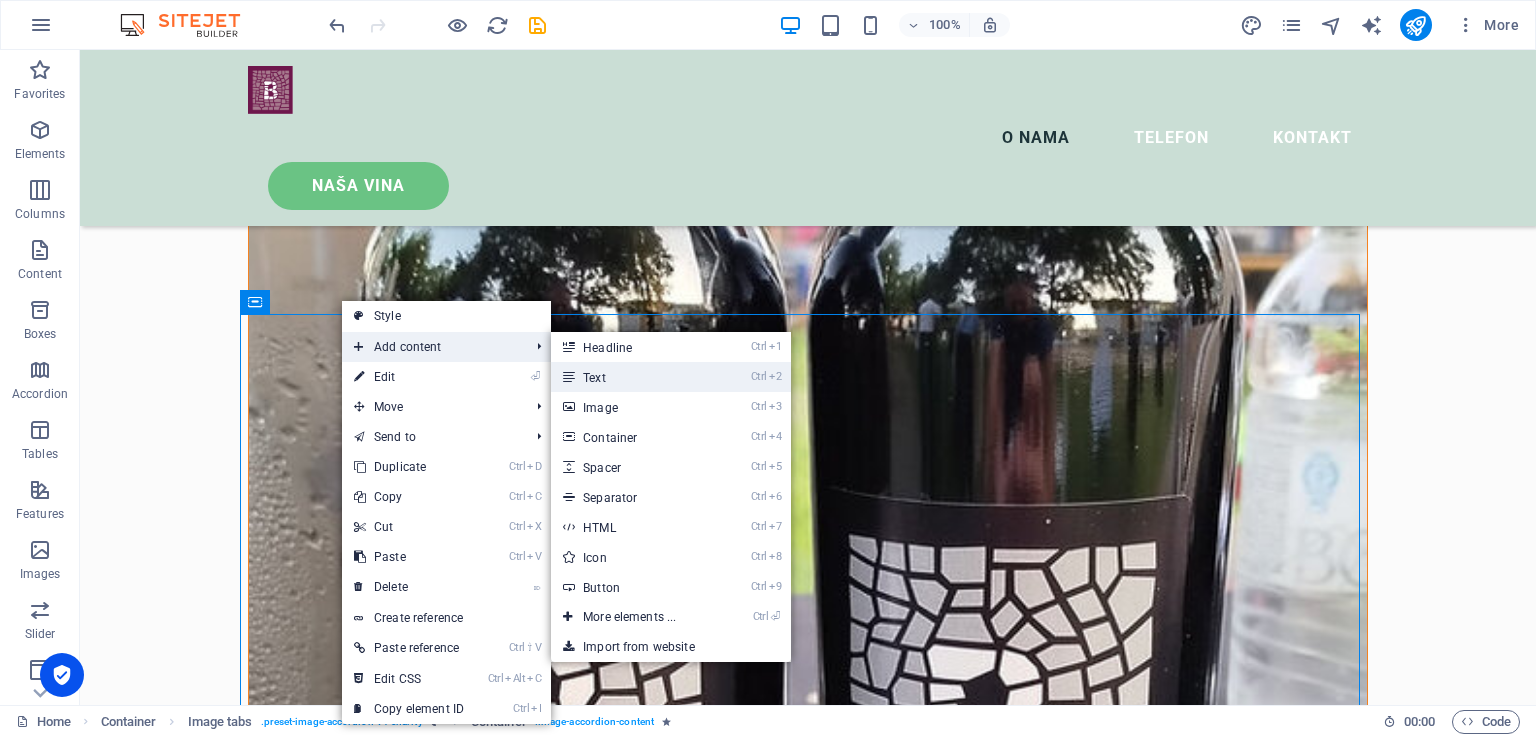 click on "Ctrl 2  Text" at bounding box center [633, 377] 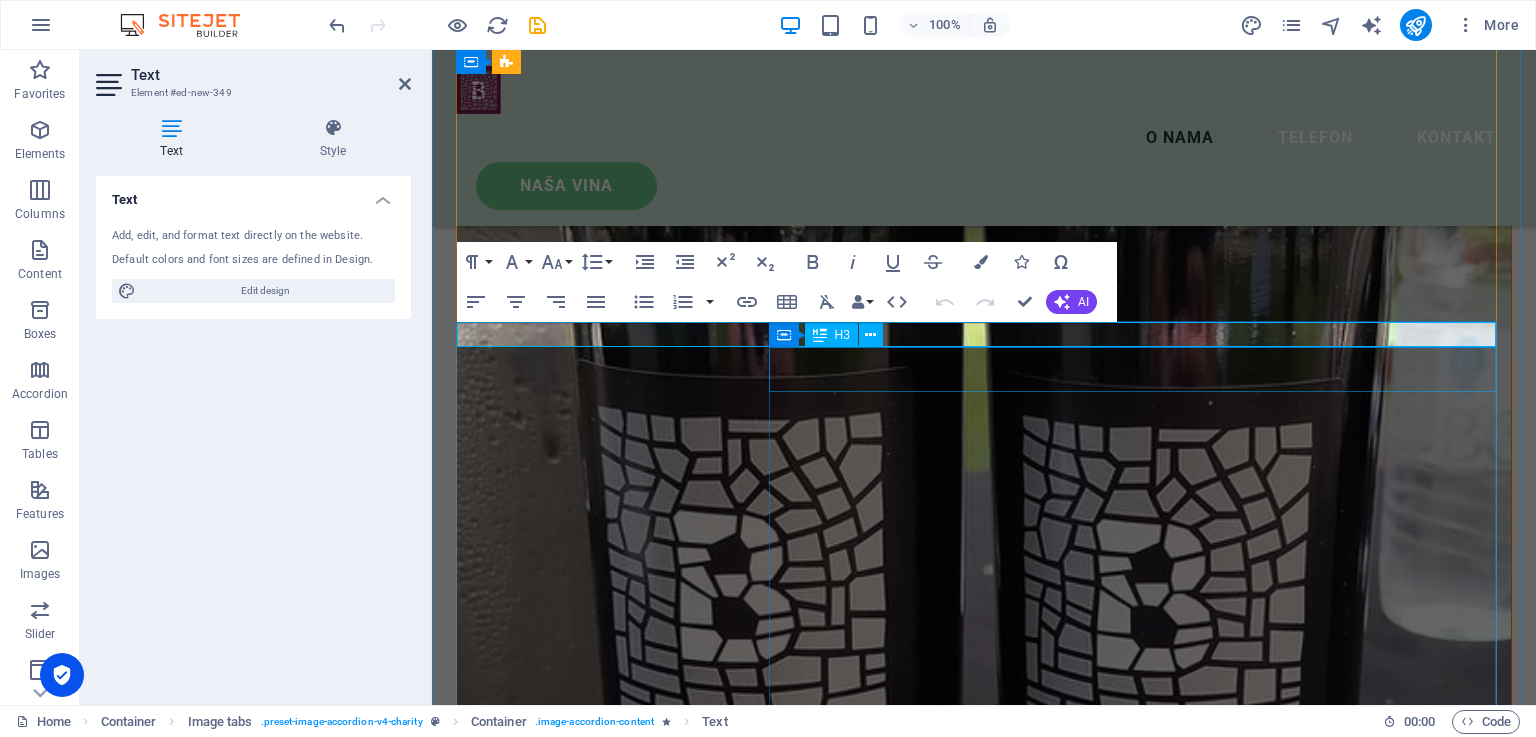scroll, scrollTop: 3077, scrollLeft: 0, axis: vertical 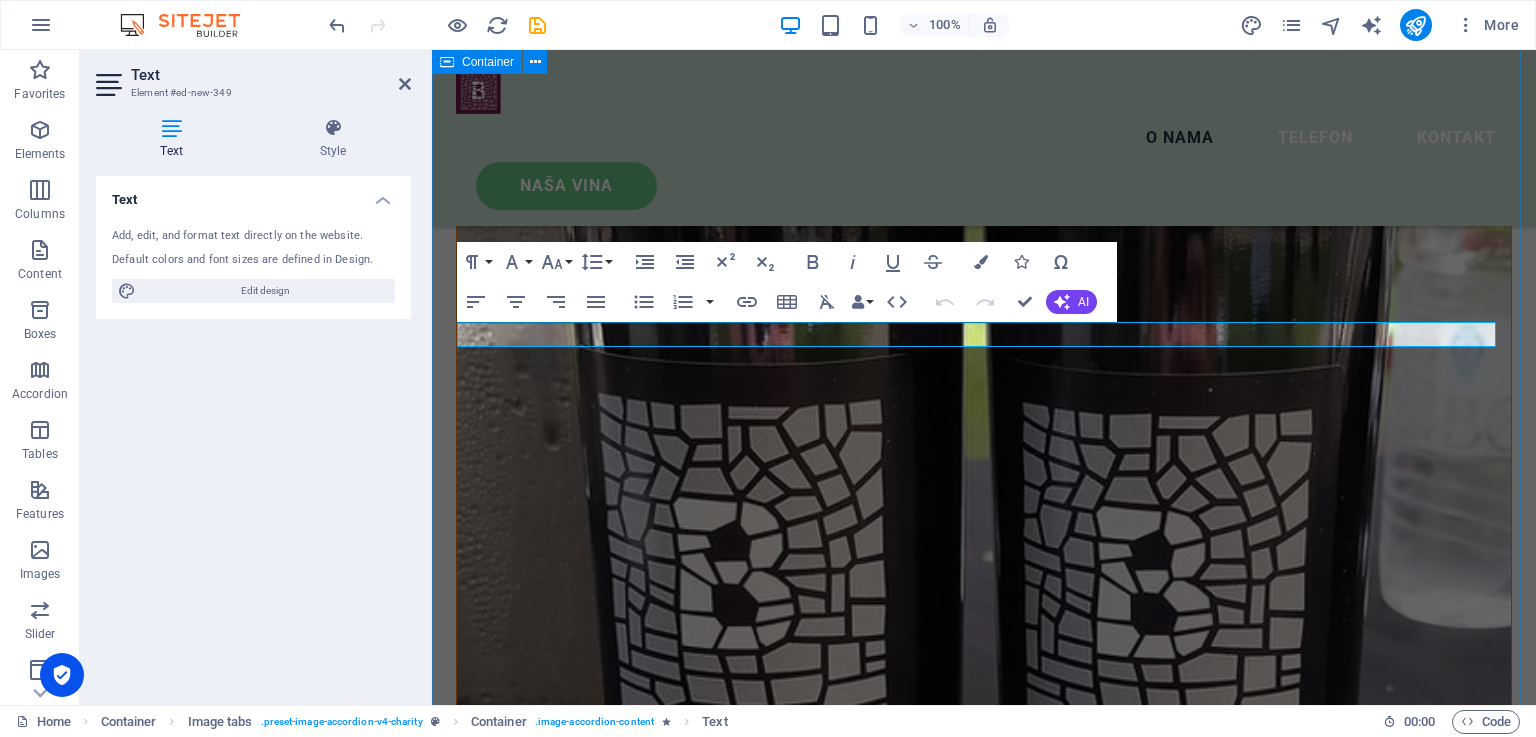 click on "Trnjak Trnjak radimo od istoimene sorte loze. Odlikuje ga specifičan okus i miris. Najbolje berbe odležavamo u hrastovim bačvama. Berba 2022. alkohol 13,5 % vol. Rose od trnjka Rose od trnjka 2023. godine odvažili smo se uraditi rose vino od Trnjka. Pokazalo se izvanrednim i osvježavajućim vinom. Svakako ćemo nastaviti s ovim vinom. Rose 2023. alkohol 13 %vol Rose Cuvee Od najboljih sorti radimo mješavinu vina. Vranac koji dolazi puno ranije od Trnjka i Blatine beremo kada uzrije i od njega radimo vino koje se nakon vrenja i otakanja miješa sa ostalim vinom pravljenim od Trnjka i Blatine. Cuvee berba 2023. alkohol 13,5 vol. Cuvee od crnih sorti New text element Žilavka Žilavka je loza koja je u srcu Hercegovine zbog izuzetnog vina koje ova loza daje i zbog otpornosti na sušu i vremenske nepogode. Žilavka Syrah Syrah 2022. alkohol 13,5%vol." at bounding box center (984, 4763) 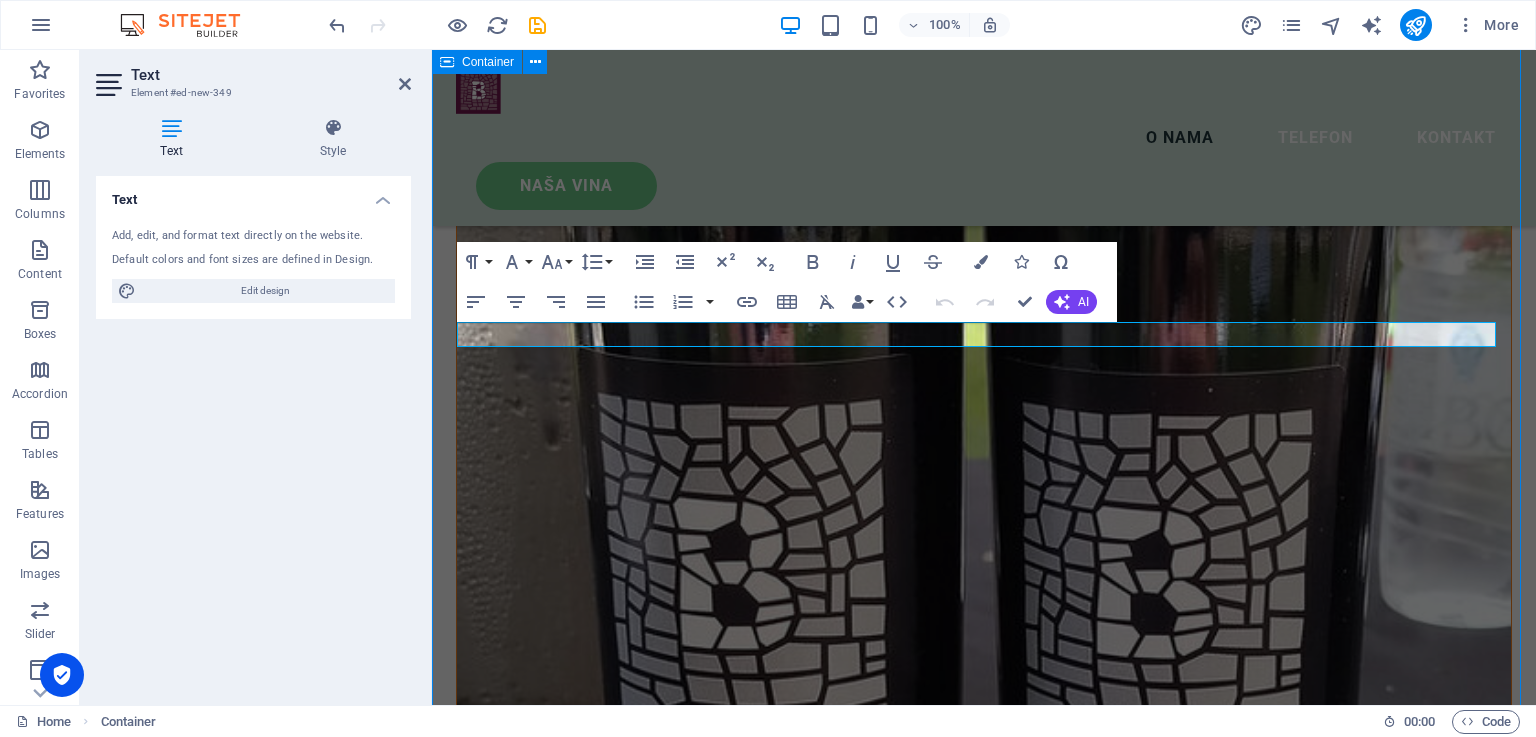 scroll, scrollTop: 3064, scrollLeft: 0, axis: vertical 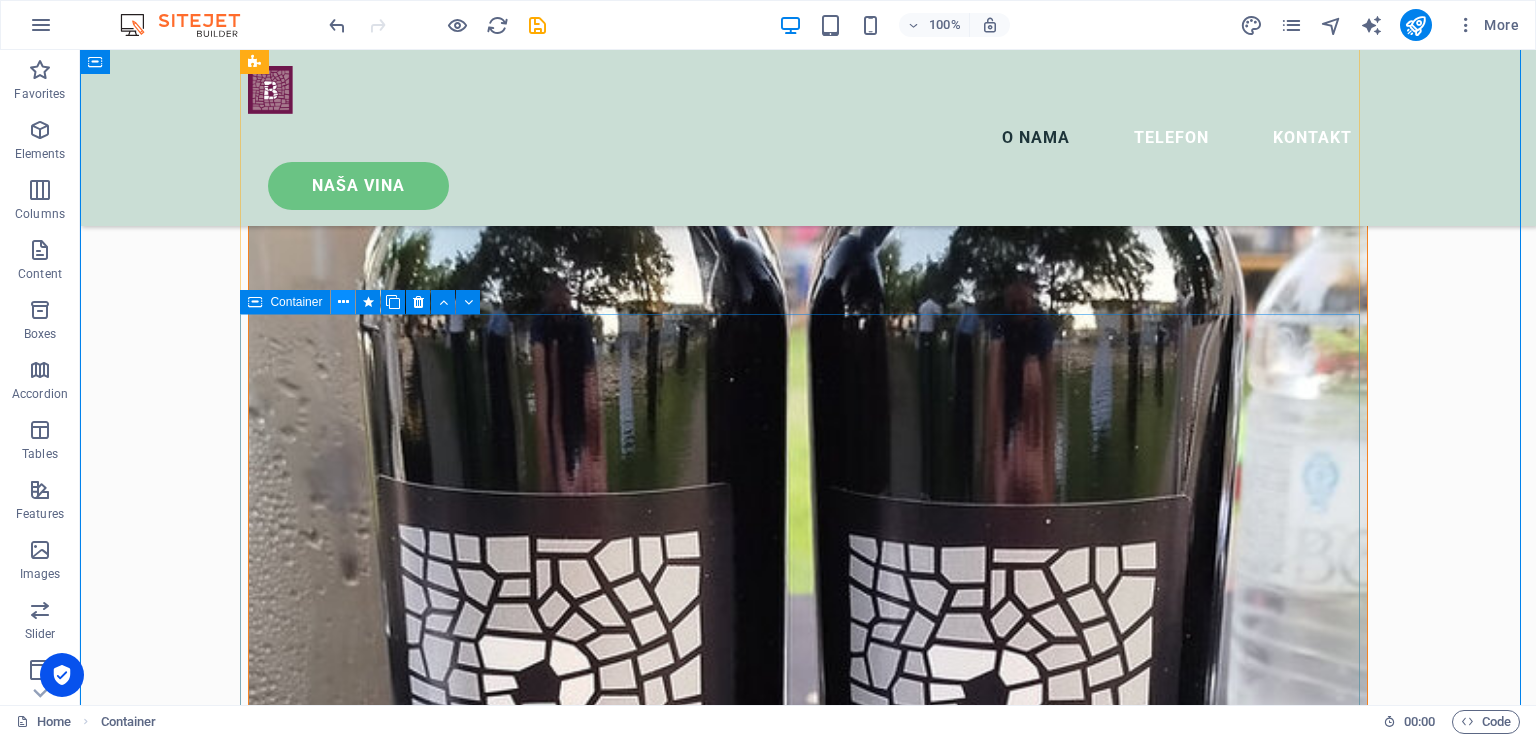 click at bounding box center (343, 302) 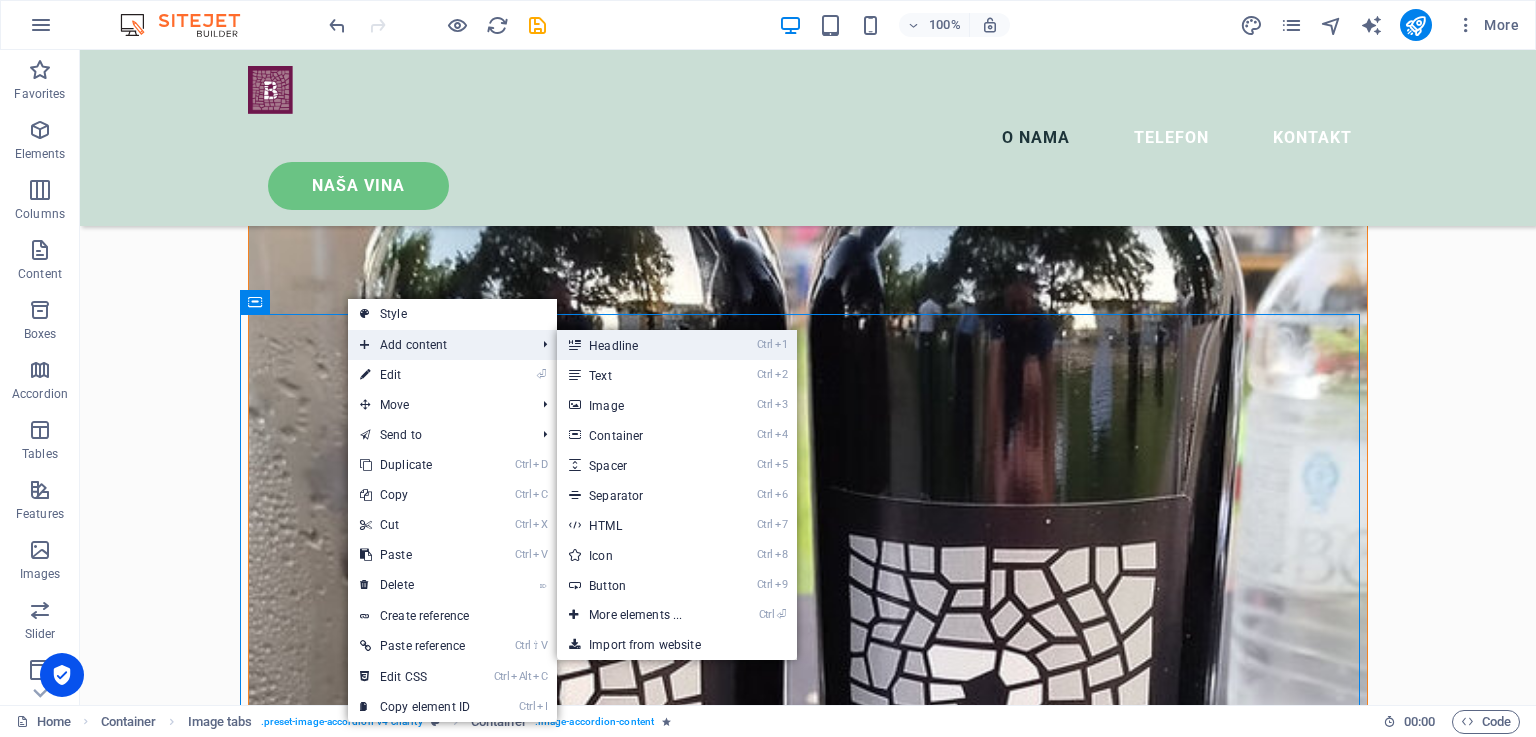 click on "Ctrl 1  Headline" at bounding box center [639, 345] 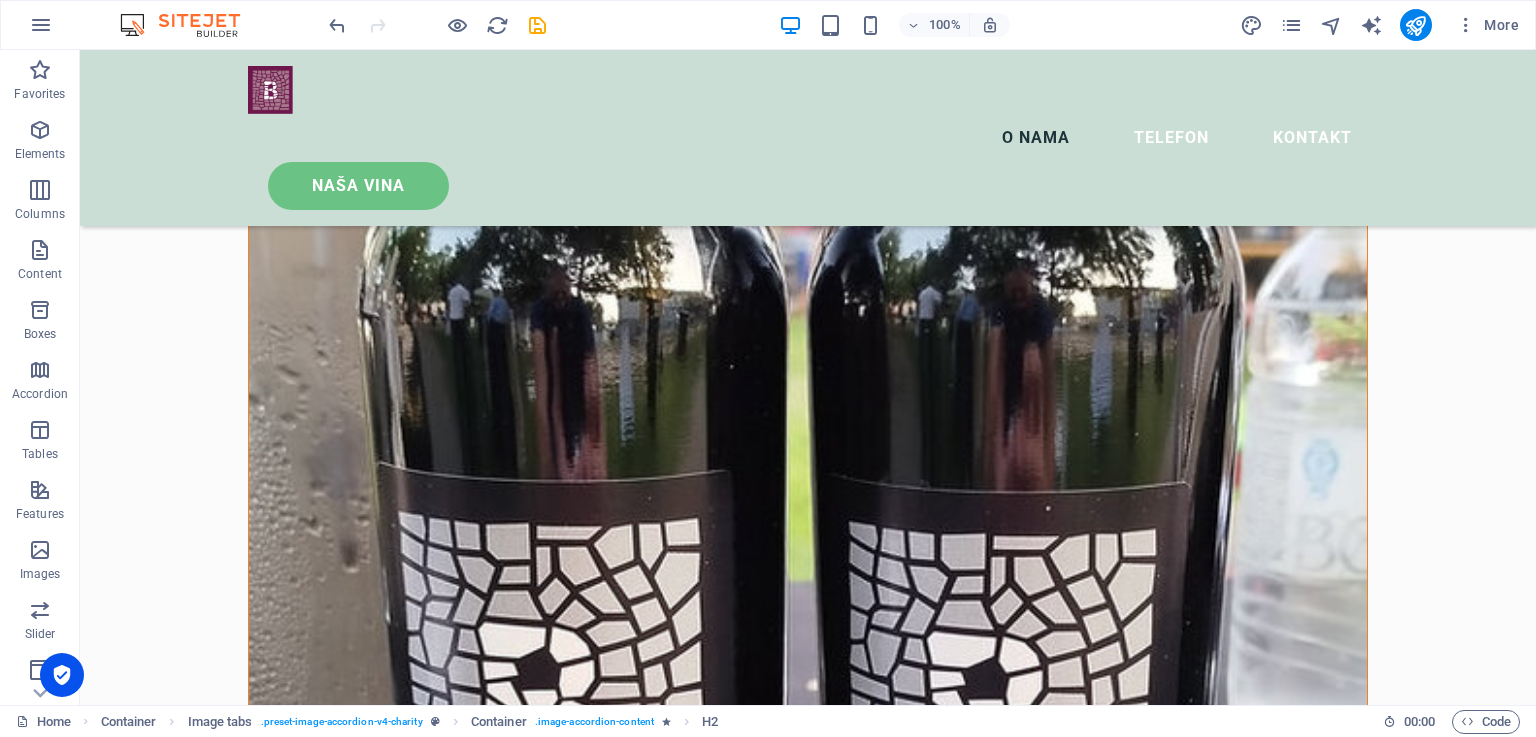 scroll, scrollTop: 3064, scrollLeft: 0, axis: vertical 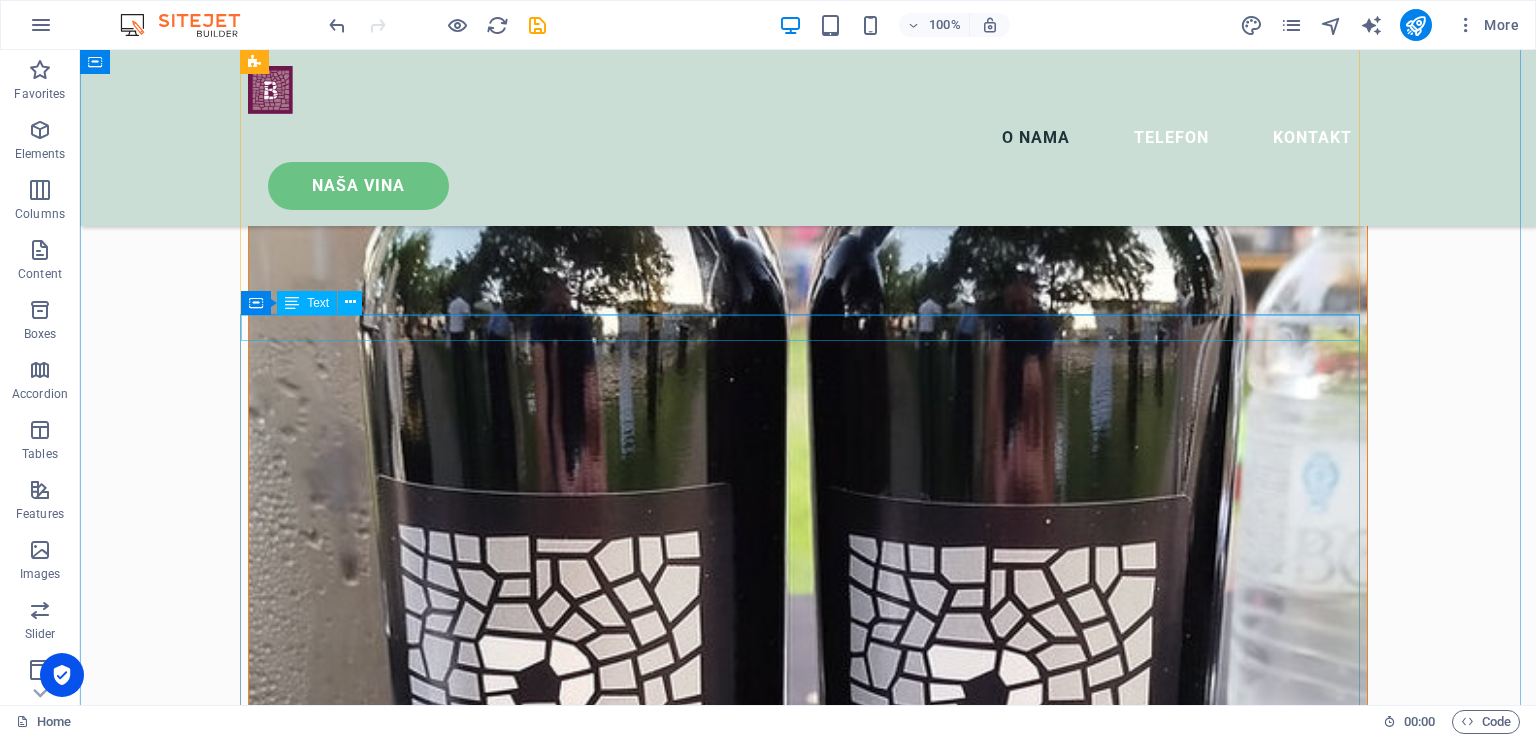 click on "New text element" at bounding box center (808, 6489) 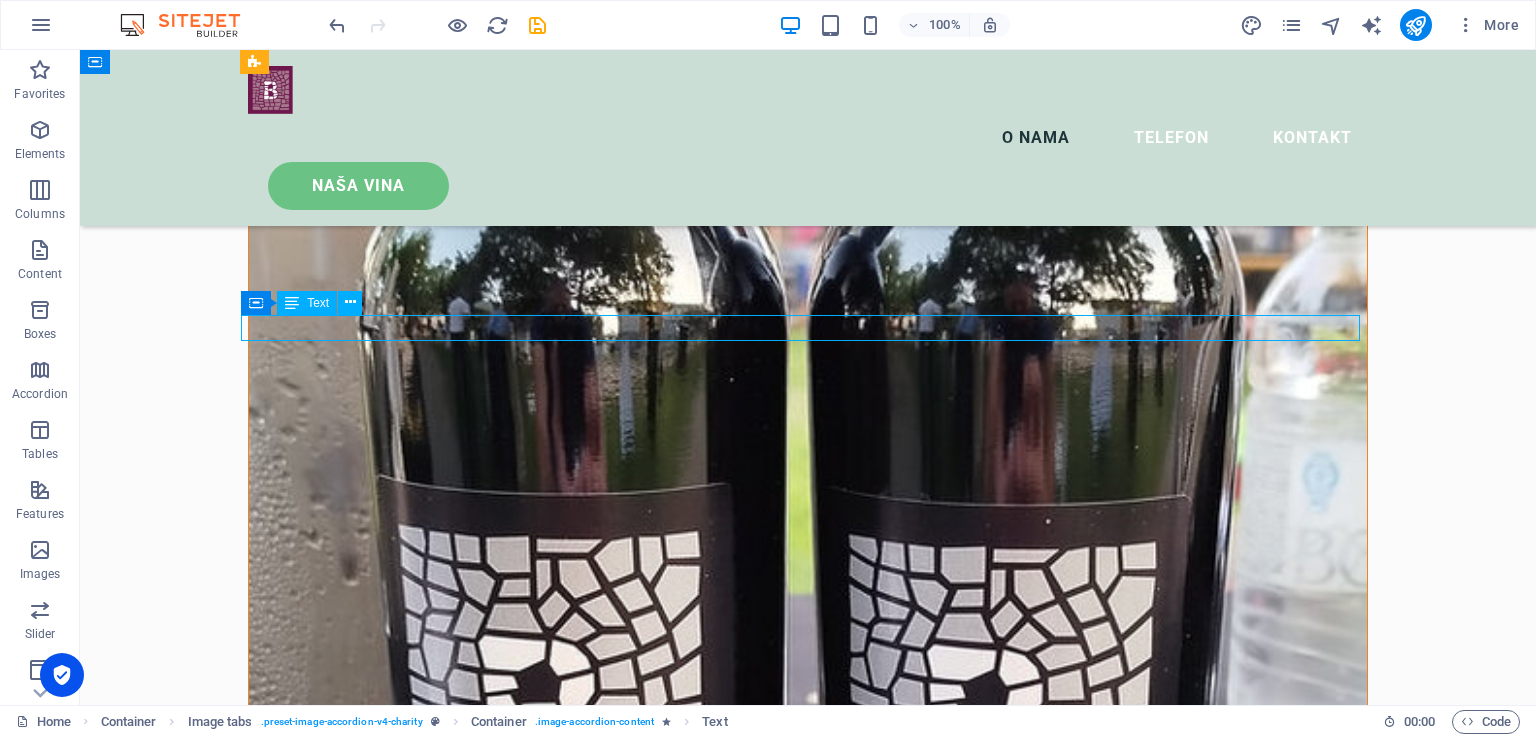 click on "New text element" at bounding box center [808, 6489] 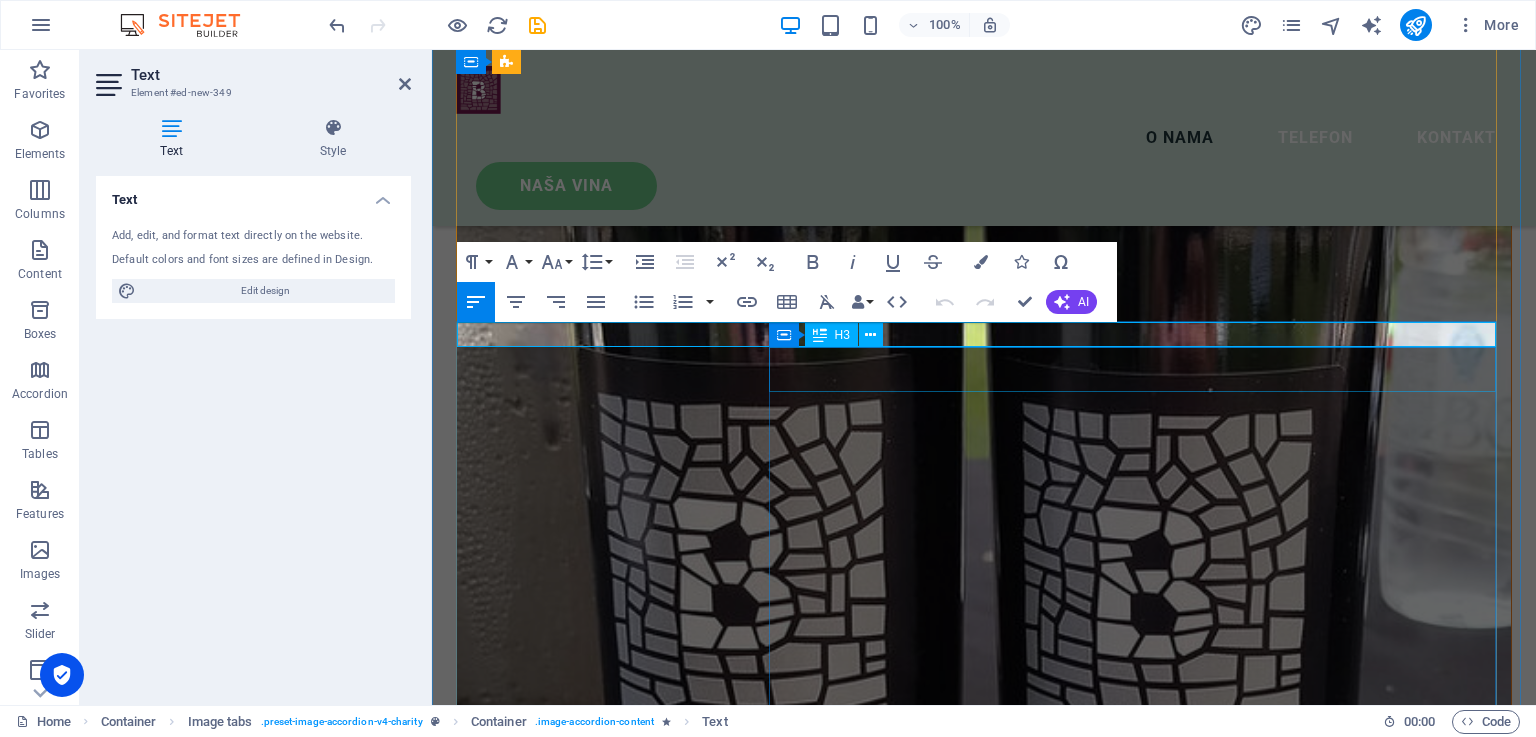 type 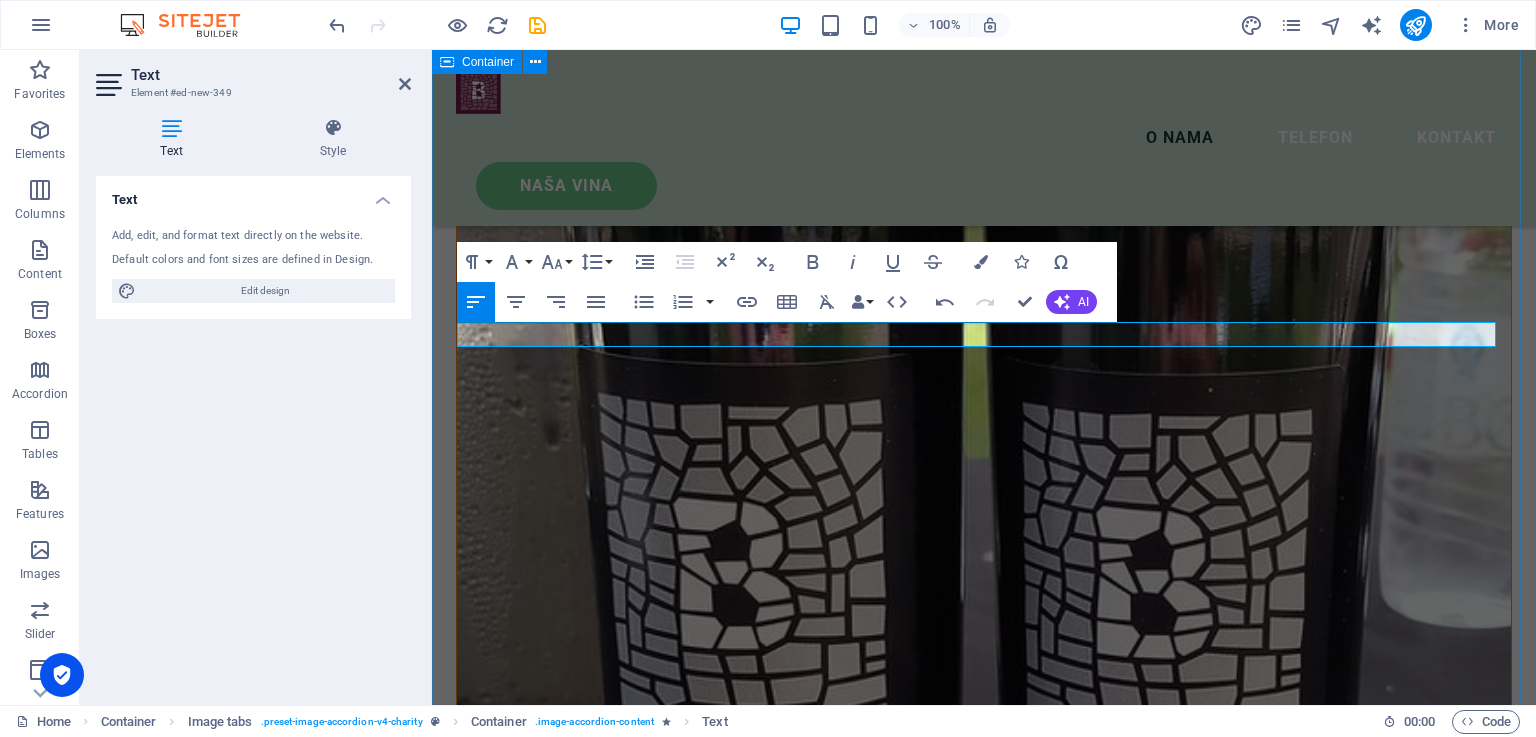 drag, startPoint x: 607, startPoint y: 327, endPoint x: 448, endPoint y: 307, distance: 160.25293 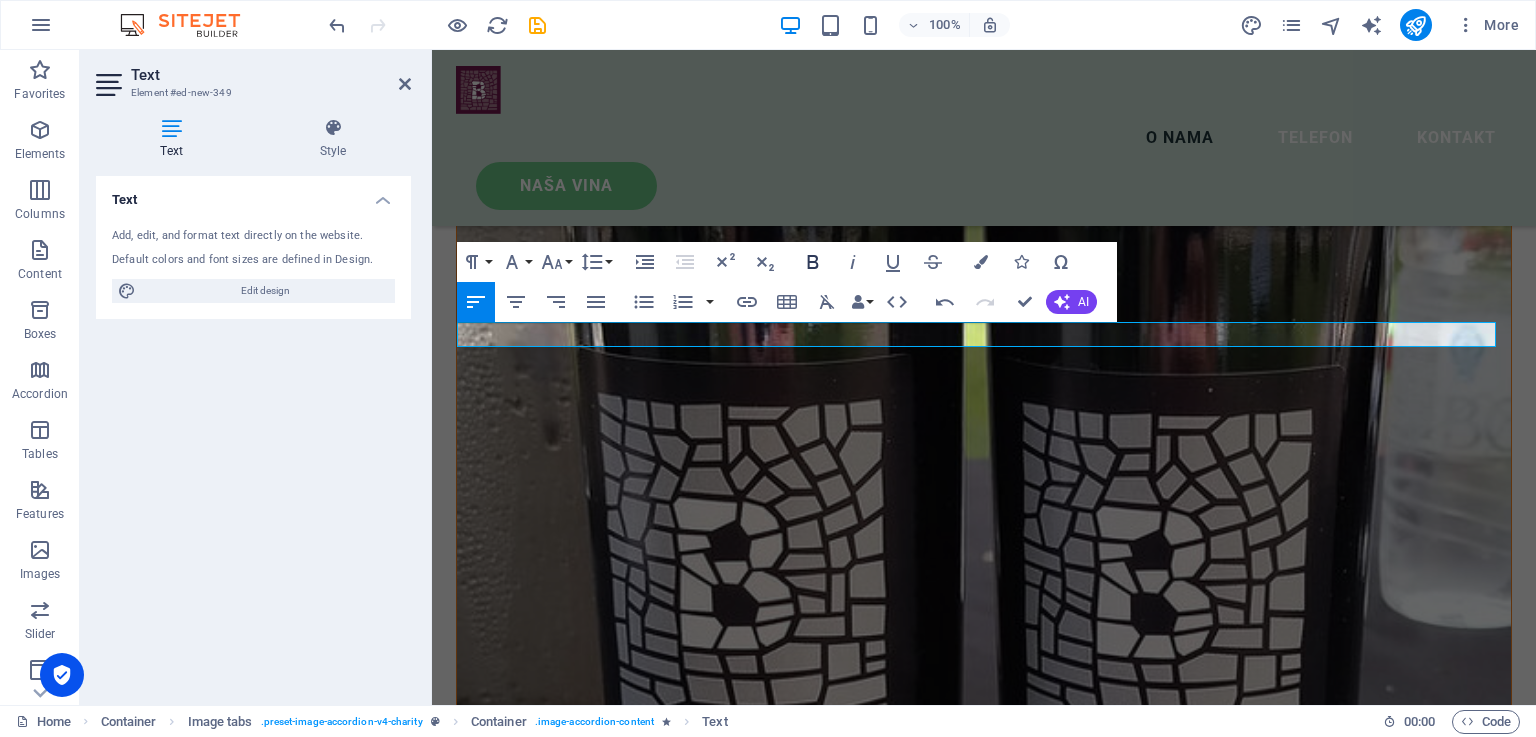 click 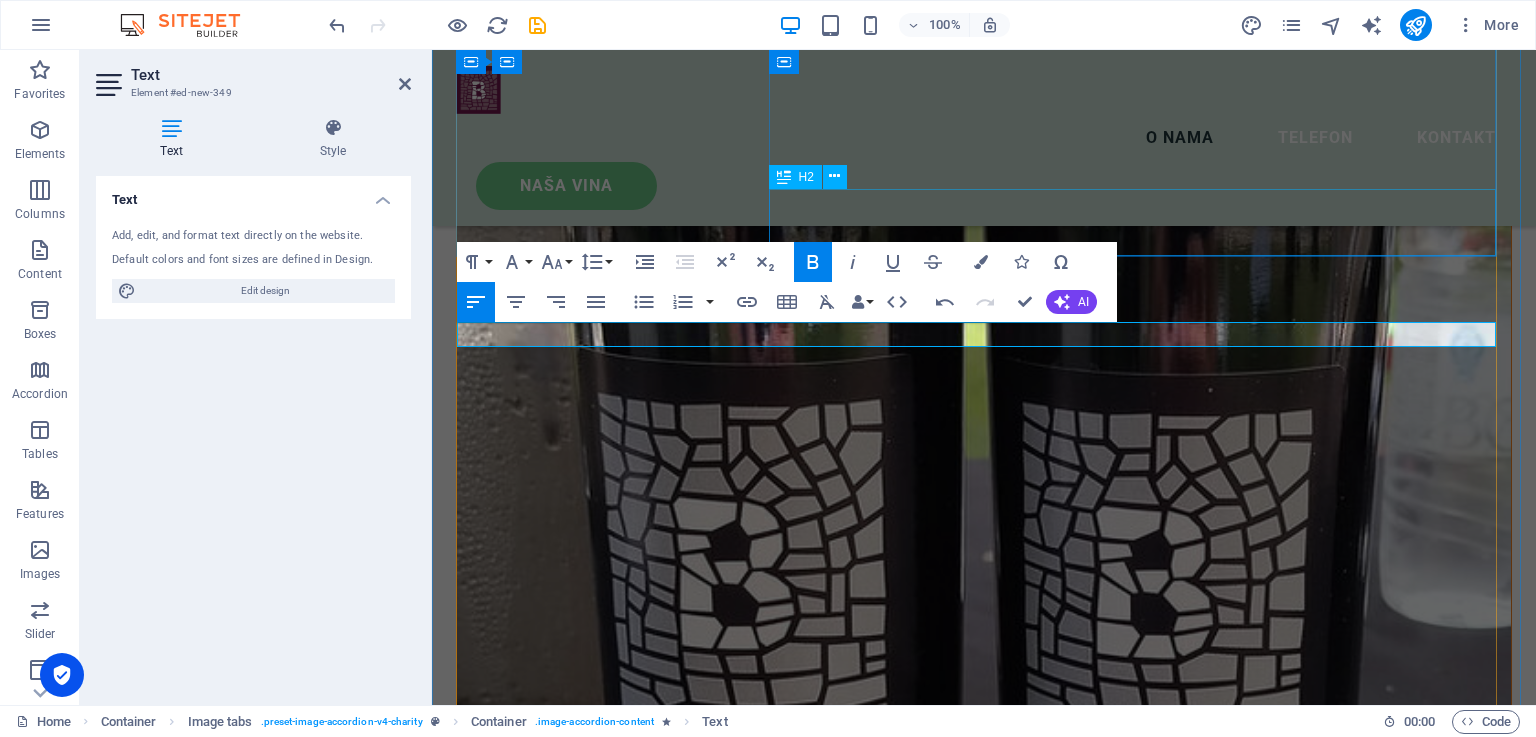 click on "Cuvee od crnih sorti" at bounding box center [984, 5977] 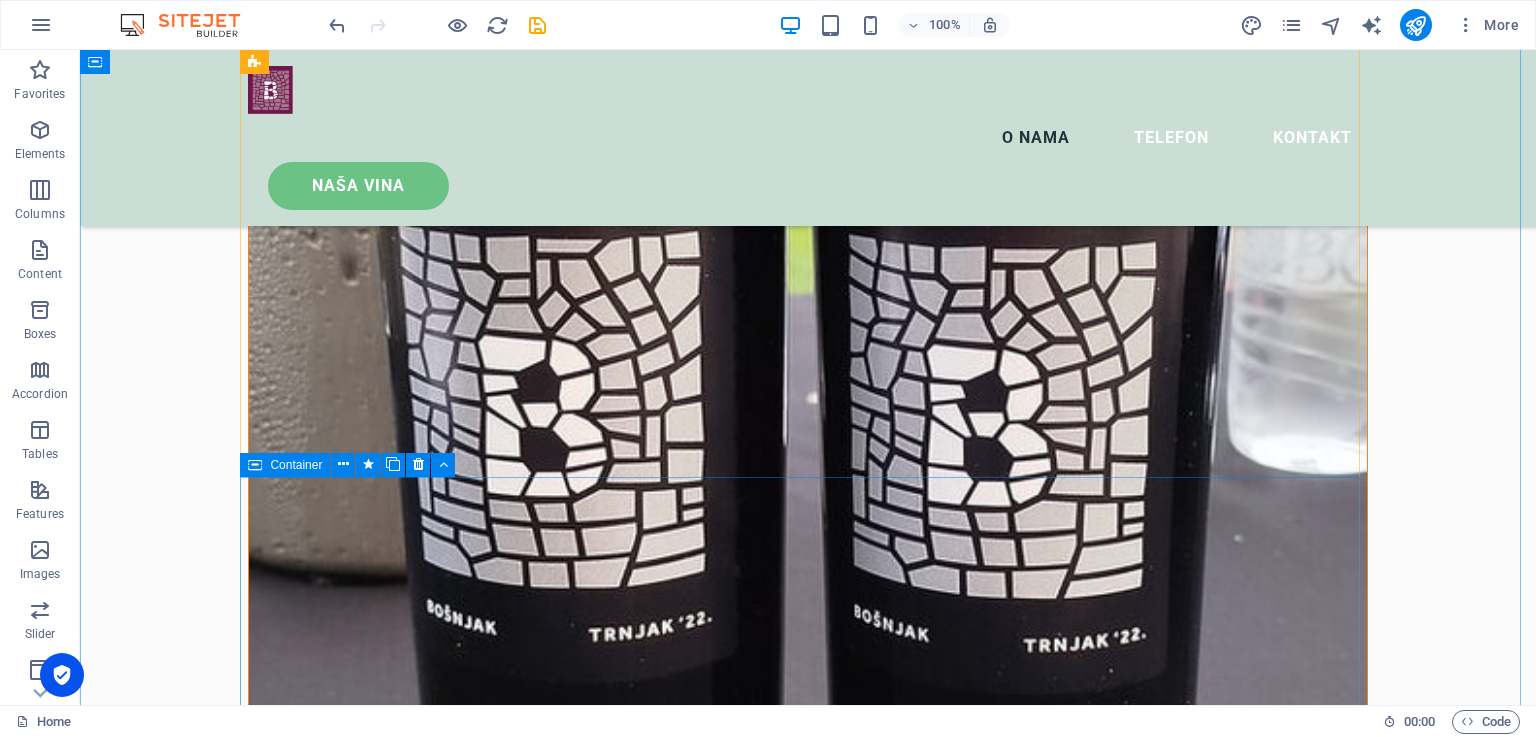 scroll, scrollTop: 3564, scrollLeft: 0, axis: vertical 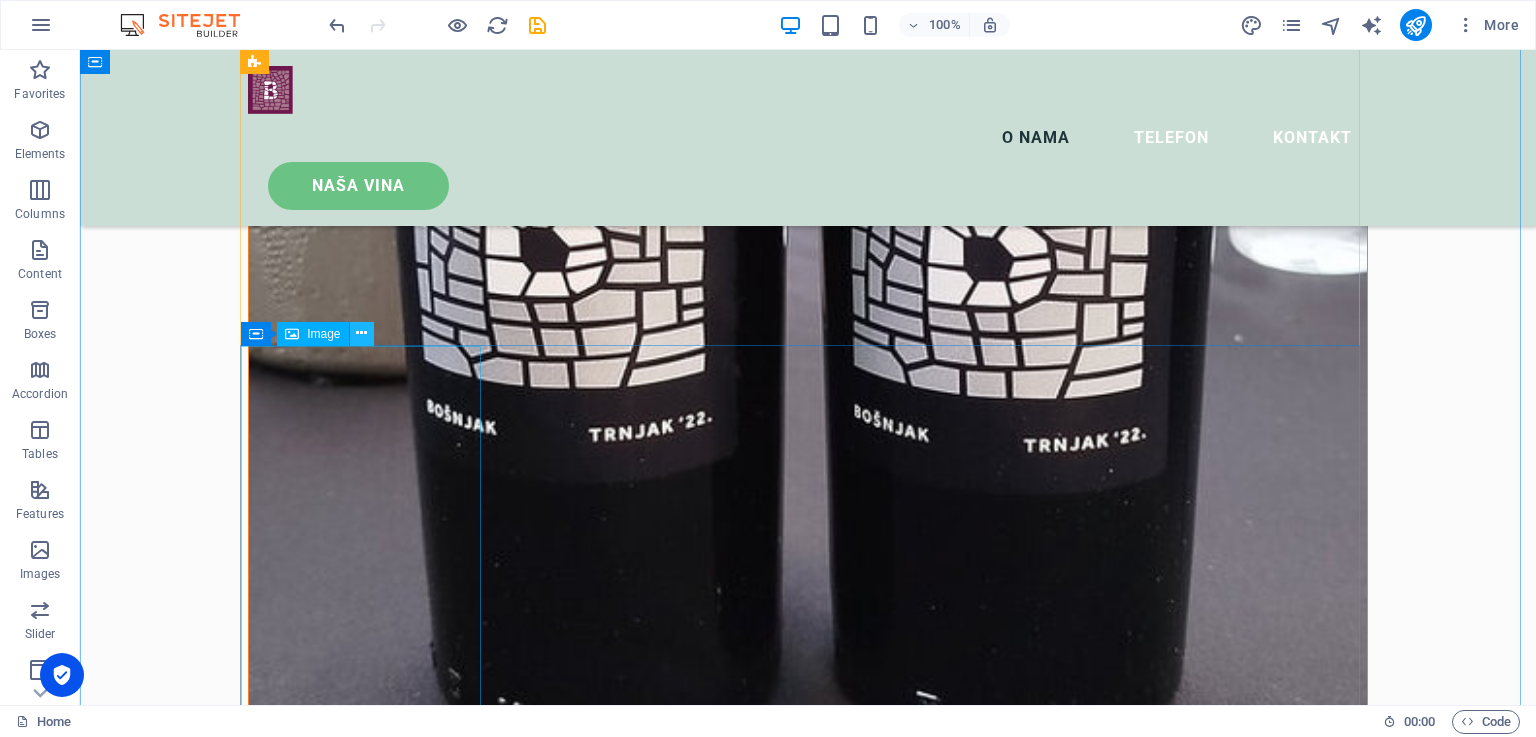 click at bounding box center [361, 333] 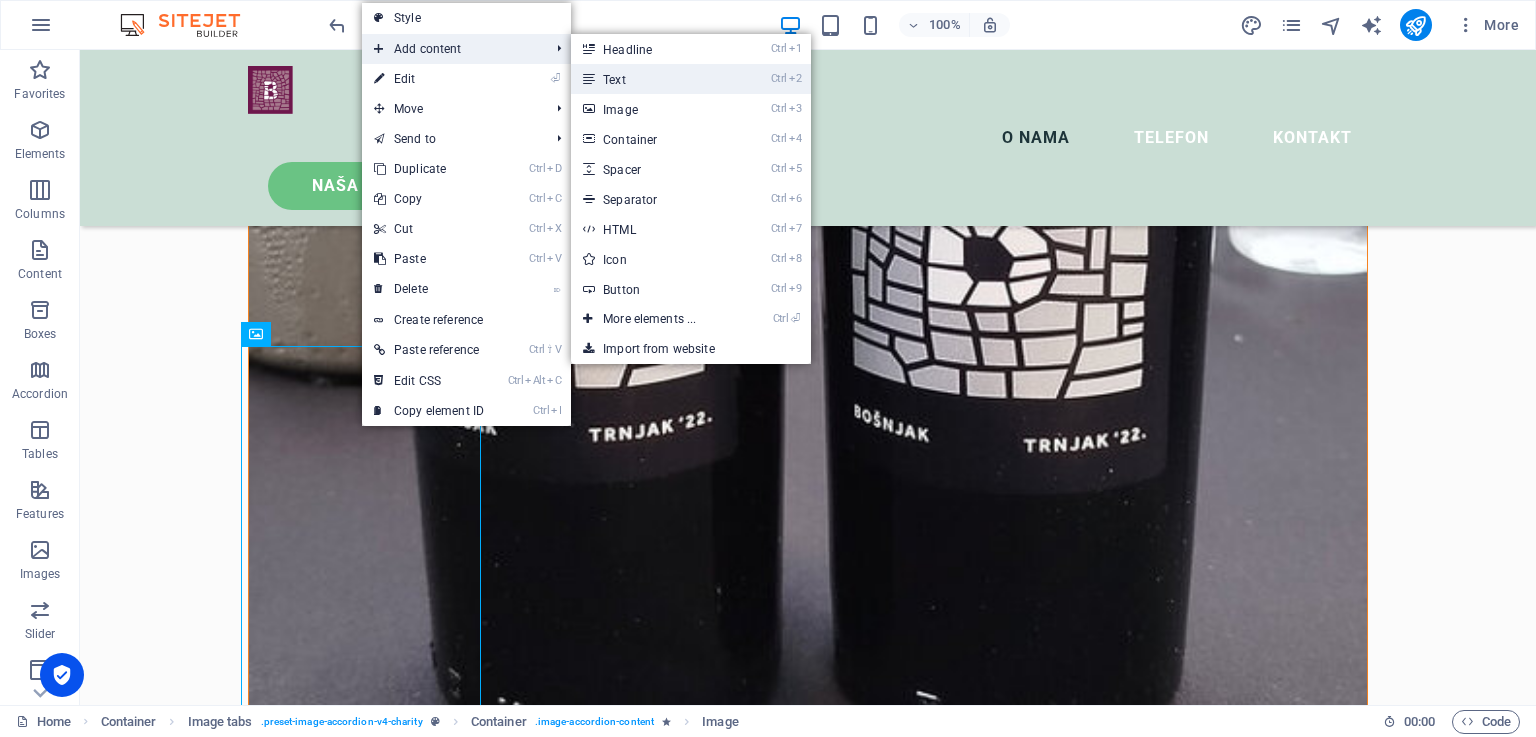 drag, startPoint x: 646, startPoint y: 81, endPoint x: 218, endPoint y: 31, distance: 430.91068 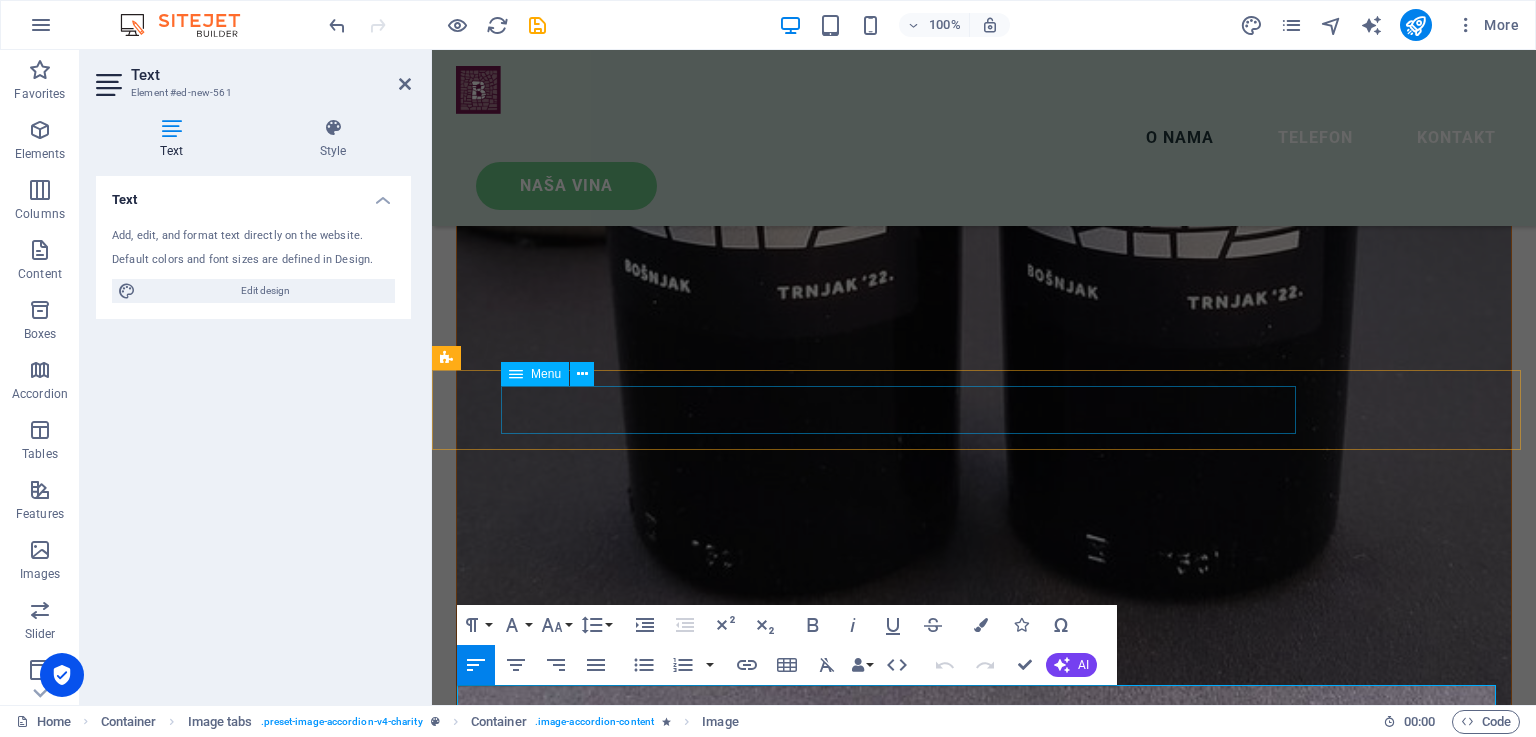 scroll, scrollTop: 3976, scrollLeft: 0, axis: vertical 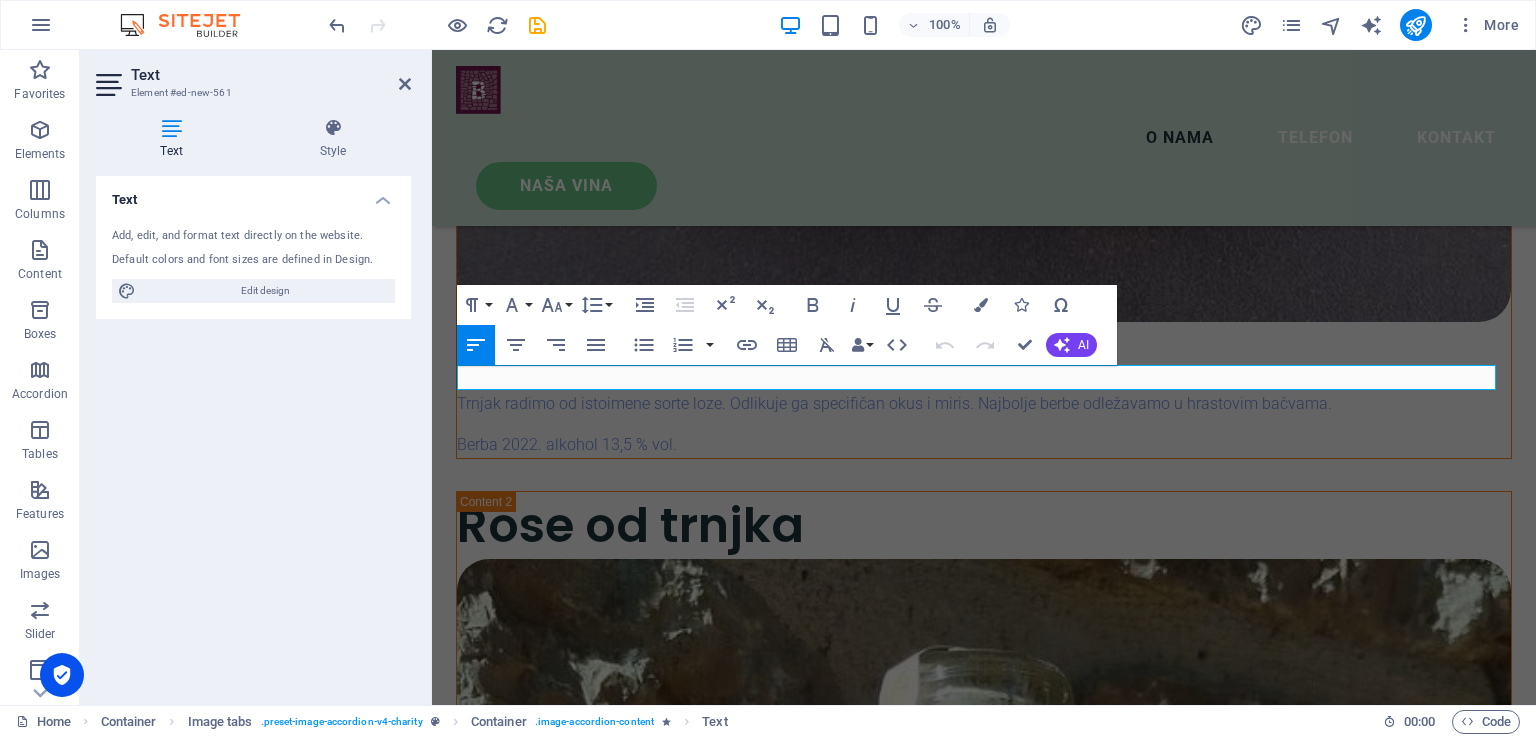 type 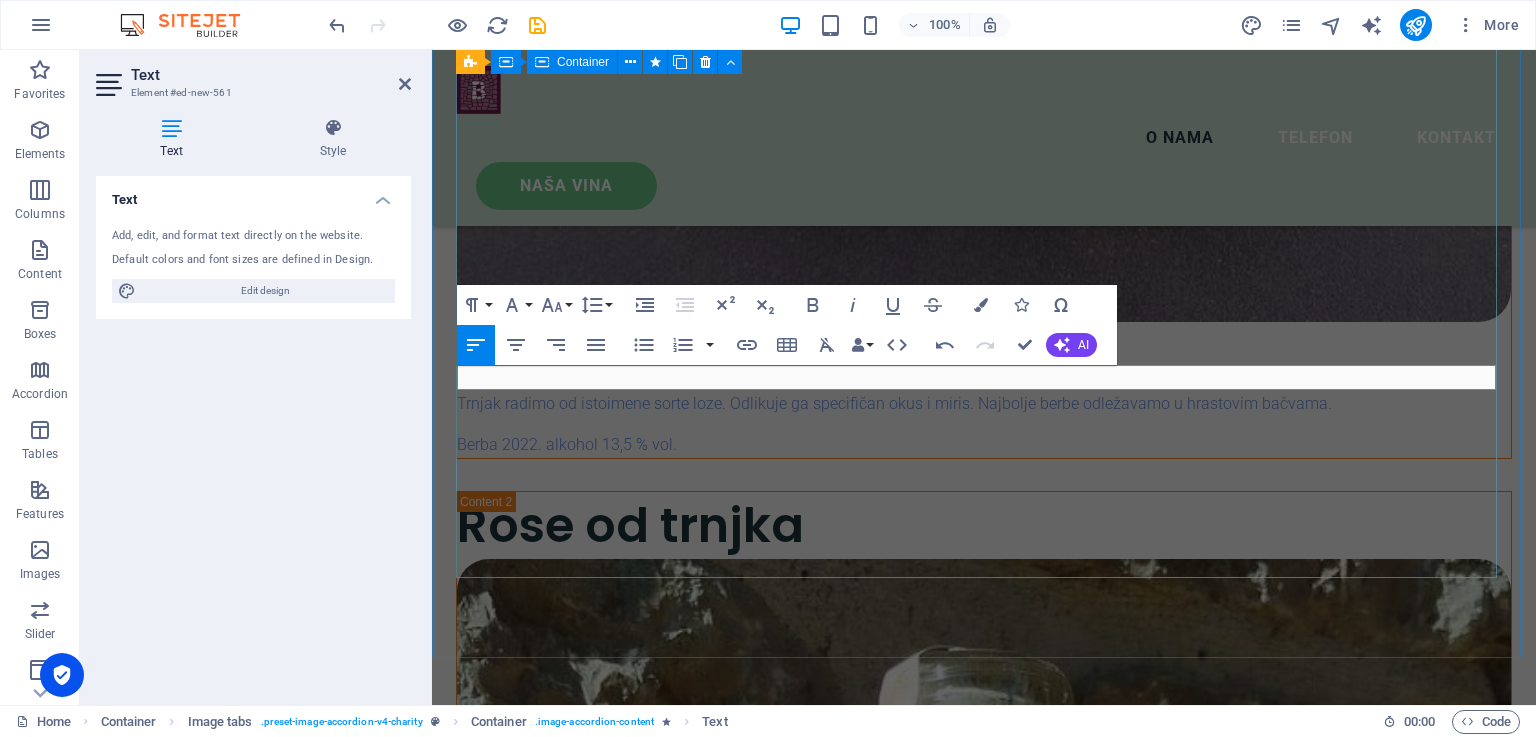 click on "Syrah ili Širaz Syrah Syrah ili Širaz kako ga zovemo po naški je loza koja se u zadnje vrijeme sadi u Hercegovini i Dalmaciji. Pokazala se dosta dobra za ovo podneblje, vina su dosta aromatična i pitka. Mi smo 2010 g. odlučili posaditi nekih 2.000 trsova ove sorte. Syrah 2022. alkohol 13,5%vol." at bounding box center (984, 8548) 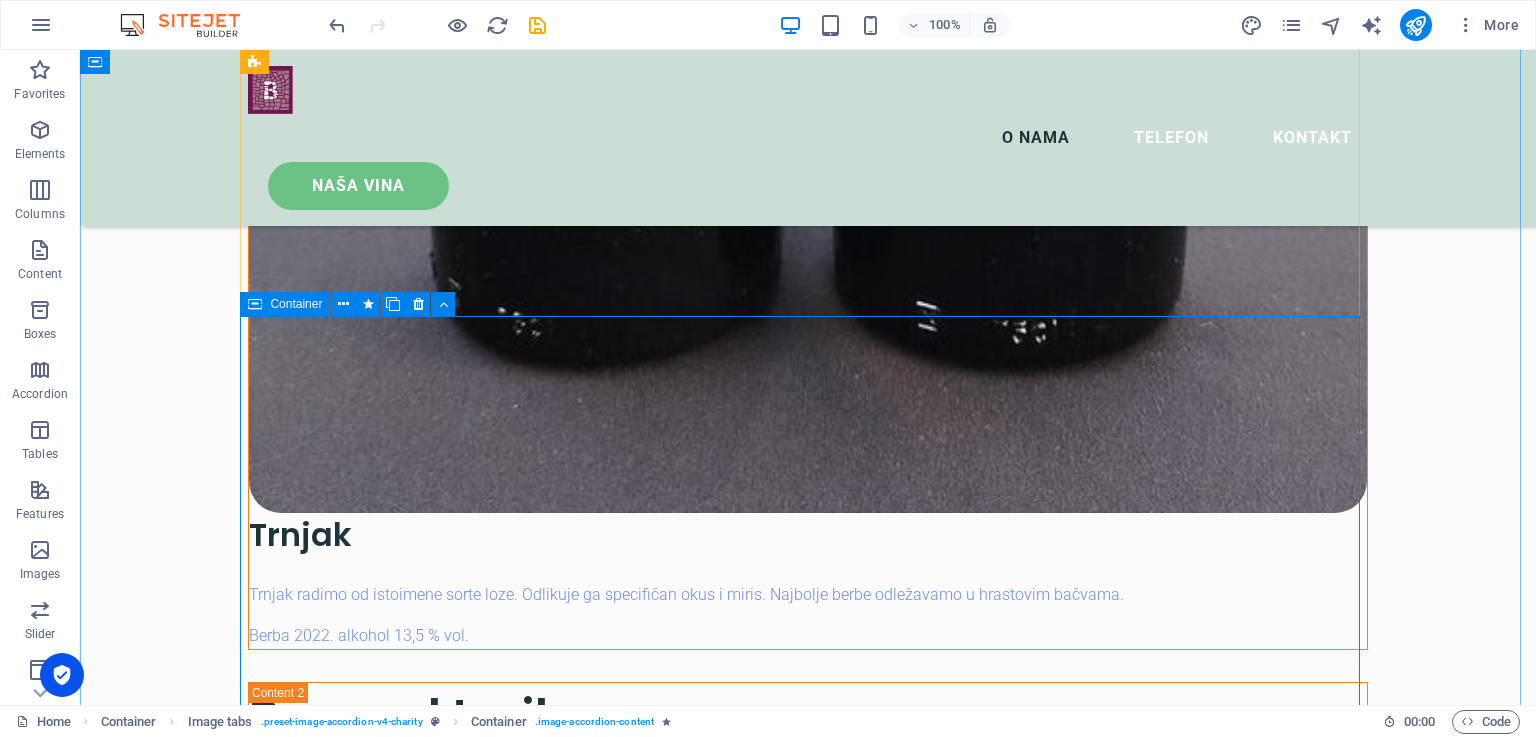 scroll, scrollTop: 4075, scrollLeft: 0, axis: vertical 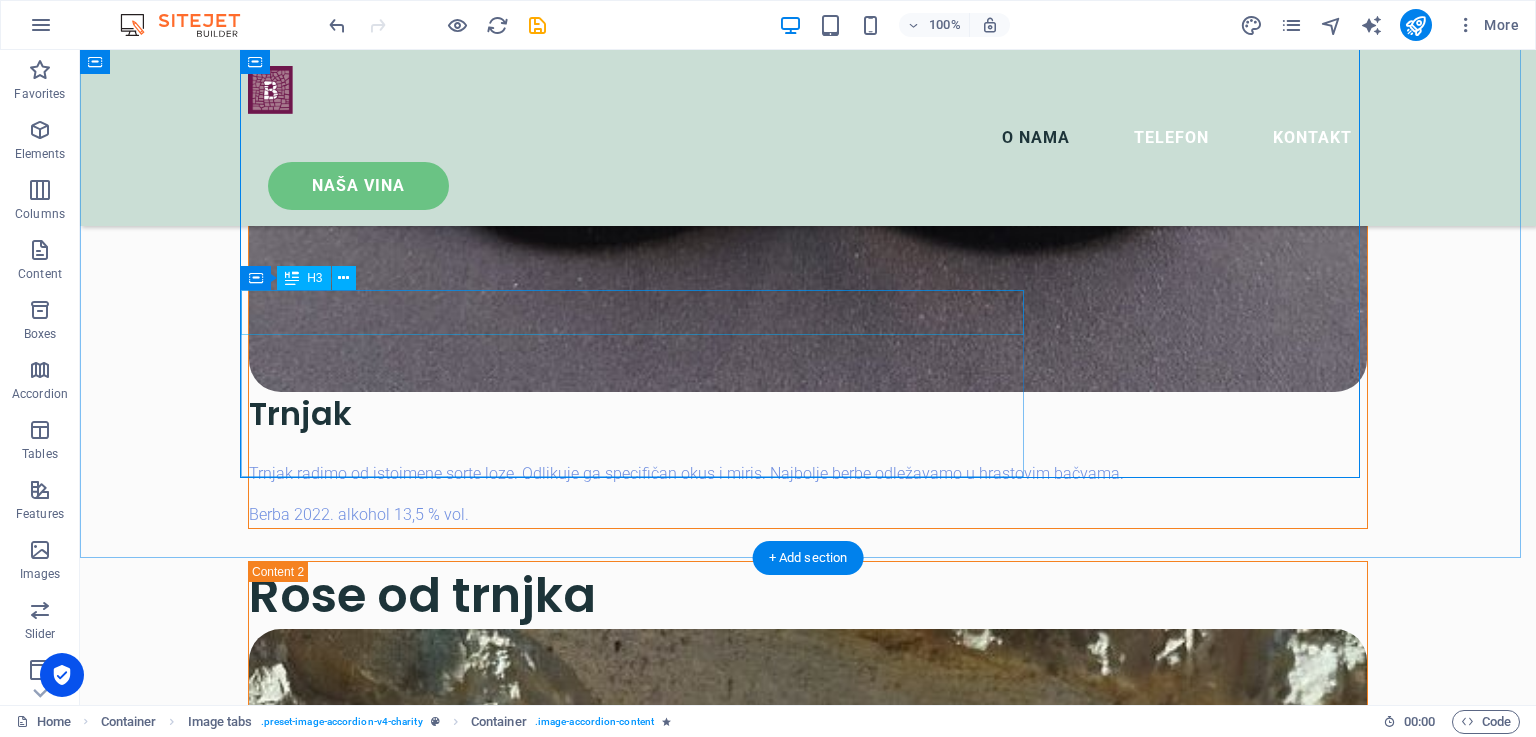 click on "Syrah" at bounding box center [808, 10011] 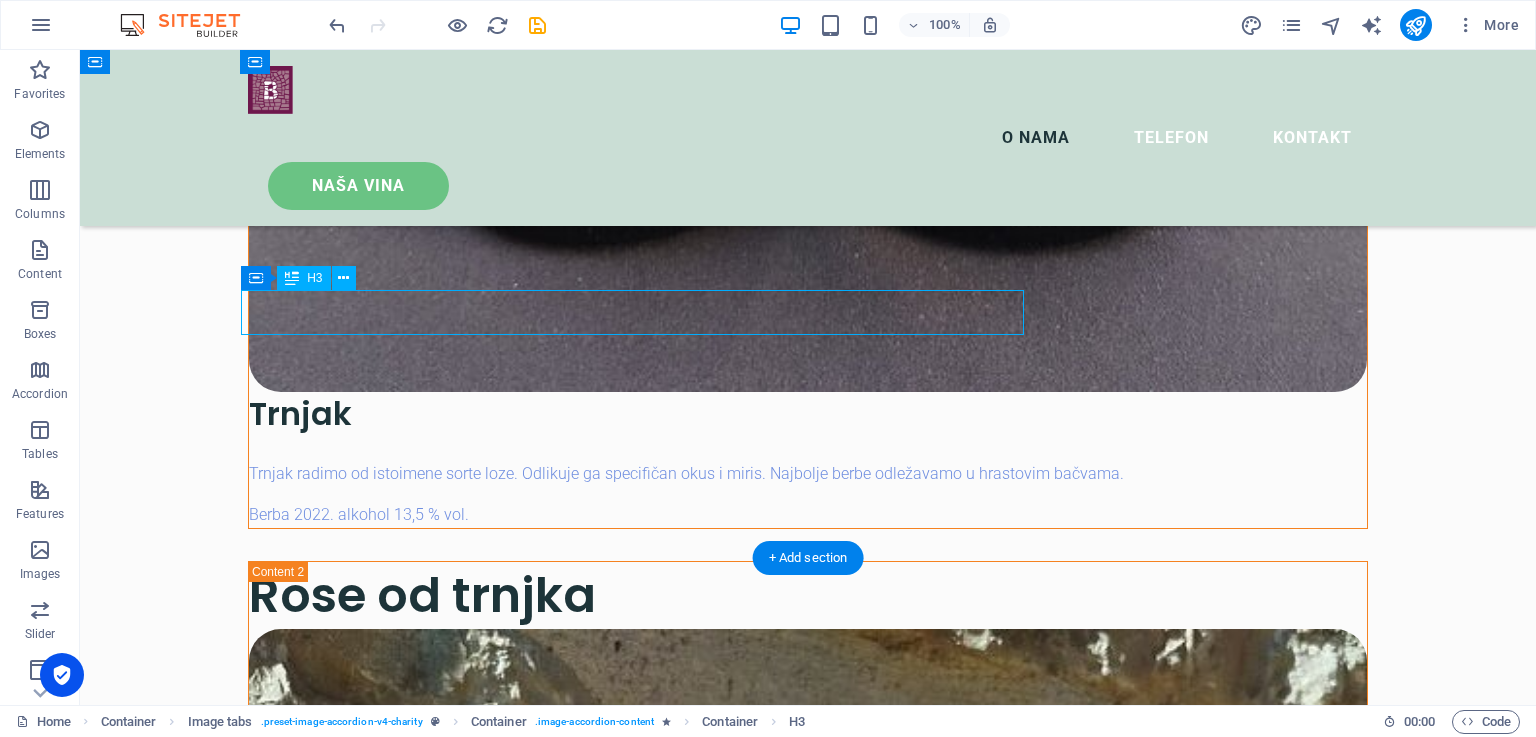 click on "Syrah" at bounding box center [808, 10011] 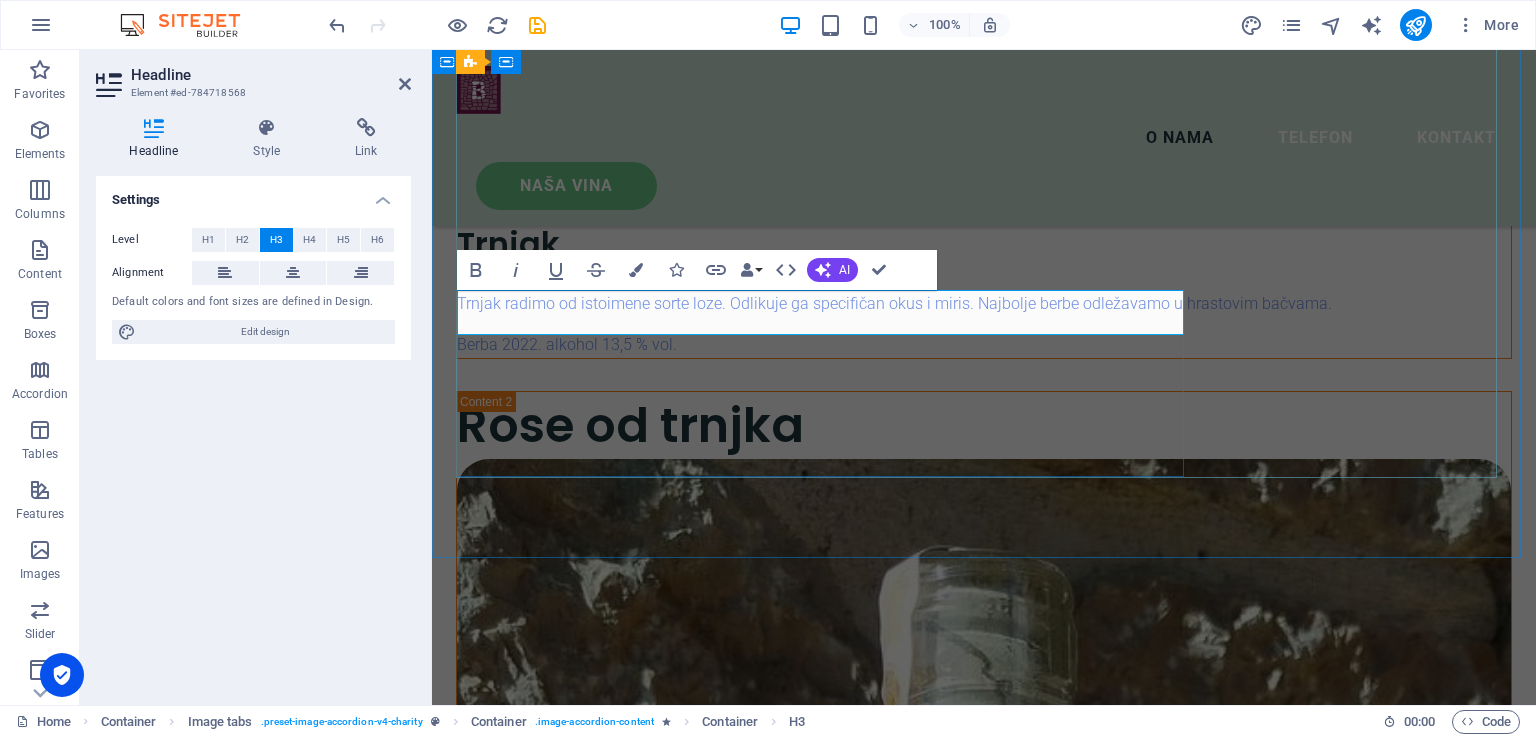 click on "Syrah" at bounding box center [984, 9347] 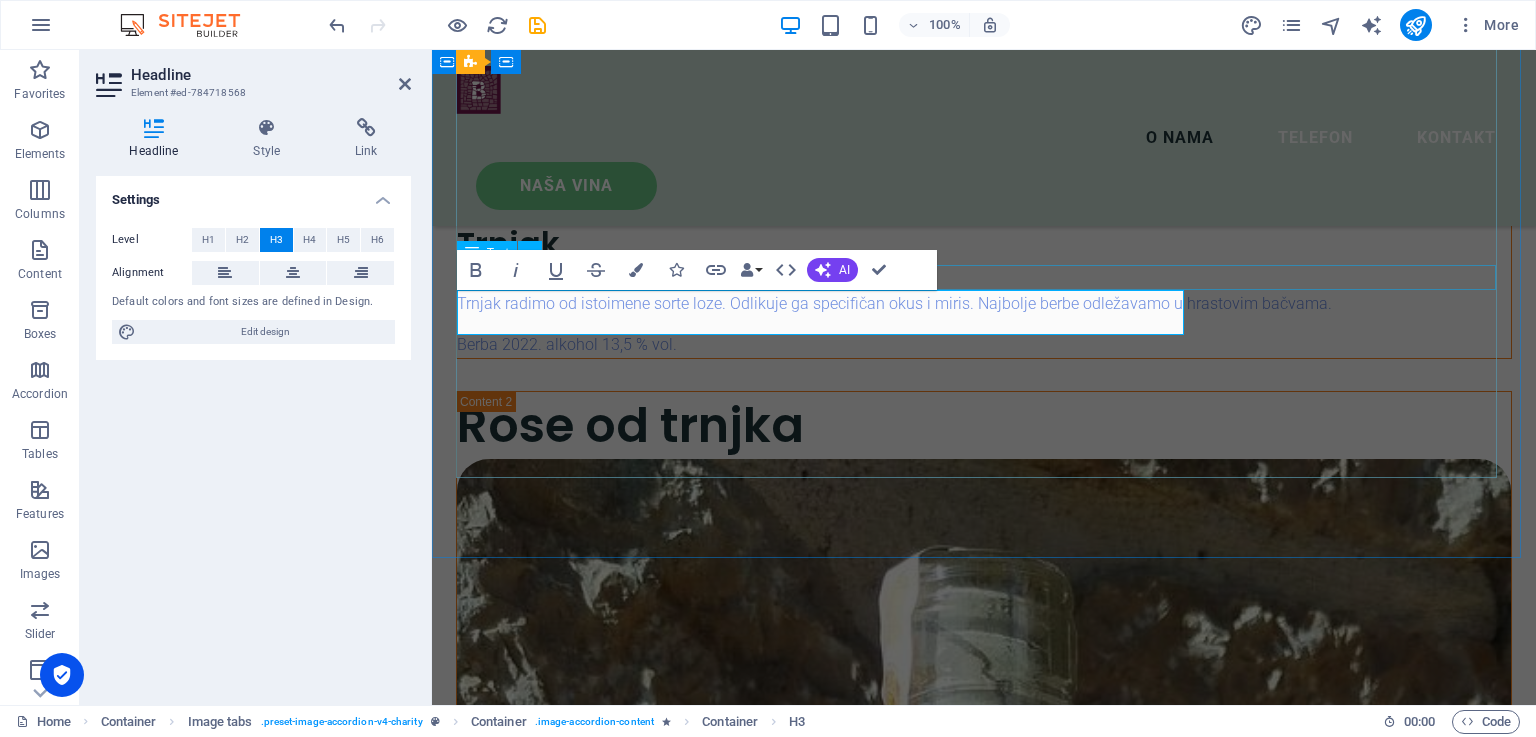 click on "Syrah ili Širaz" at bounding box center [984, 9312] 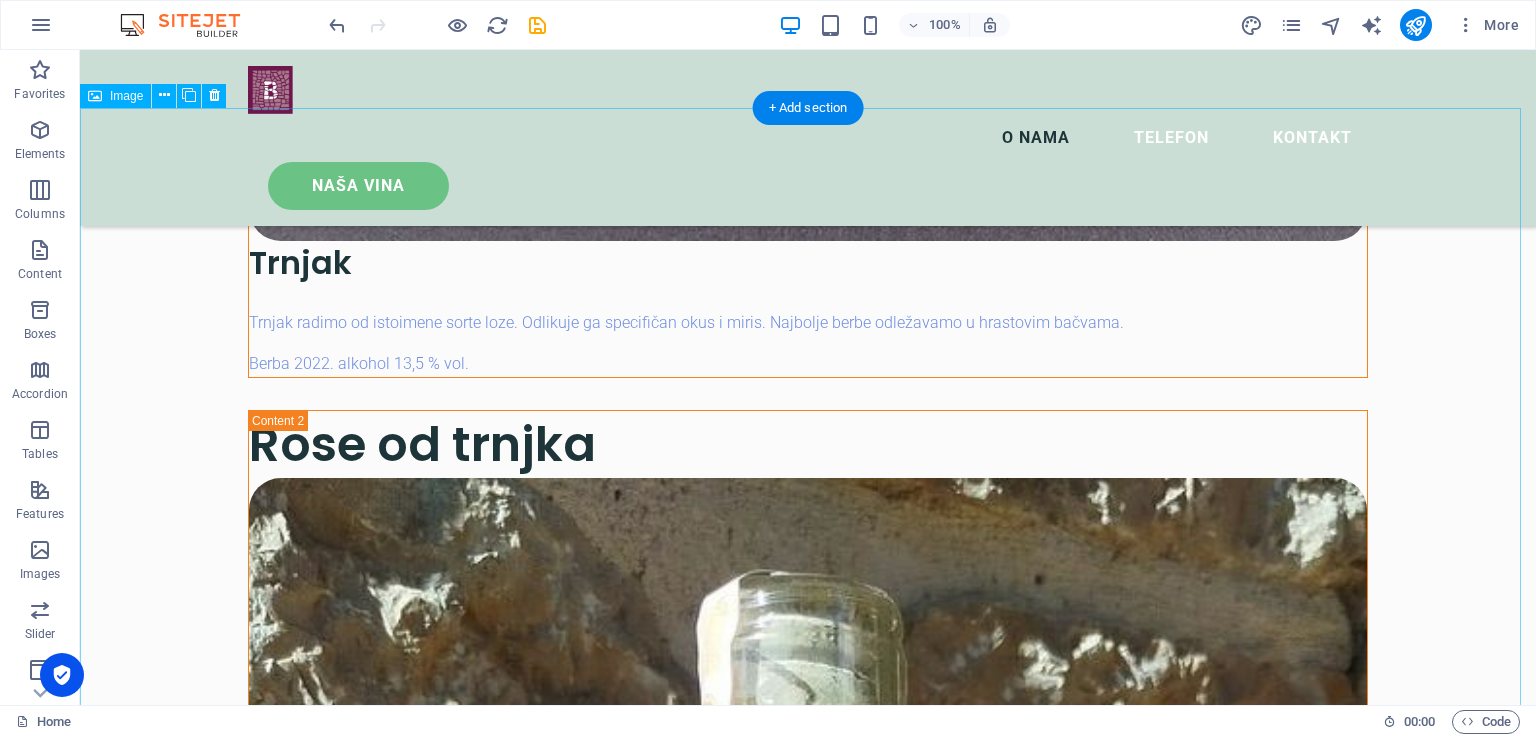 scroll, scrollTop: 4175, scrollLeft: 0, axis: vertical 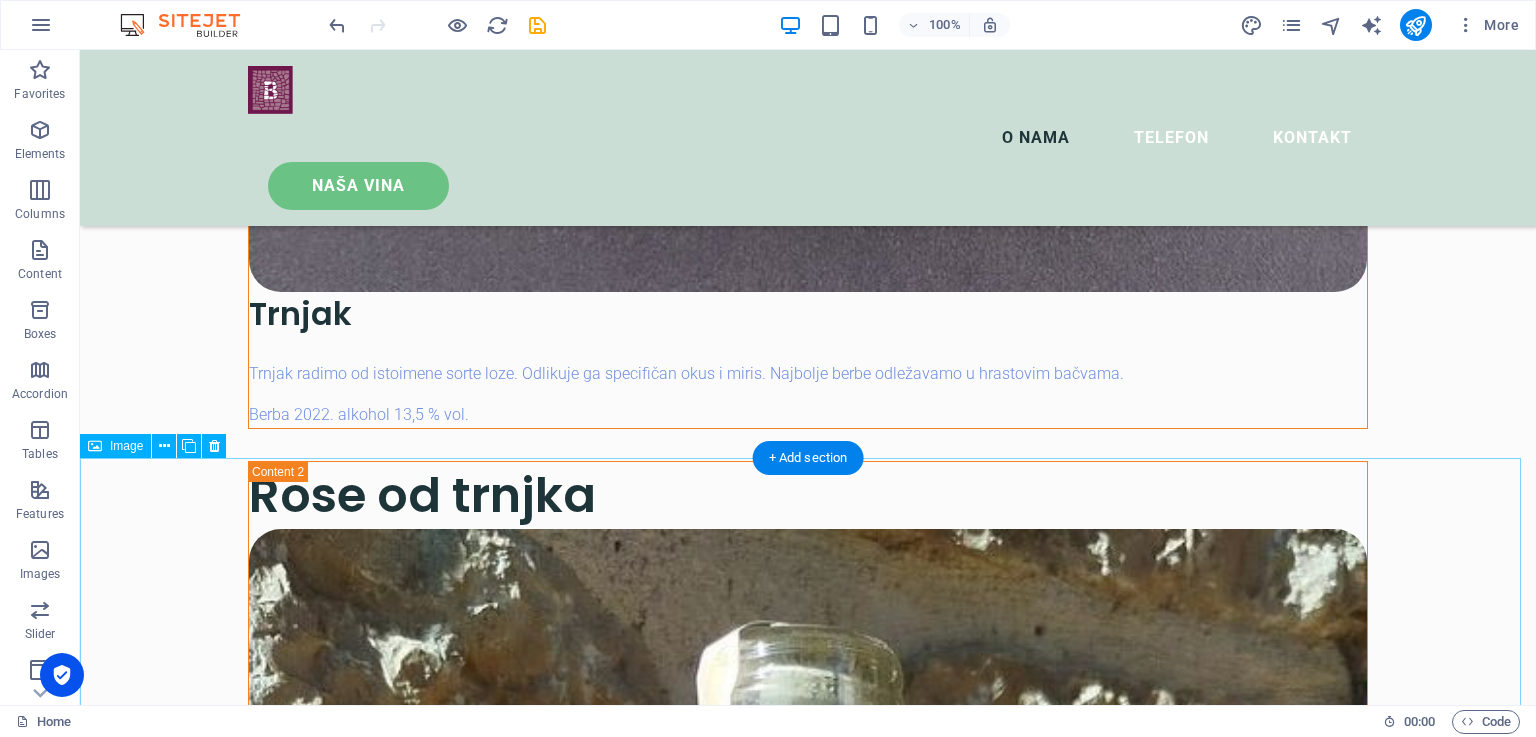 click at bounding box center (808, 10939) 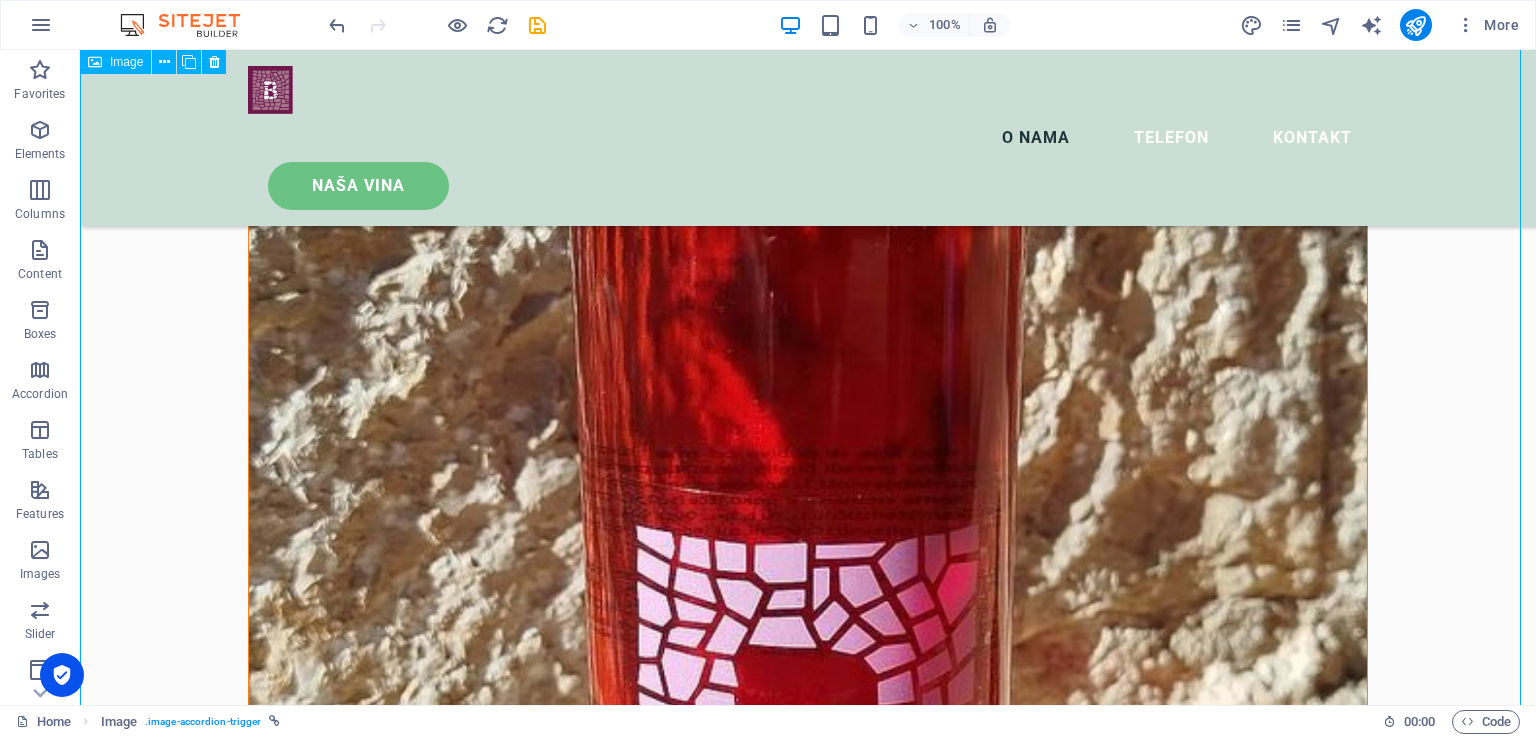 scroll, scrollTop: 5775, scrollLeft: 0, axis: vertical 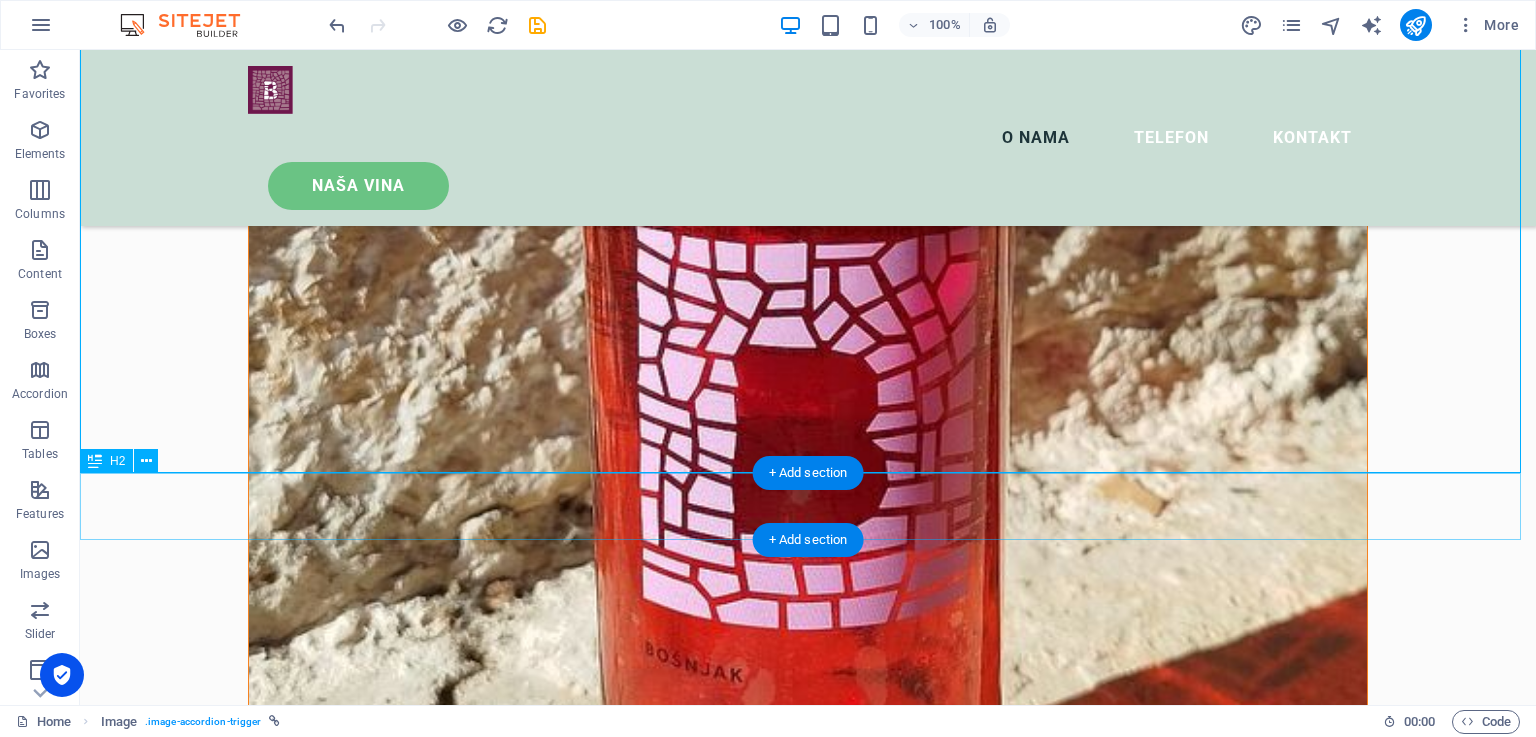click on "Syrah ili Širaz" at bounding box center [808, 10180] 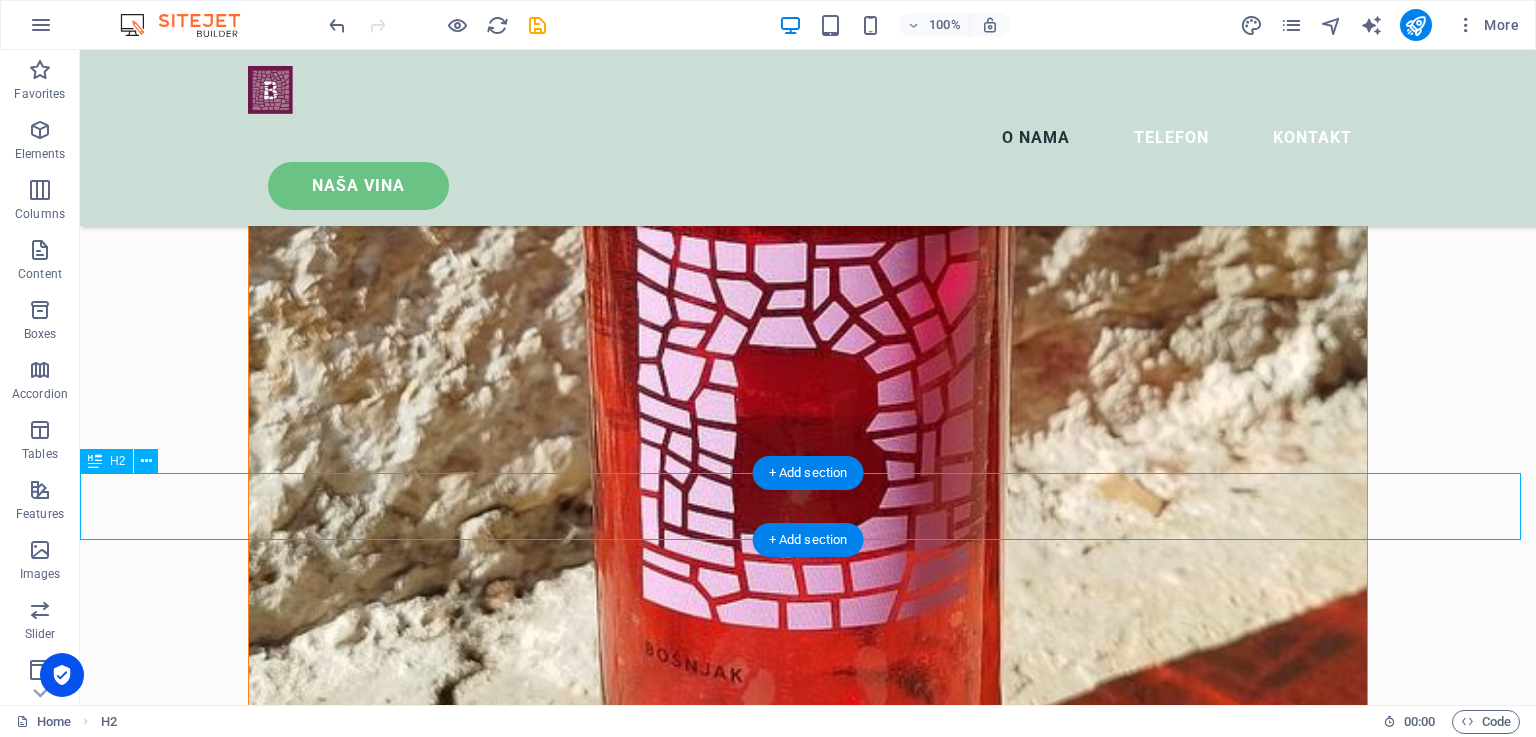 click on "Syrah ili Širaz" at bounding box center [808, 10180] 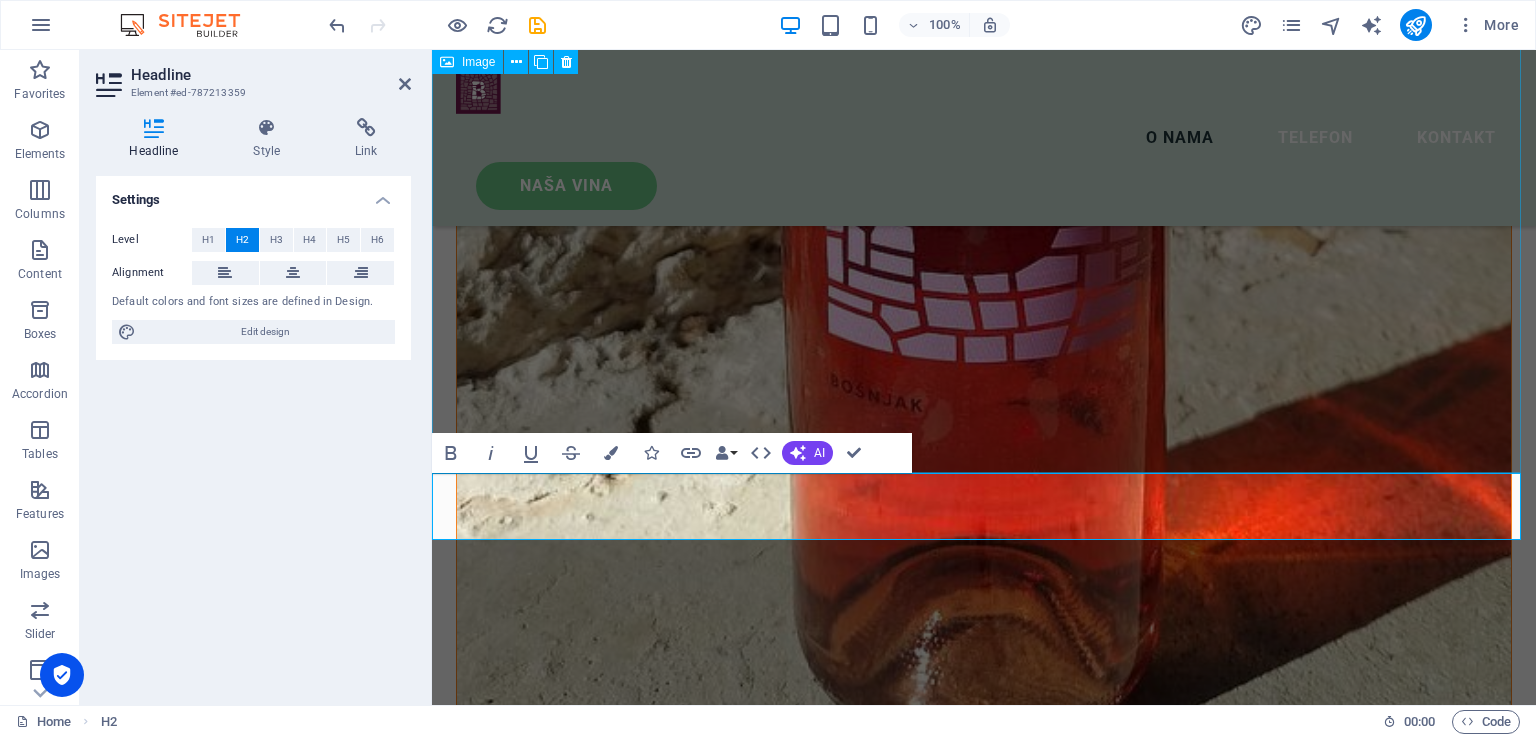 click at bounding box center (984, 8674) 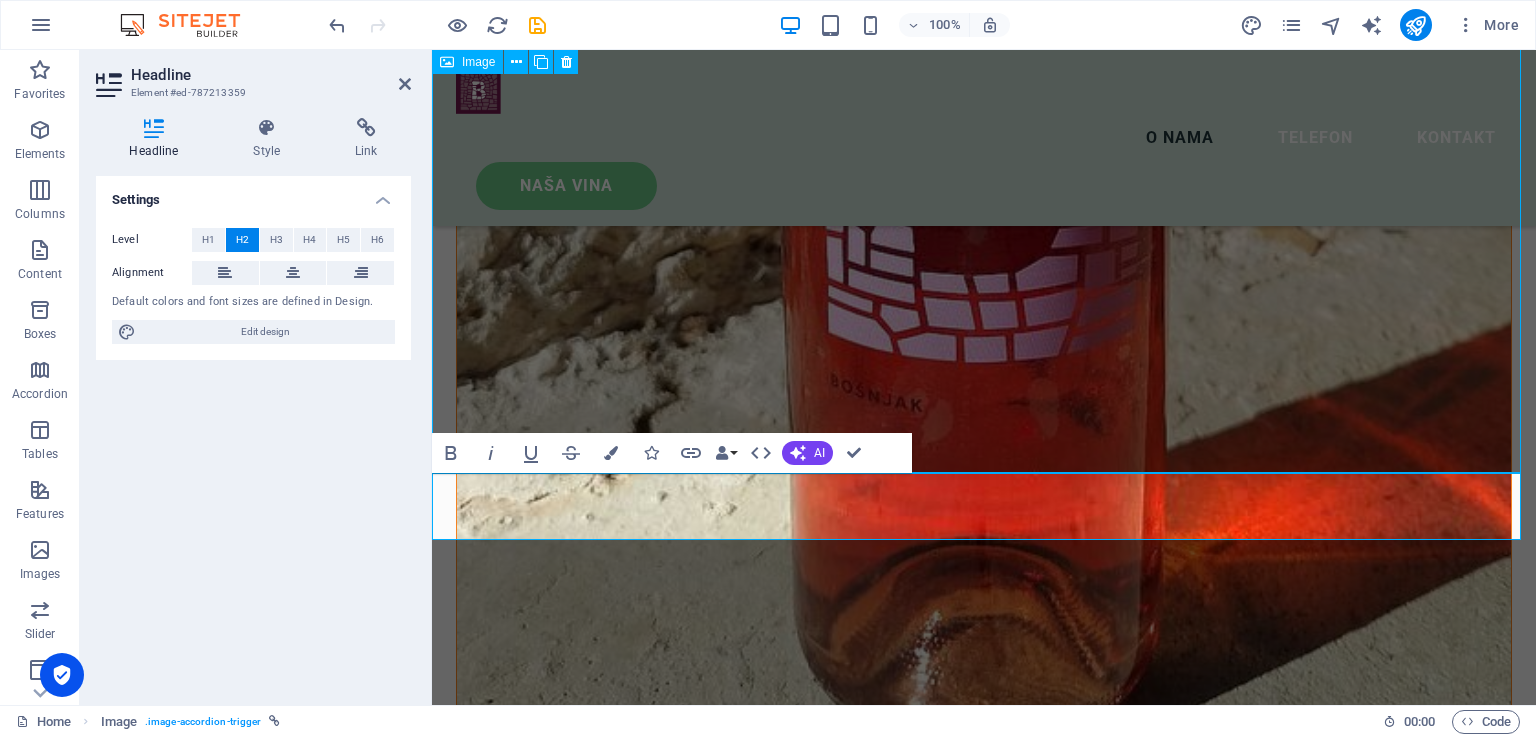 scroll, scrollTop: 5775, scrollLeft: 0, axis: vertical 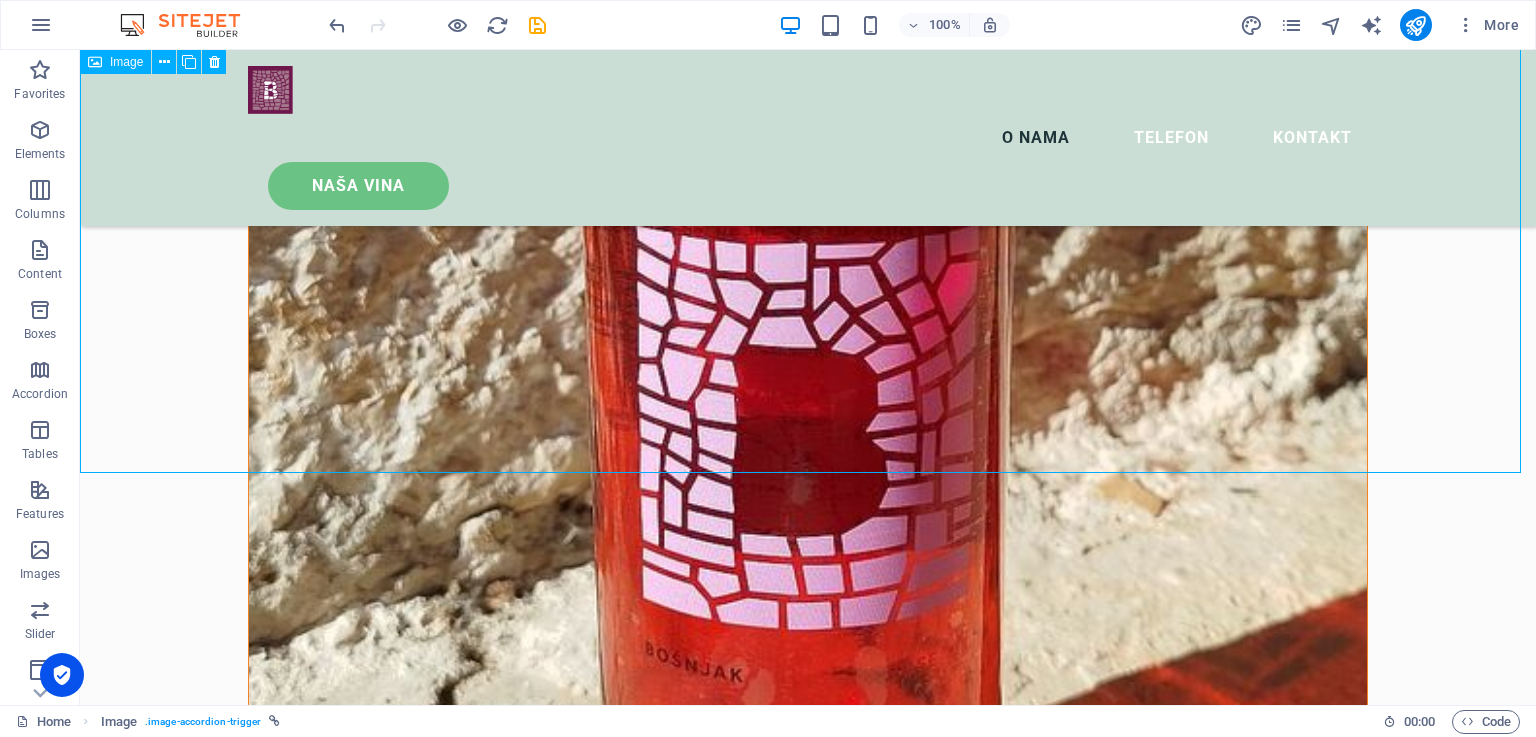 click at bounding box center (808, 9339) 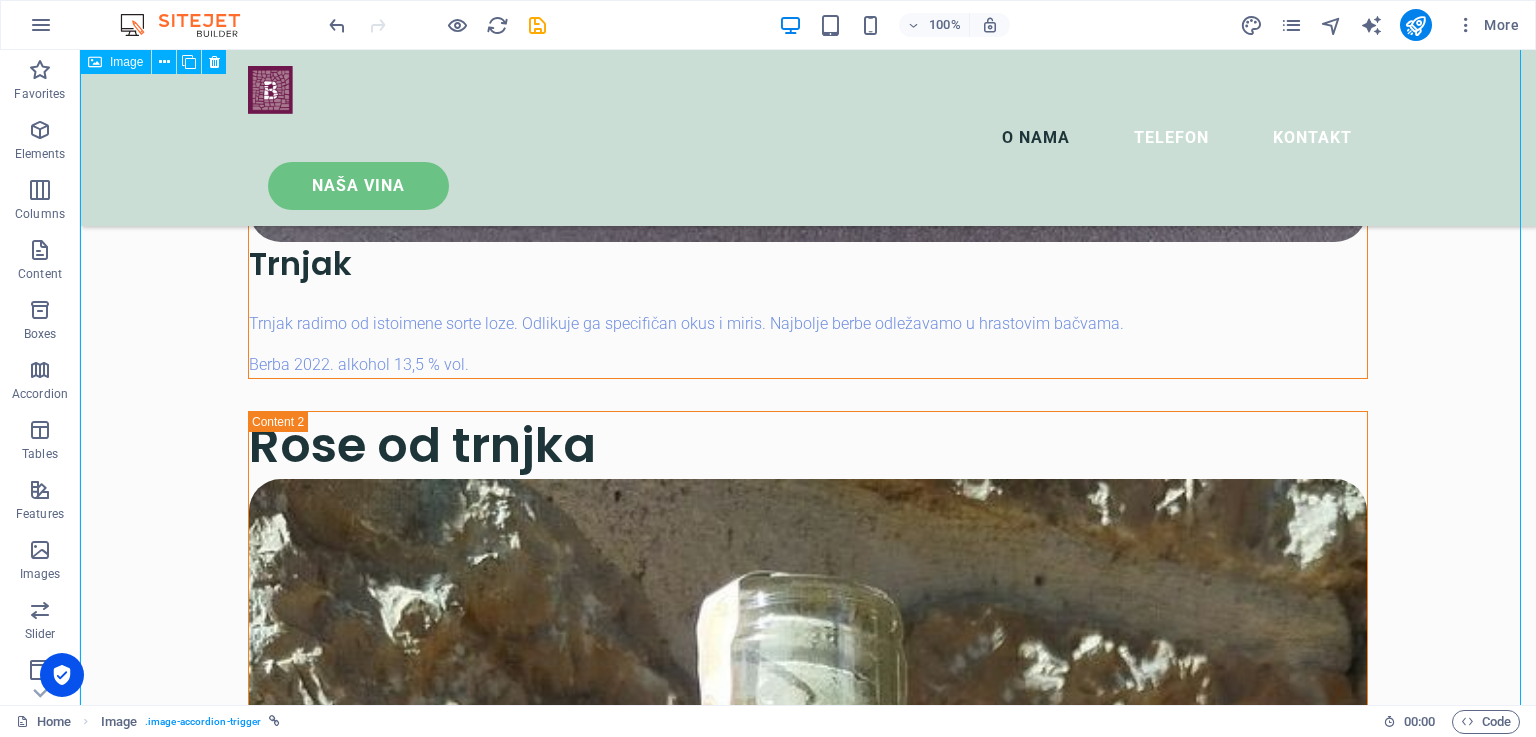scroll, scrollTop: 4075, scrollLeft: 0, axis: vertical 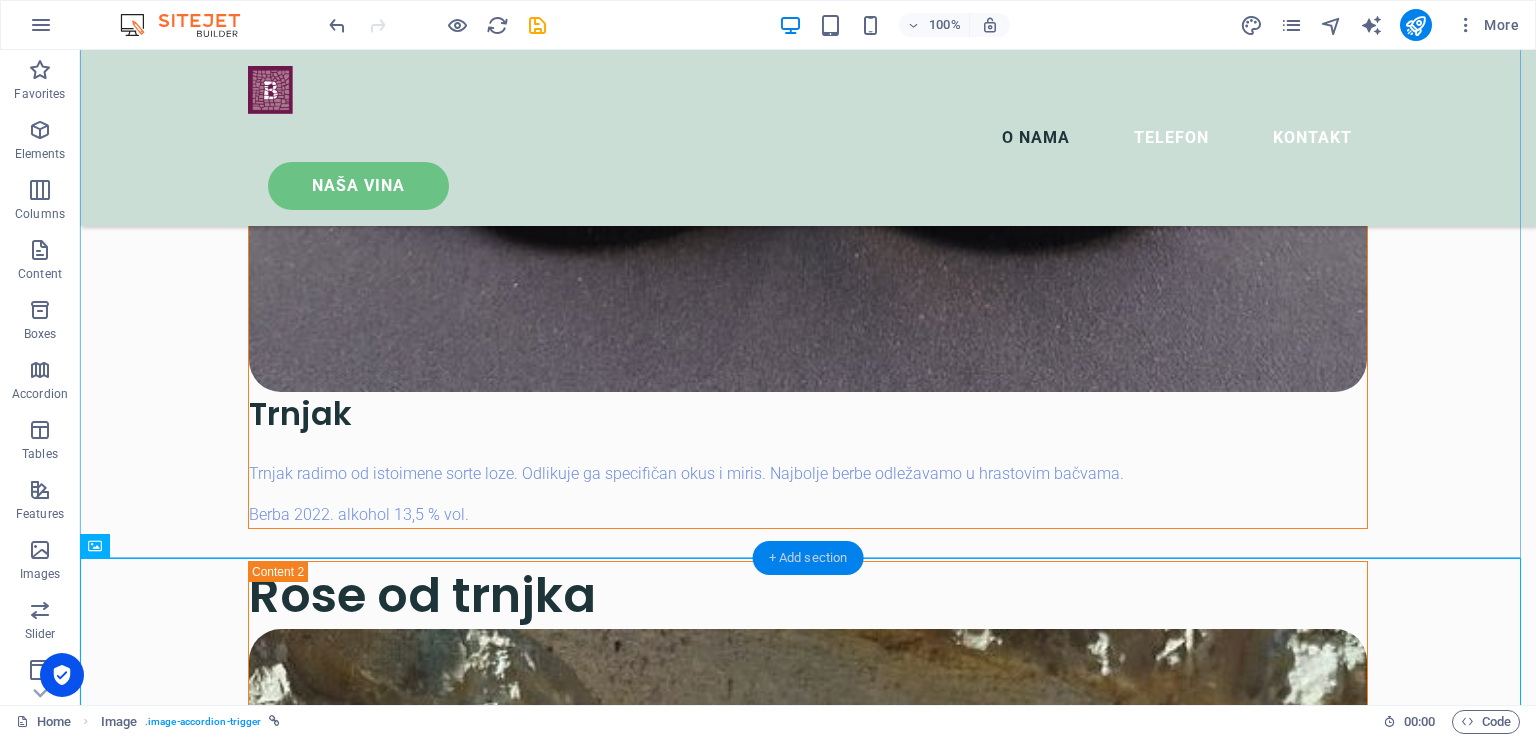 click on "+ Add section" at bounding box center (808, 558) 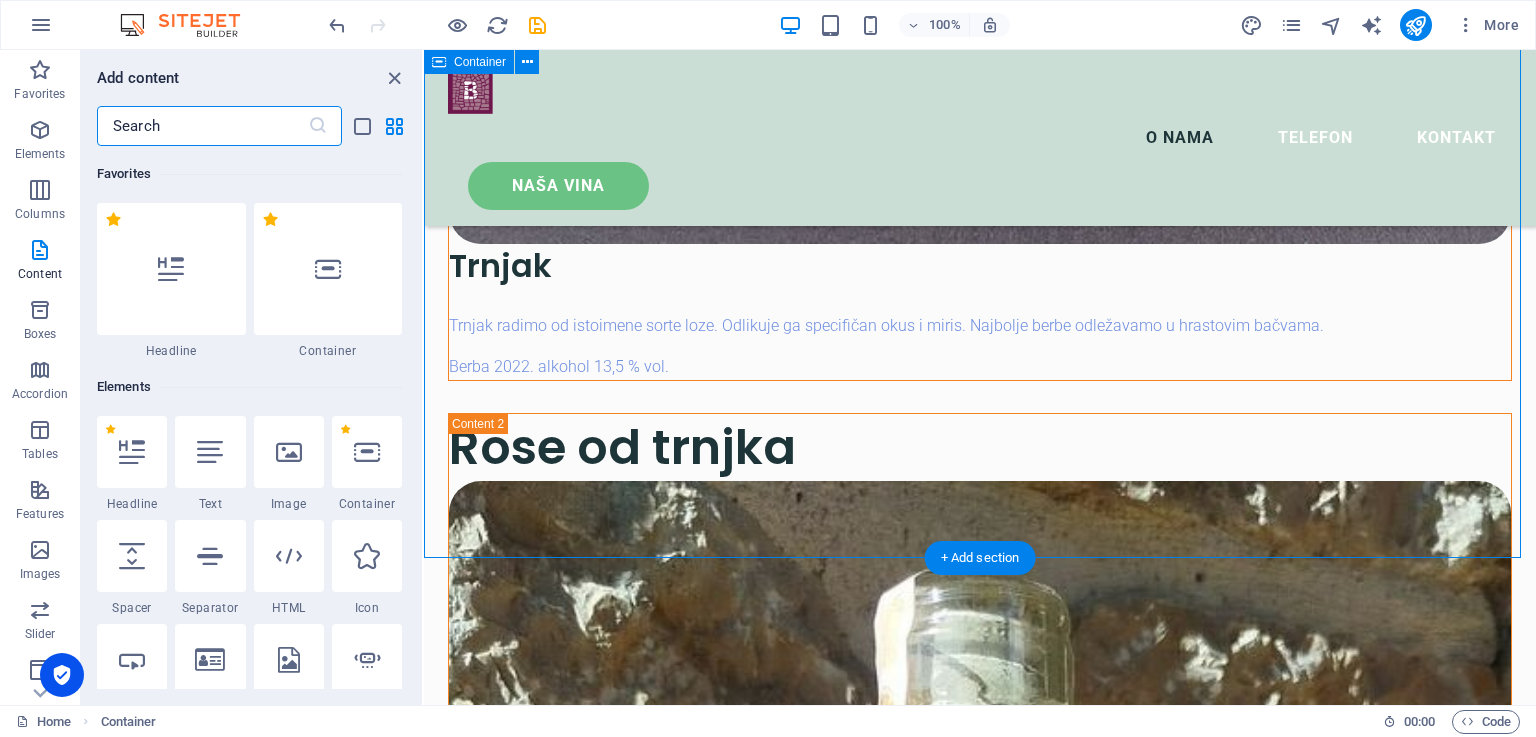 scroll, scrollTop: 4082, scrollLeft: 0, axis: vertical 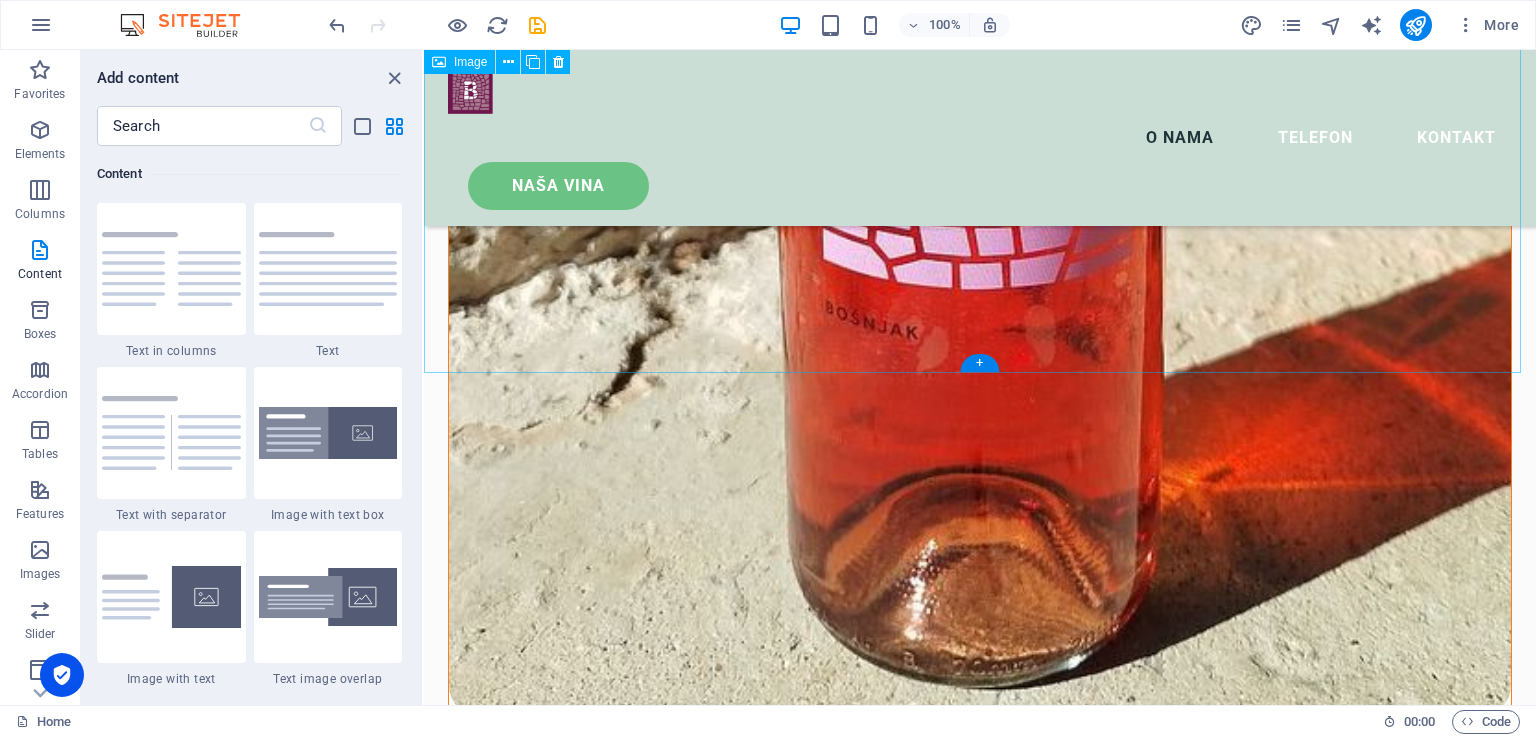click at bounding box center (980, 8651) 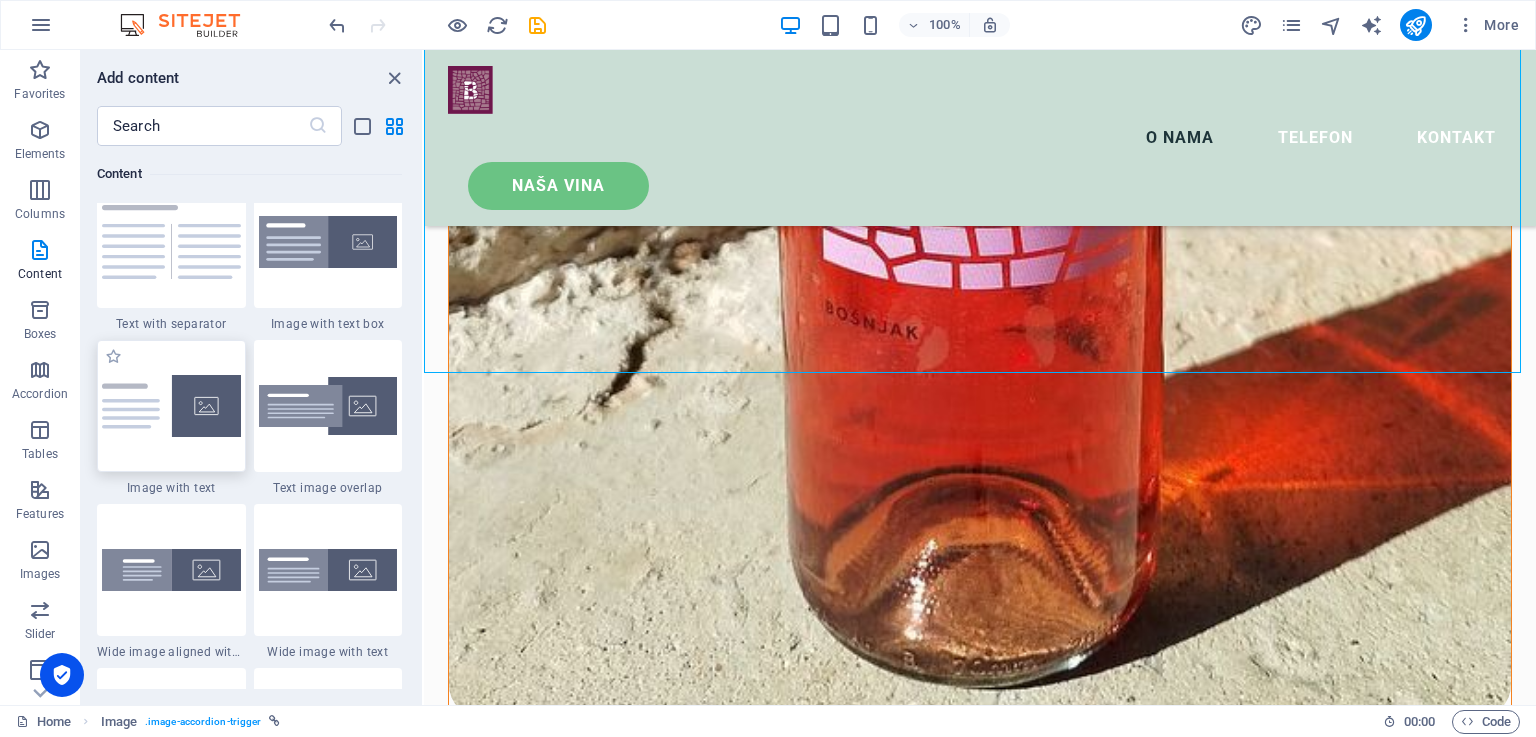 scroll, scrollTop: 3699, scrollLeft: 0, axis: vertical 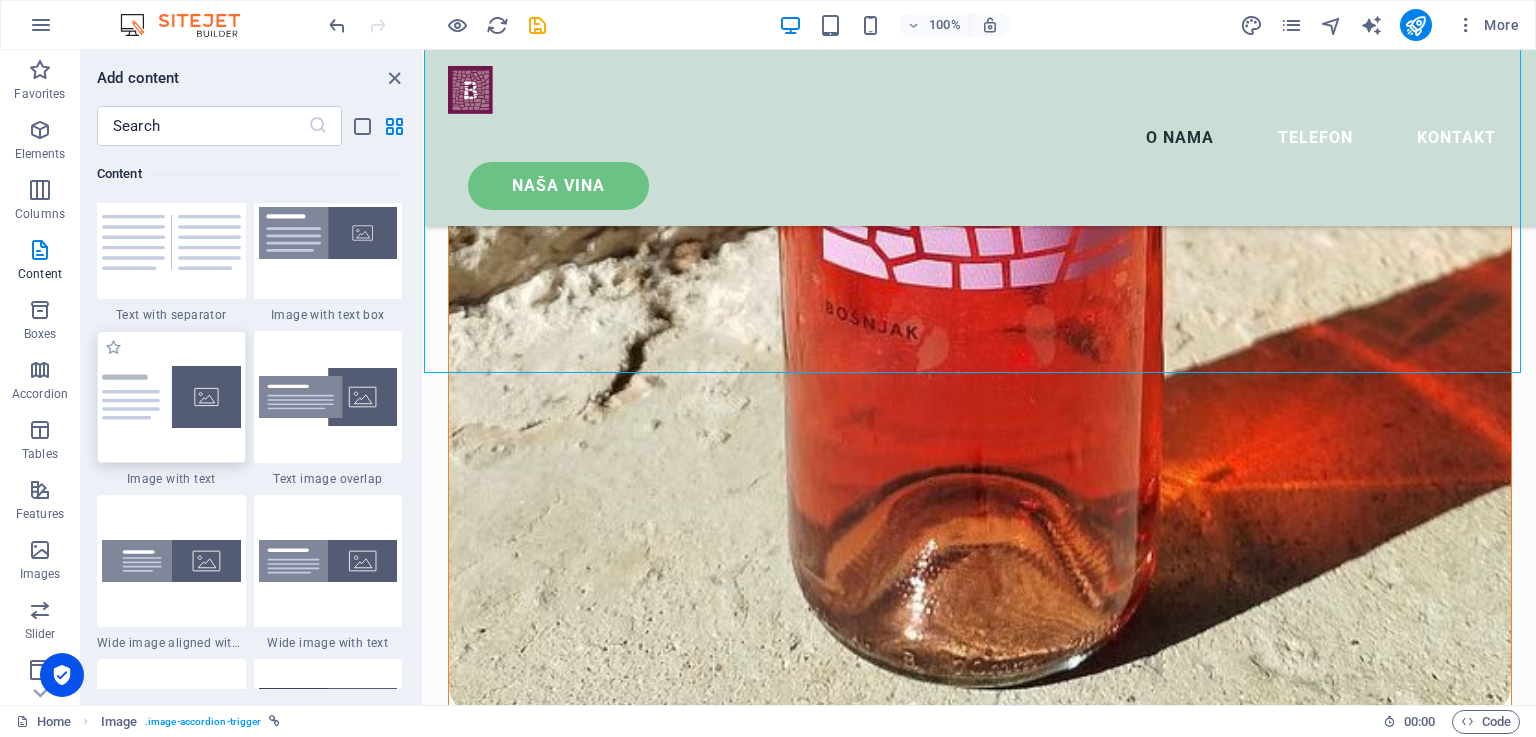 click at bounding box center (171, 397) 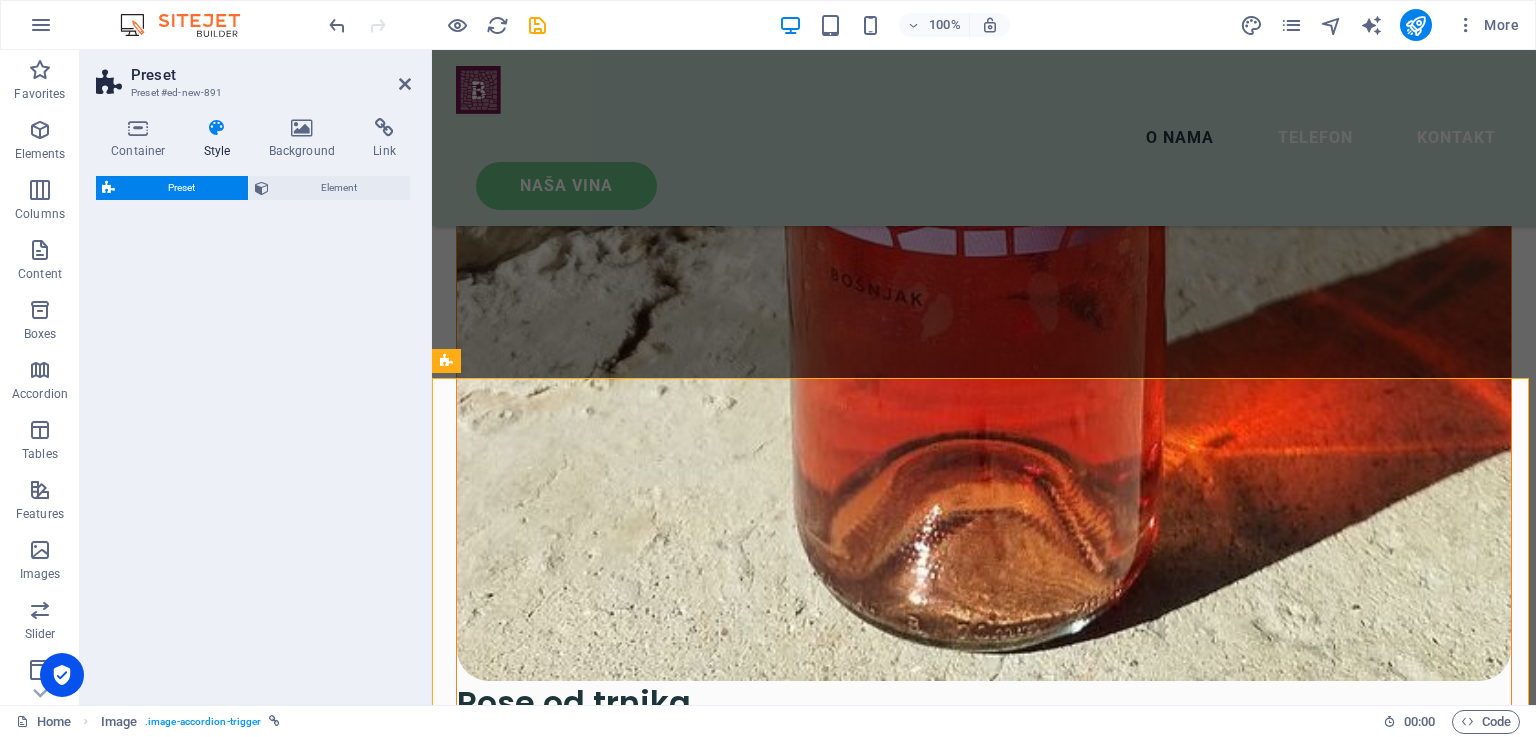 select on "rem" 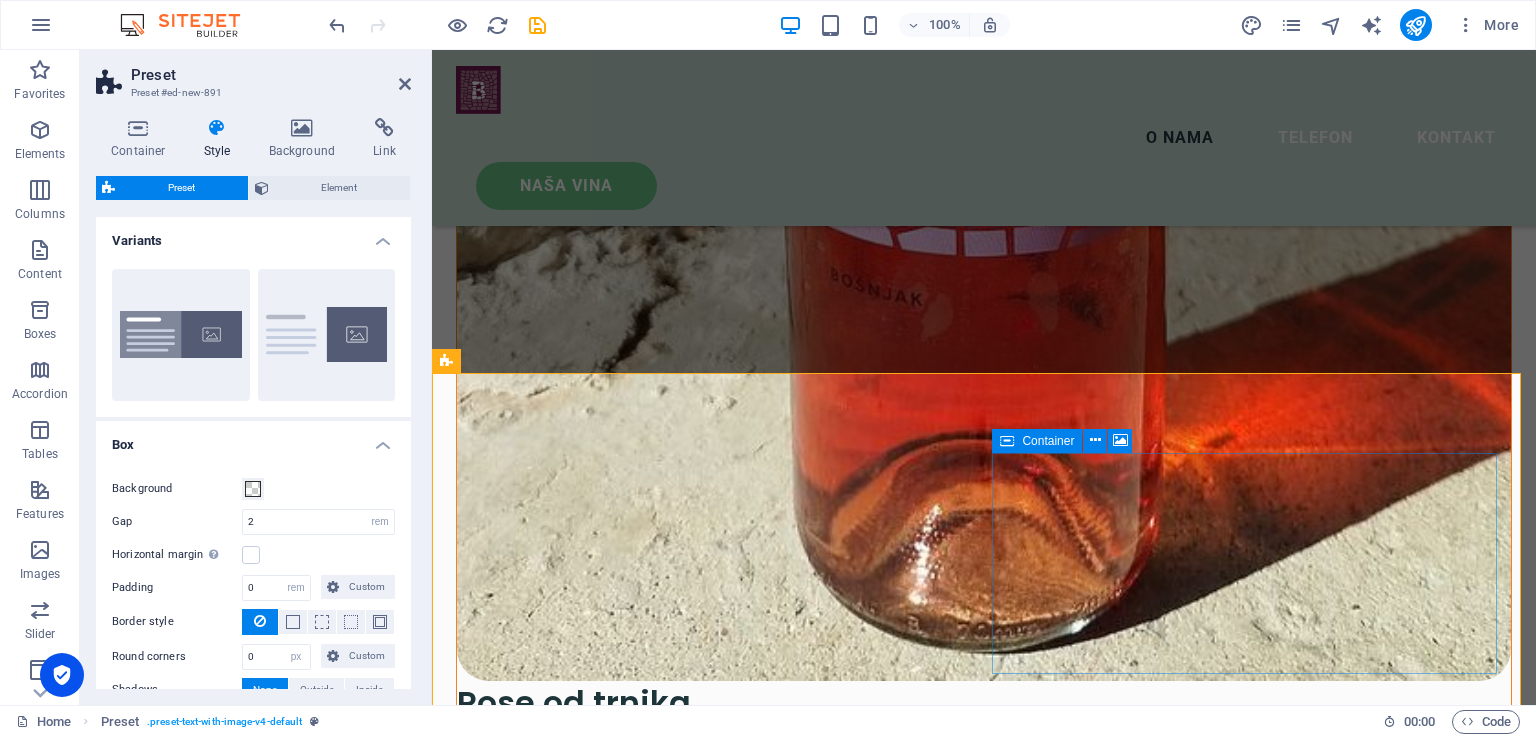 scroll, scrollTop: 5877, scrollLeft: 0, axis: vertical 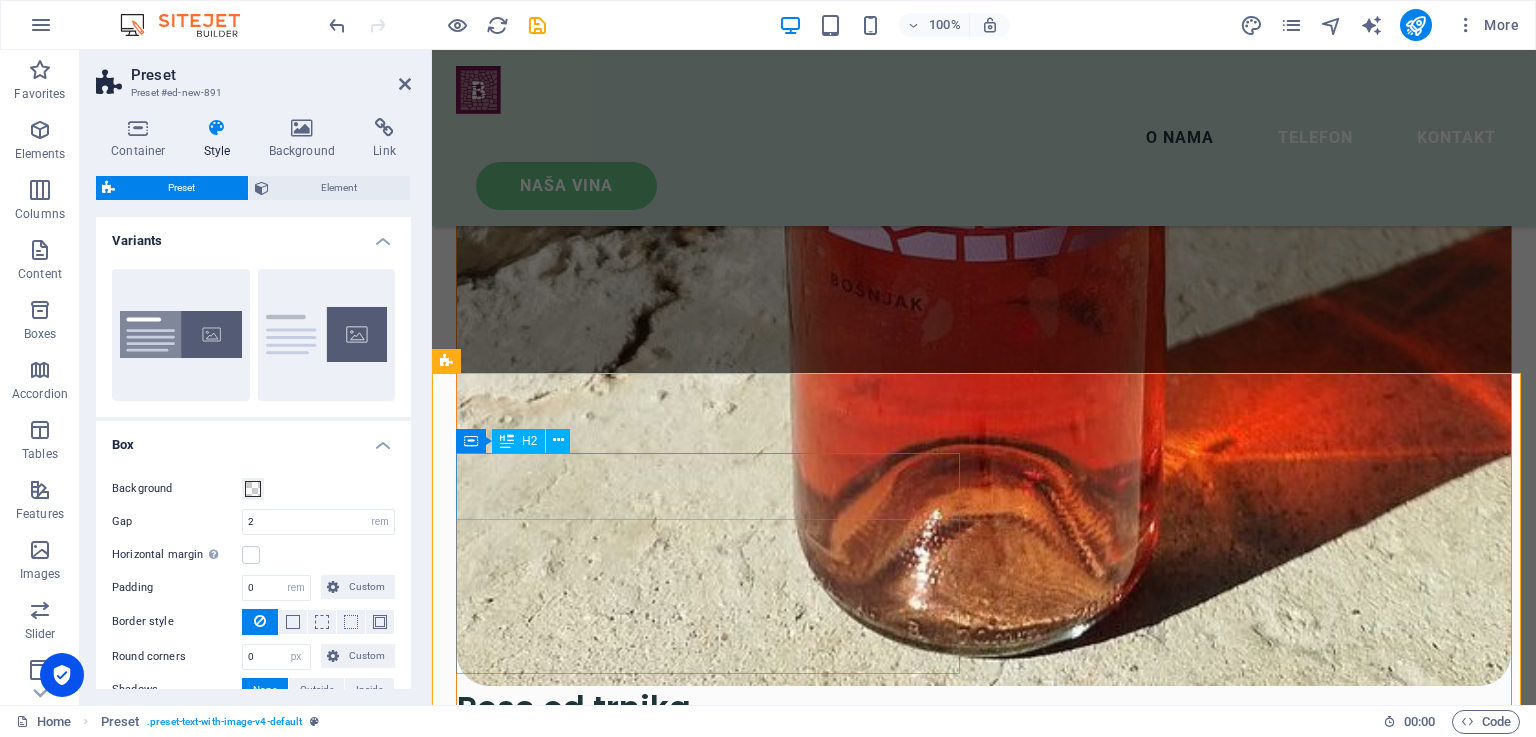 drag, startPoint x: 802, startPoint y: 487, endPoint x: 1140, endPoint y: 486, distance: 338.00146 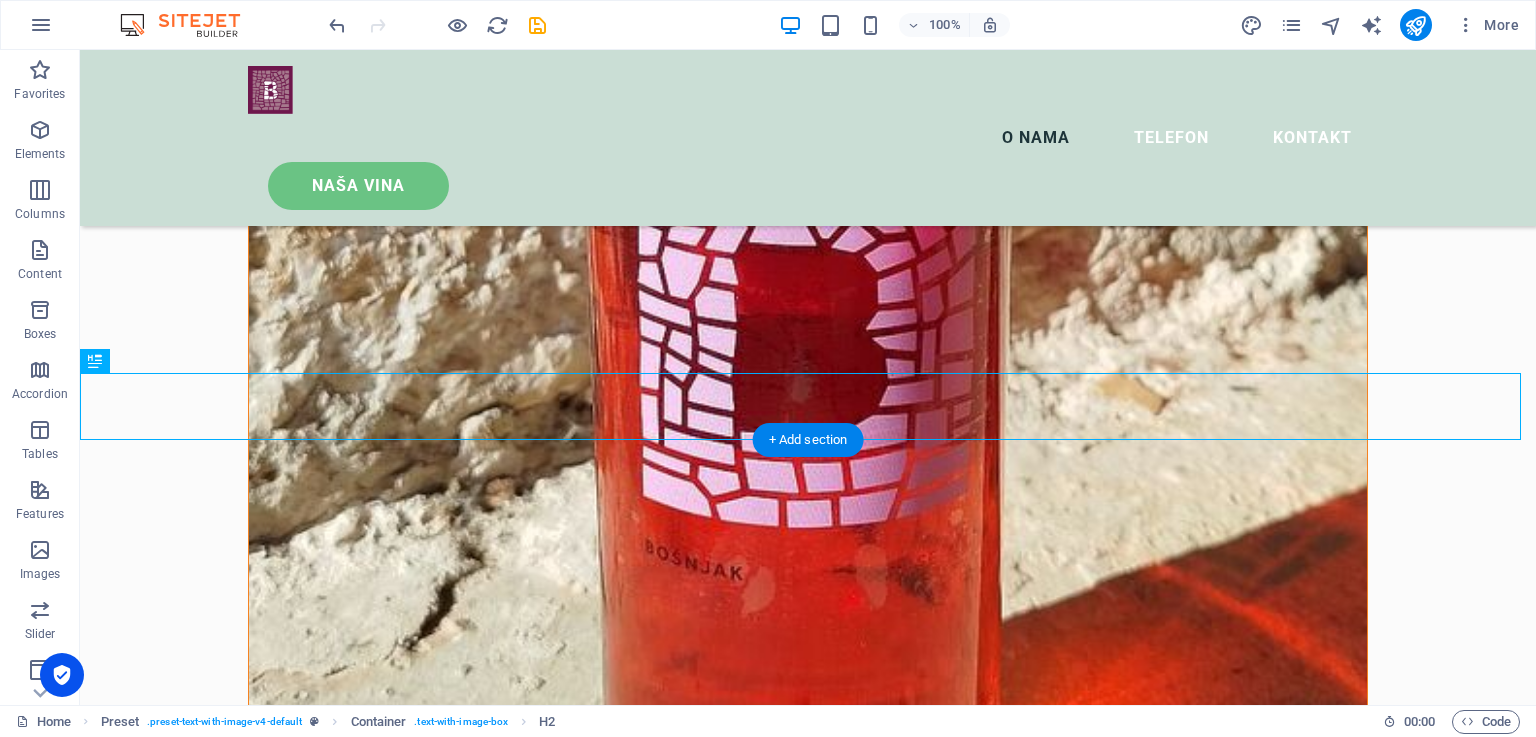 scroll, scrollTop: 5876, scrollLeft: 0, axis: vertical 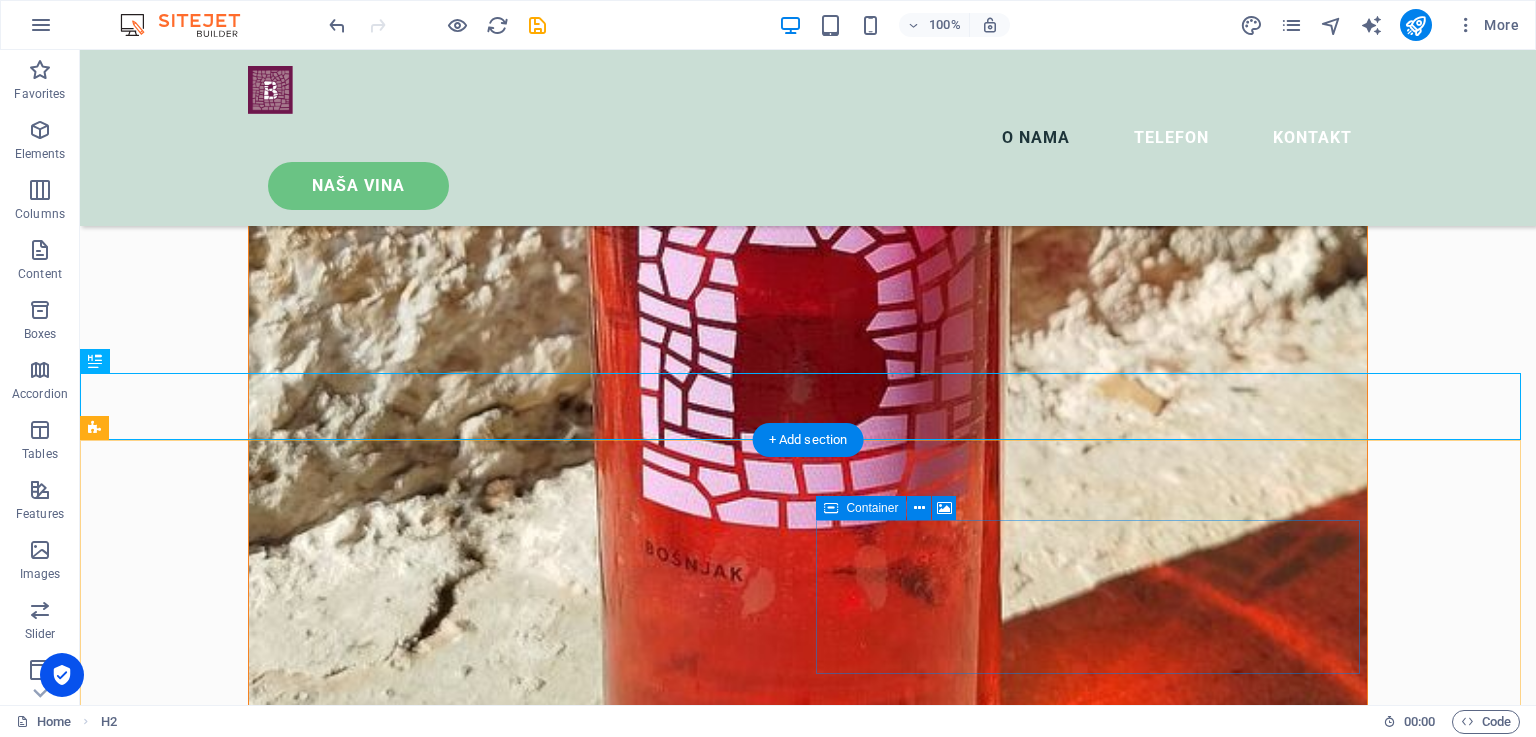 click on "Drop content here or  Add elements  Paste clipboard" at bounding box center (664, 10511) 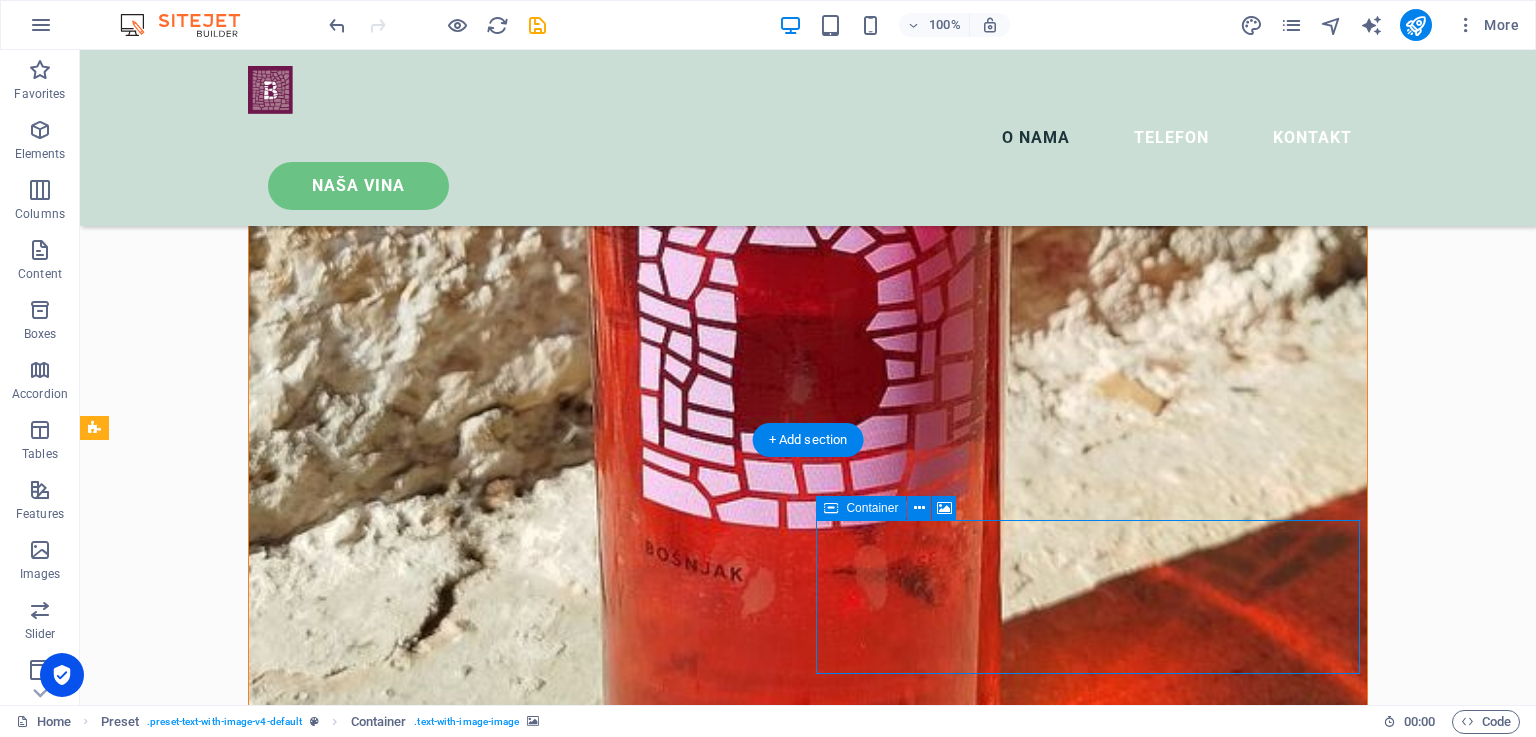 click on "Drop content here or  Add elements  Paste clipboard" at bounding box center (664, 10511) 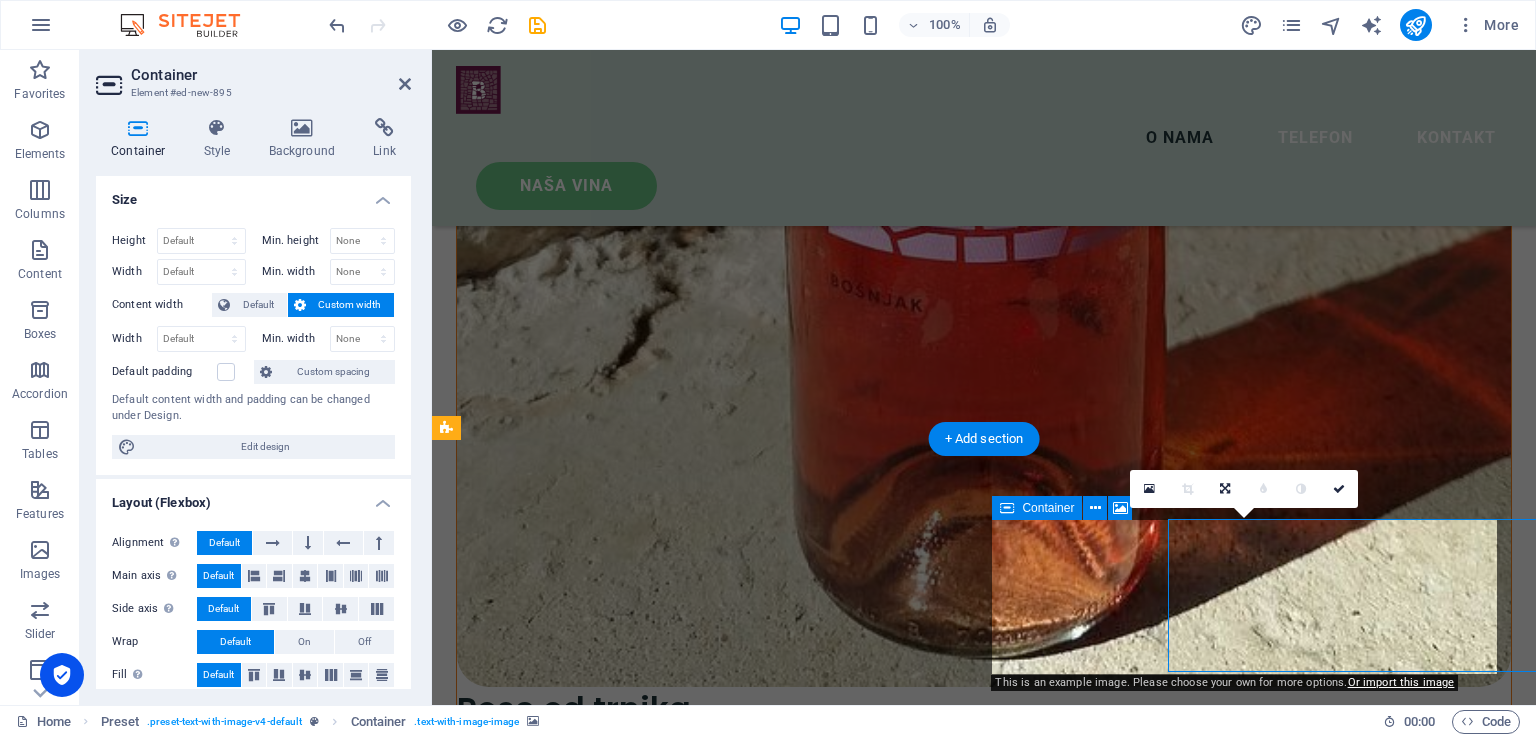 scroll, scrollTop: 5877, scrollLeft: 0, axis: vertical 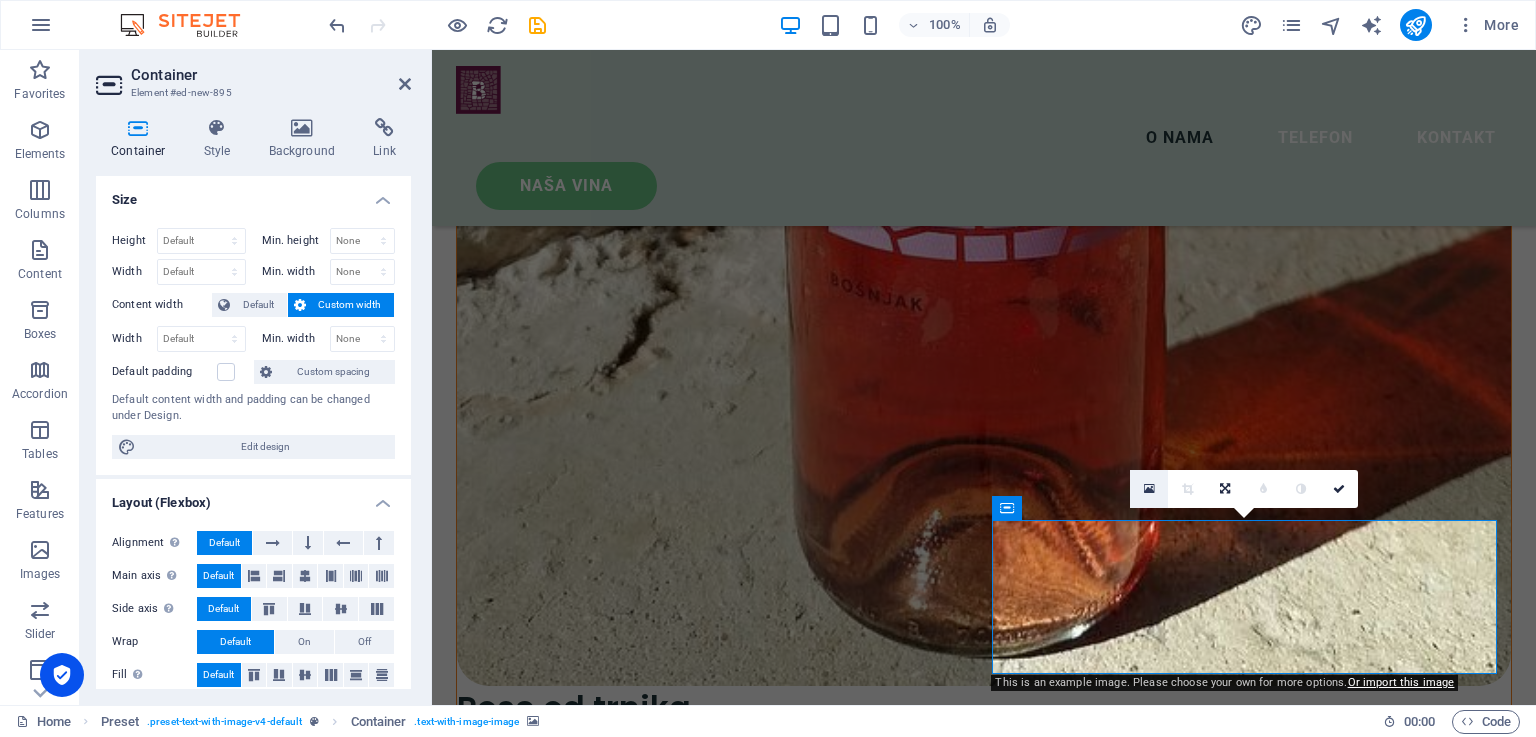 click at bounding box center (1149, 489) 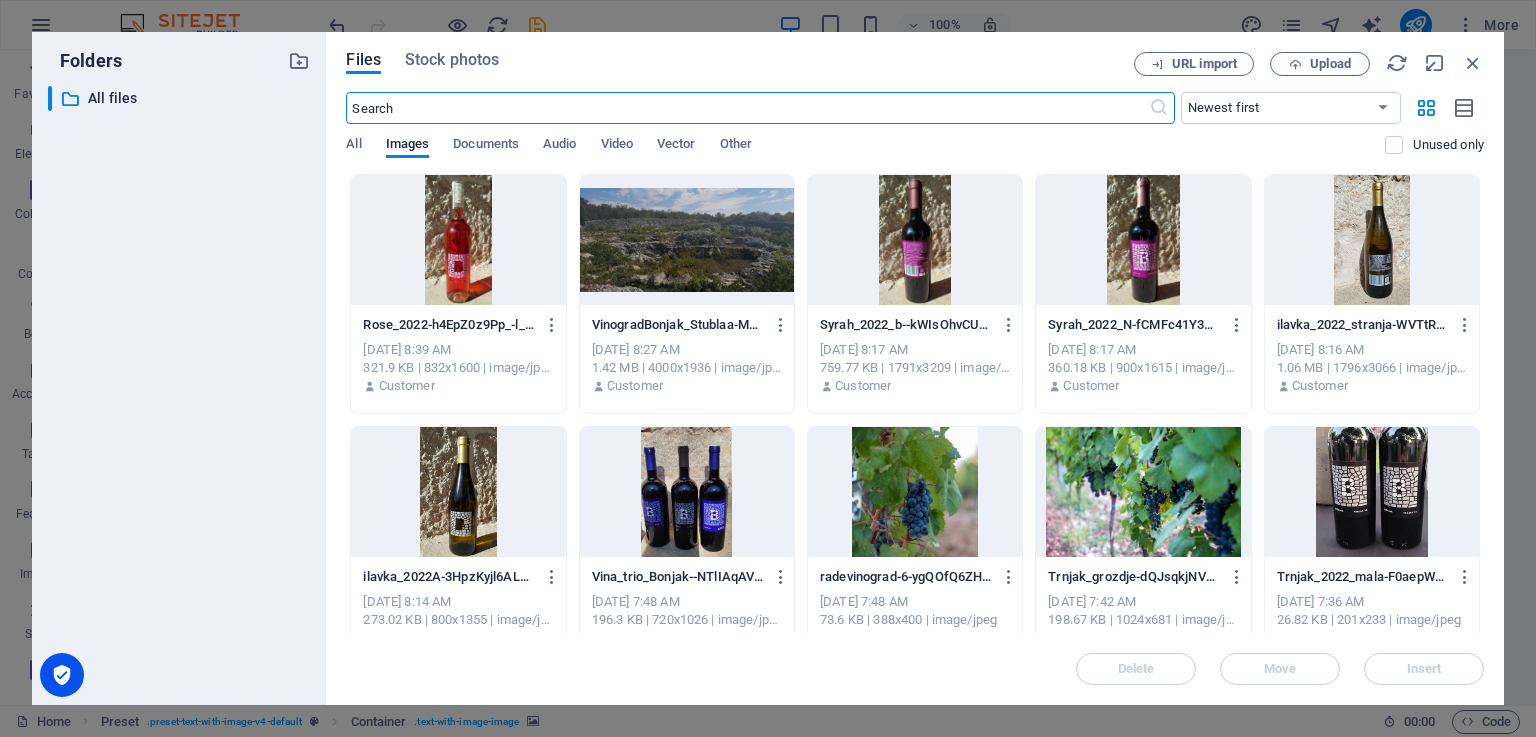 scroll, scrollTop: 6272, scrollLeft: 0, axis: vertical 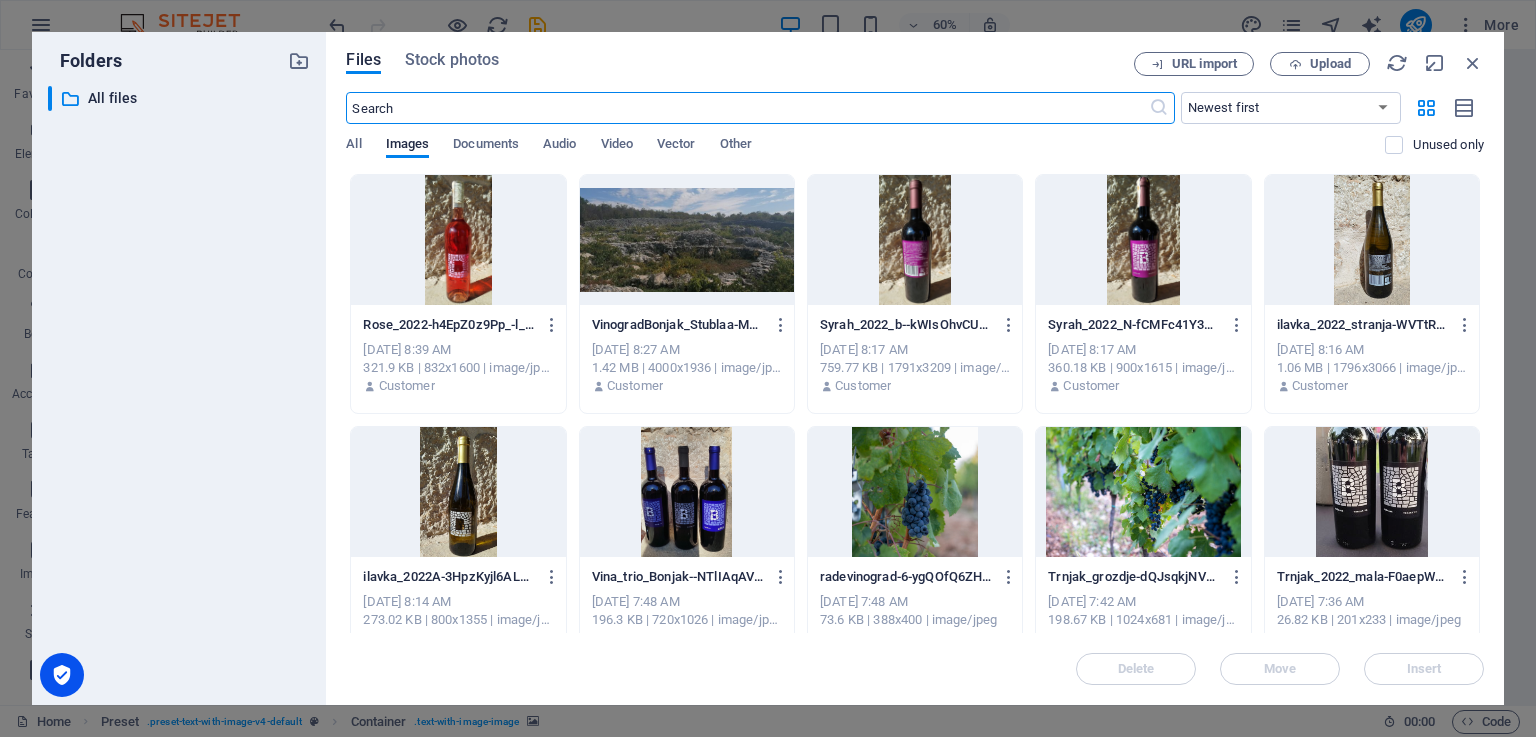 click at bounding box center (458, 240) 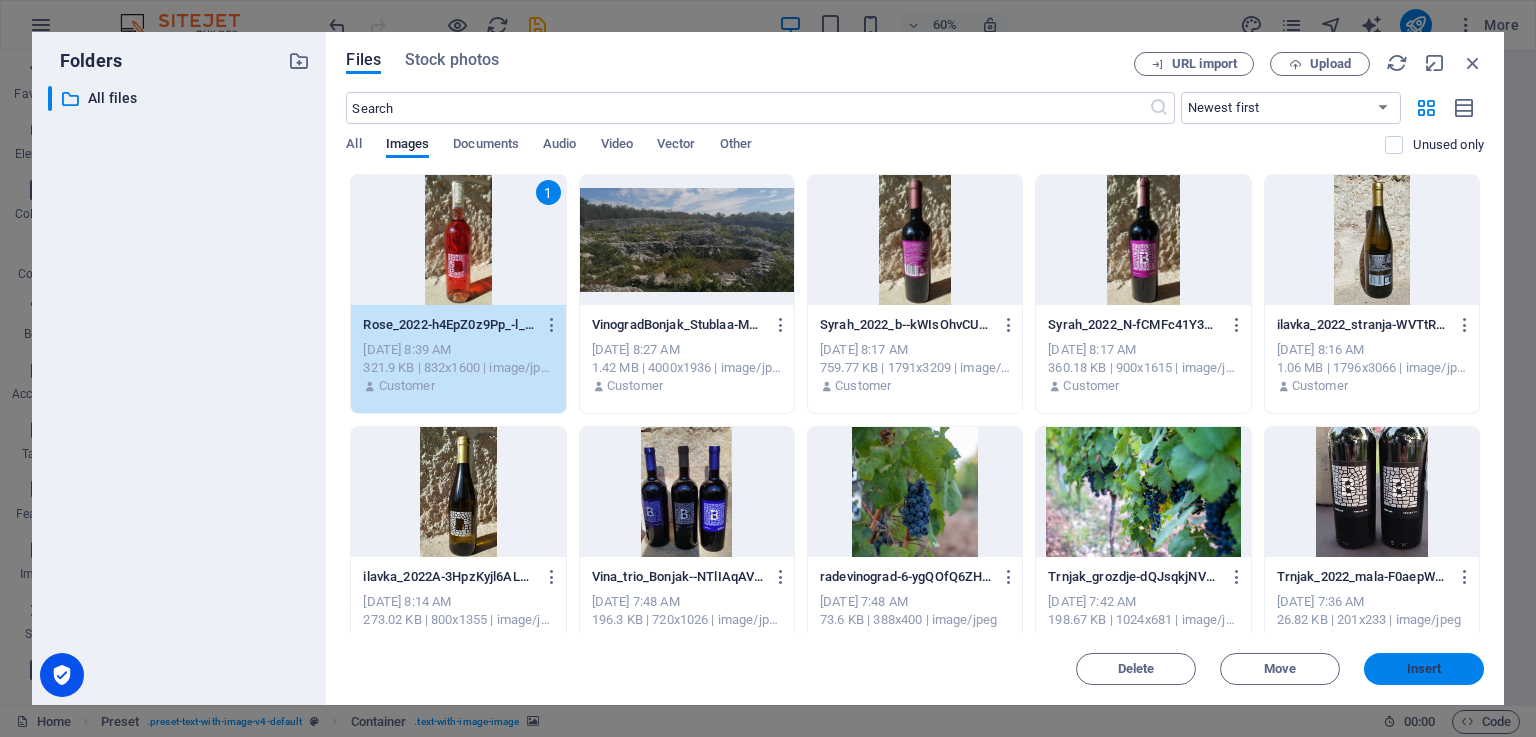 click on "Insert" at bounding box center [1424, 669] 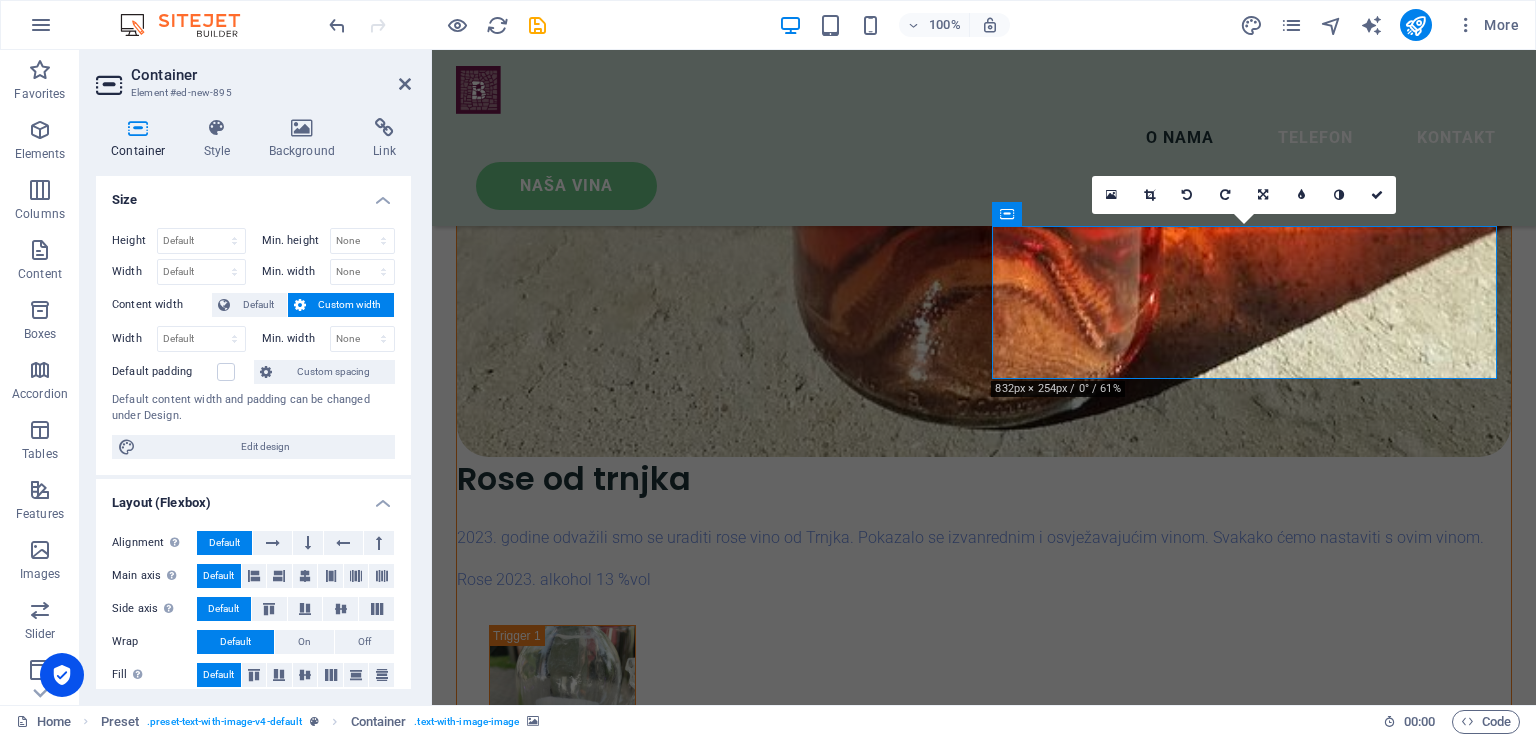 scroll, scrollTop: 6177, scrollLeft: 0, axis: vertical 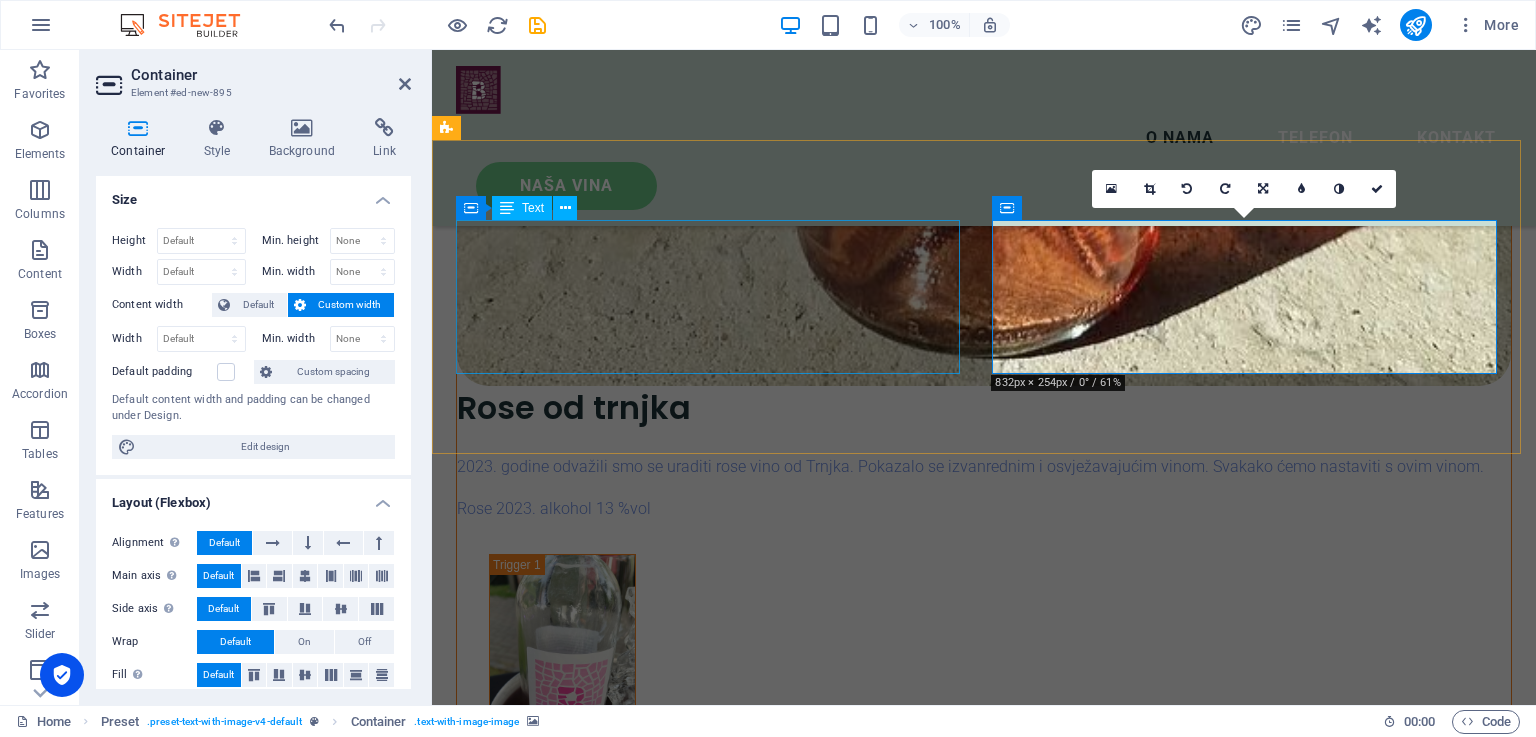 click on "Lorem ipsum dolor sit amet, consectetuer adipiscing elit. Aenean commodo ligula eget dolor. Lorem ipsum dolor sit amet, consectetuer adipiscing elit leget dolor. Lorem ipsum dolor sit amet, consectetuer adipiscing elit. Aenean commodo ligula eget dolor. Lorem ipsum dolor sit amet, consectetuer adipiscing elit dolor consectetuer adipiscing elit leget dolor. Lorem elit saget ipsum dolor sit amet, consectetuer." at bounding box center (984, 9267) 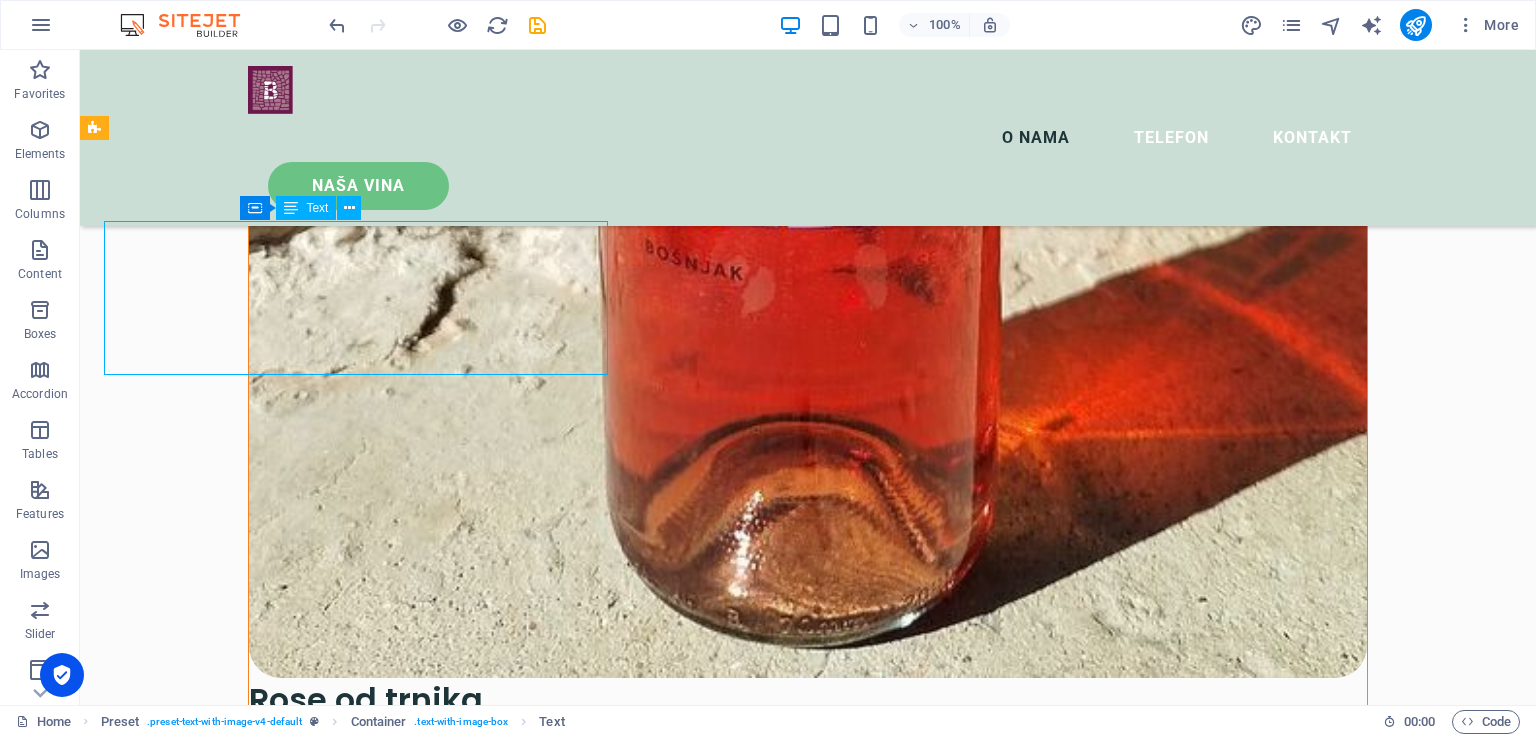 scroll, scrollTop: 6176, scrollLeft: 0, axis: vertical 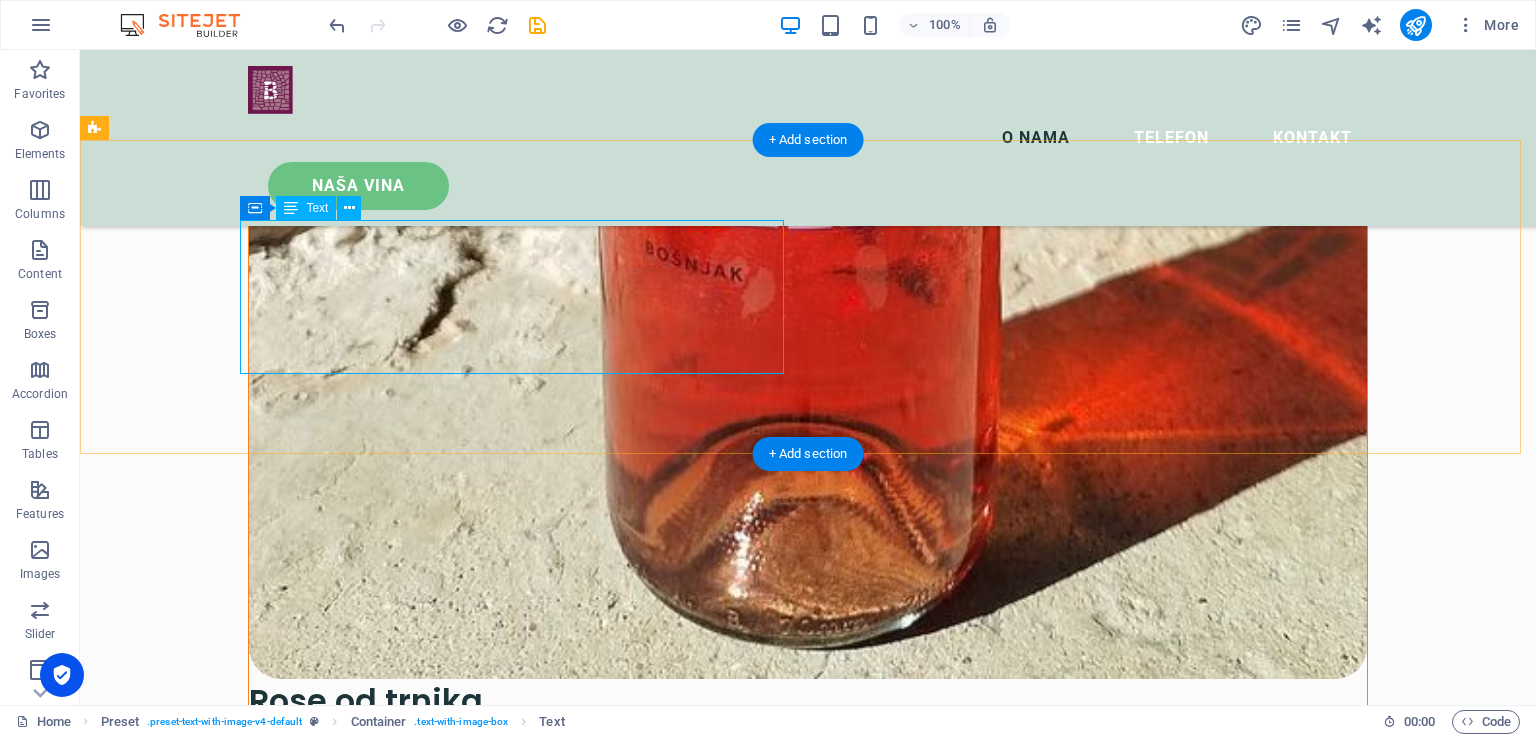 click on "Lorem ipsum dolor sit amet, consectetuer adipiscing elit. Aenean commodo ligula eget dolor. Lorem ipsum dolor sit amet, consectetuer adipiscing elit leget dolor. Lorem ipsum dolor sit amet, consectetuer adipiscing elit. Aenean commodo ligula eget dolor. Lorem ipsum dolor sit amet, consectetuer adipiscing elit dolor consectetuer adipiscing elit leget dolor. Lorem elit saget ipsum dolor sit amet, consectetuer." at bounding box center [664, 9931] 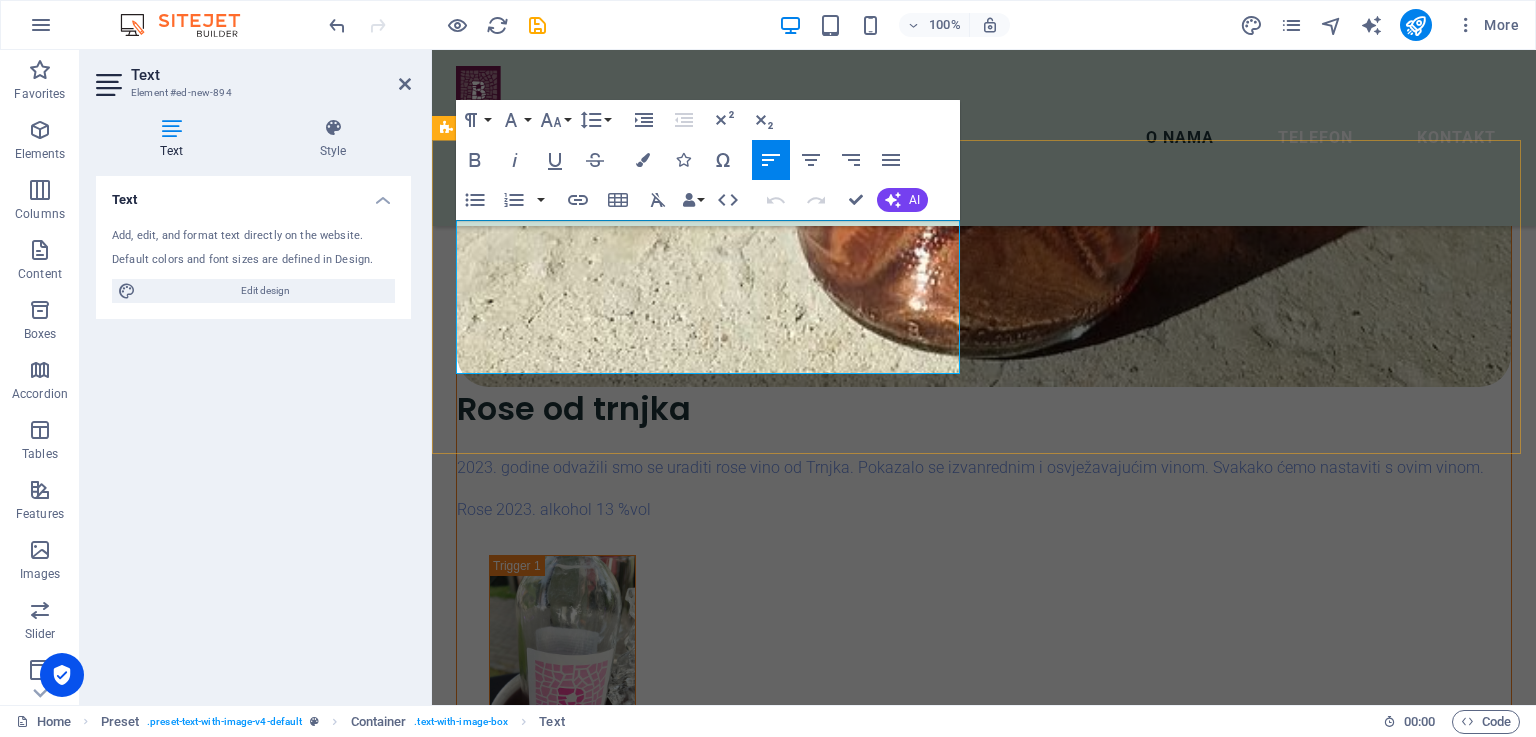 scroll, scrollTop: 6177, scrollLeft: 0, axis: vertical 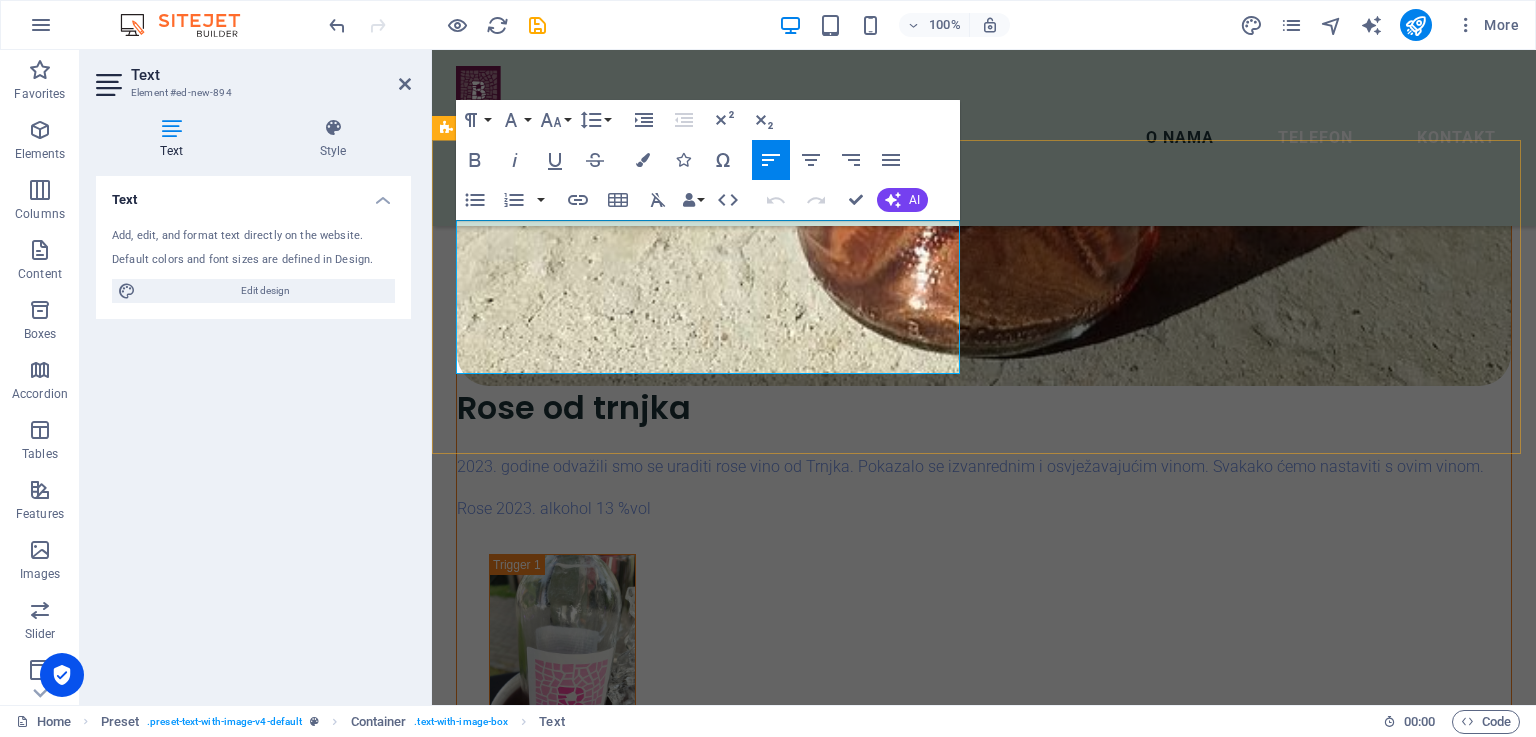 drag, startPoint x: 914, startPoint y: 365, endPoint x: 431, endPoint y: 226, distance: 502.6032 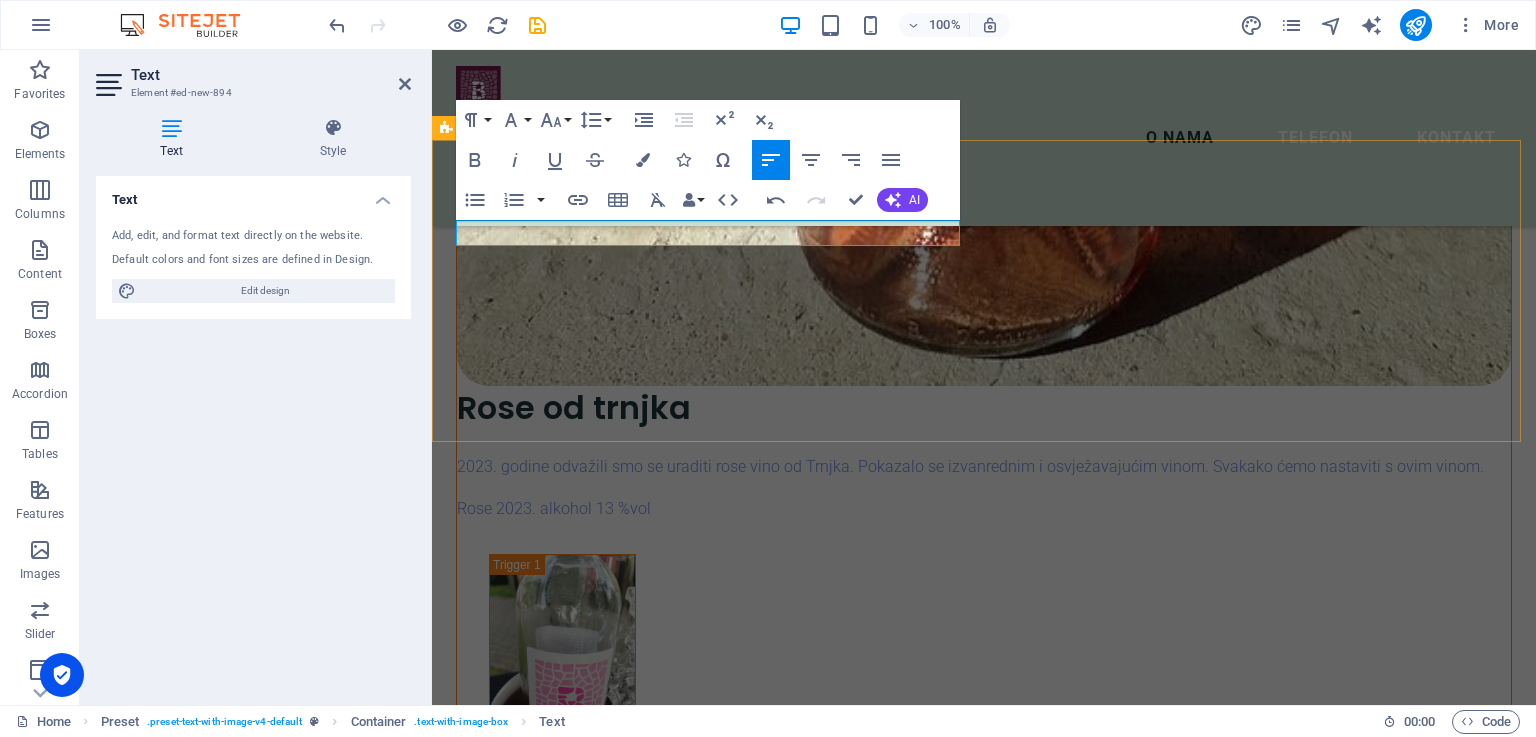 click on "Rose 2023 Drop content here or  Add elements  Paste clipboard" at bounding box center [984, 9392] 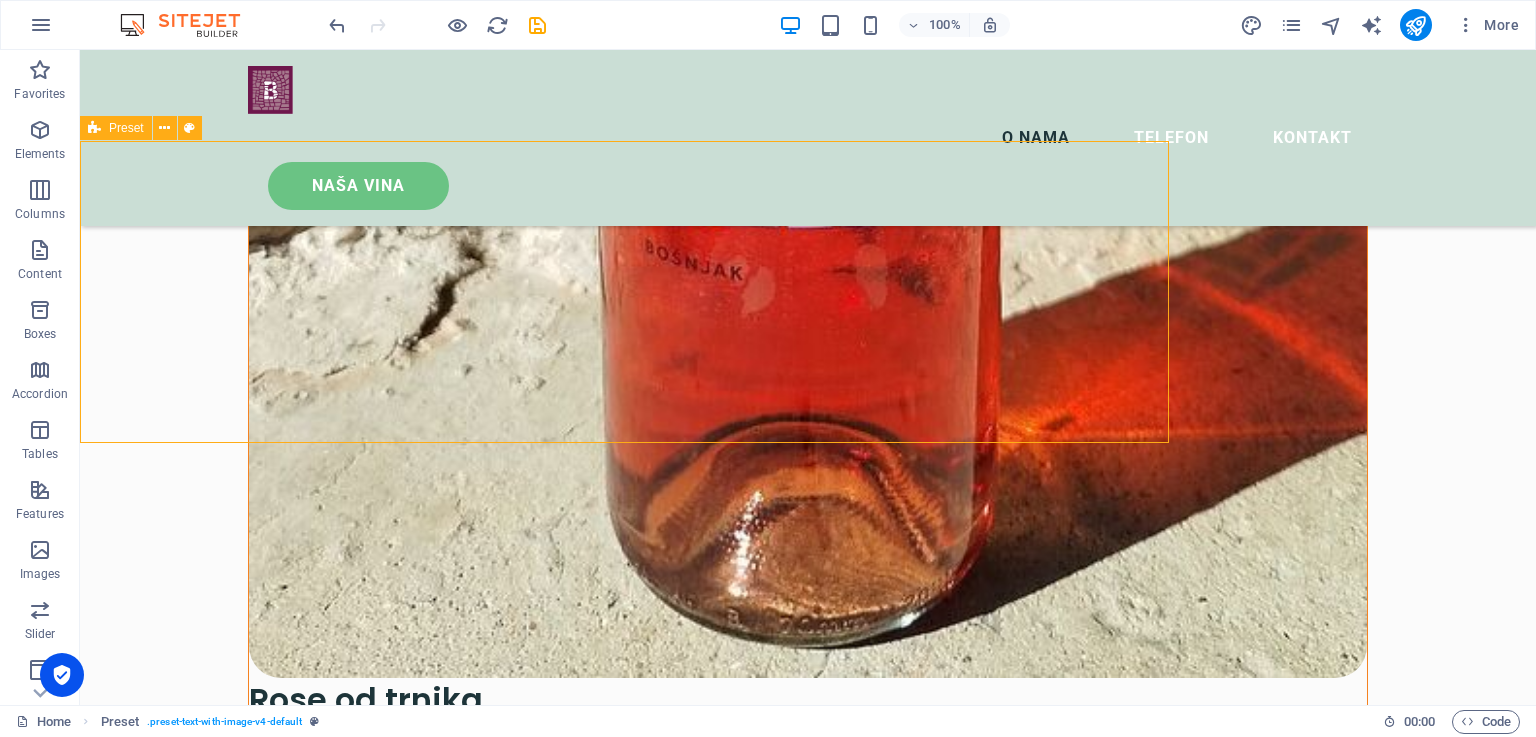 scroll, scrollTop: 6176, scrollLeft: 0, axis: vertical 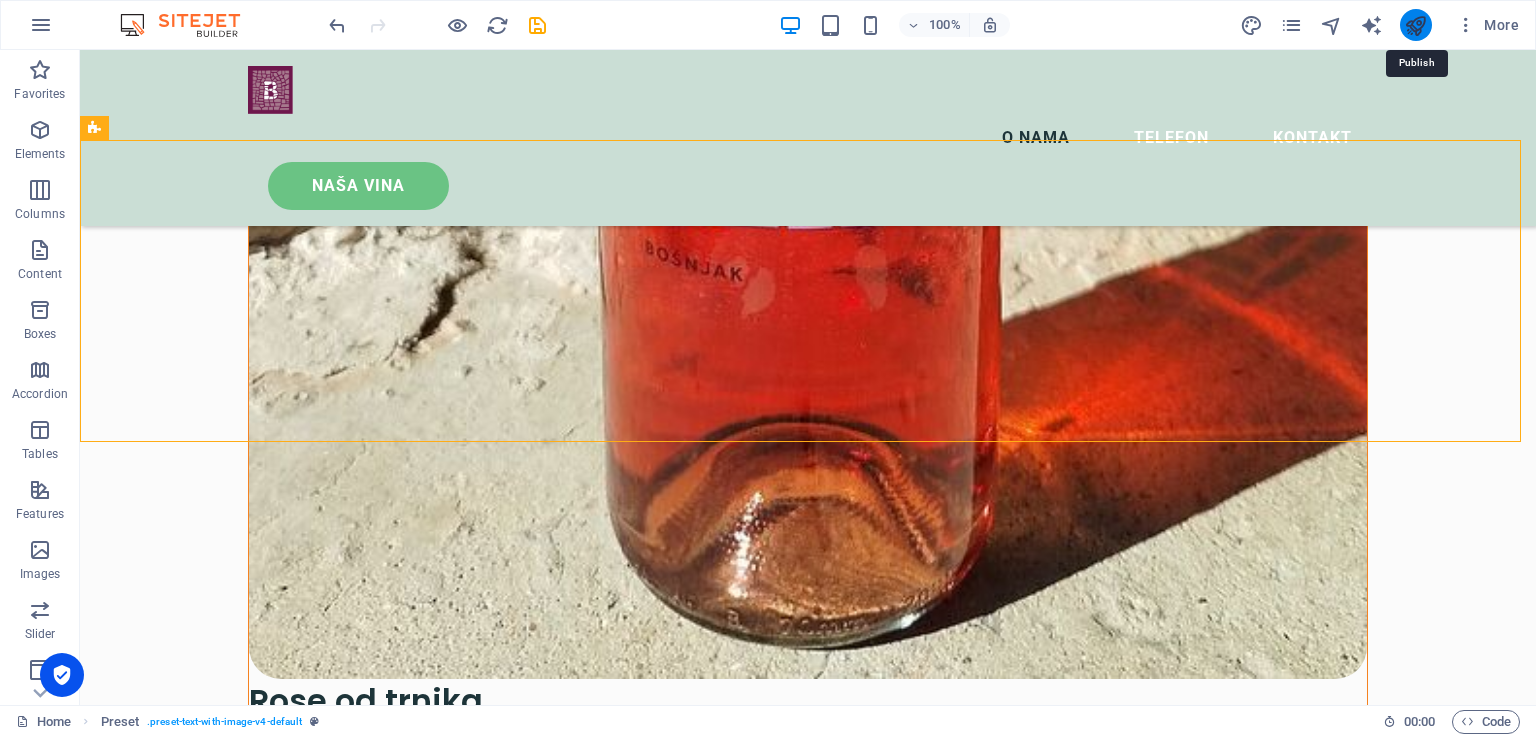 click at bounding box center (1415, 25) 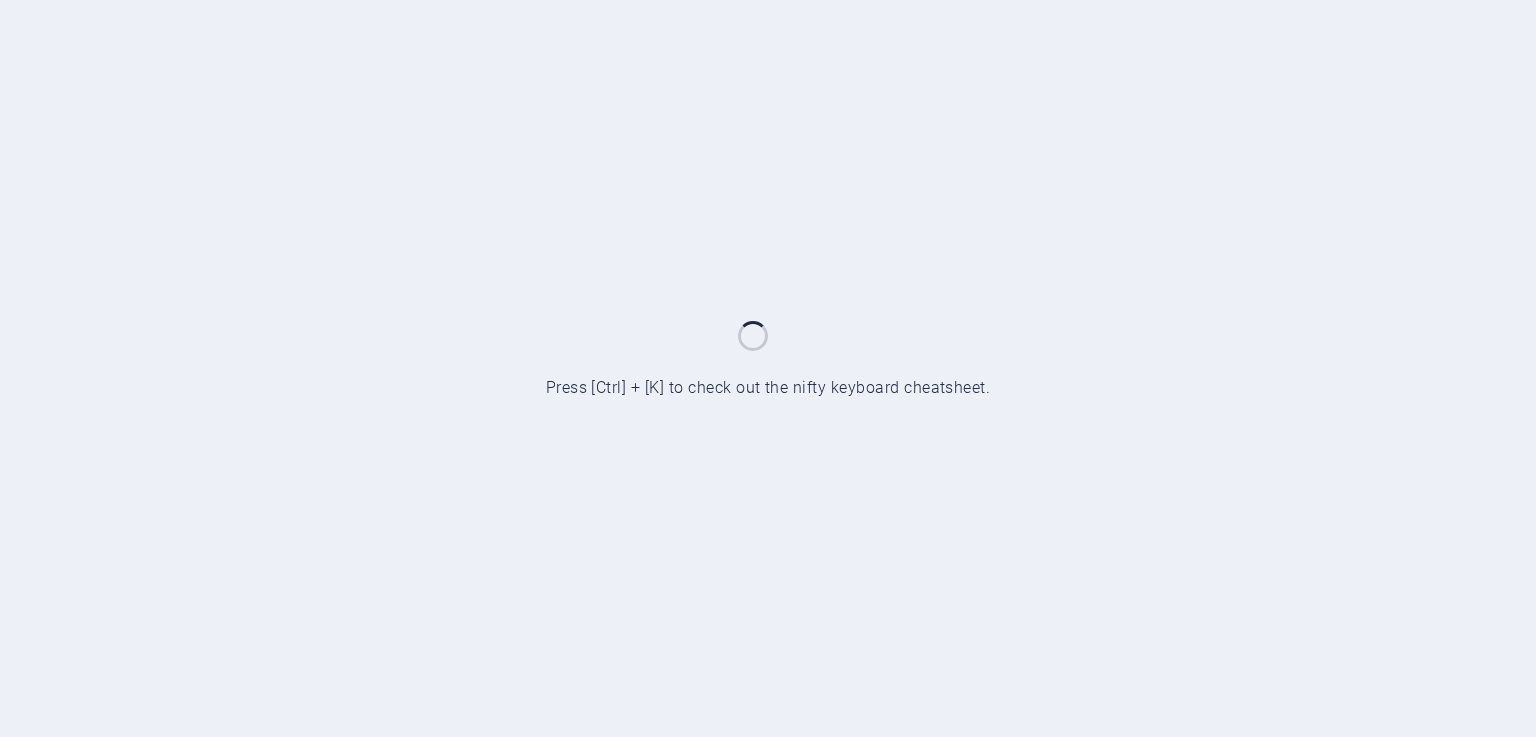 scroll, scrollTop: 0, scrollLeft: 0, axis: both 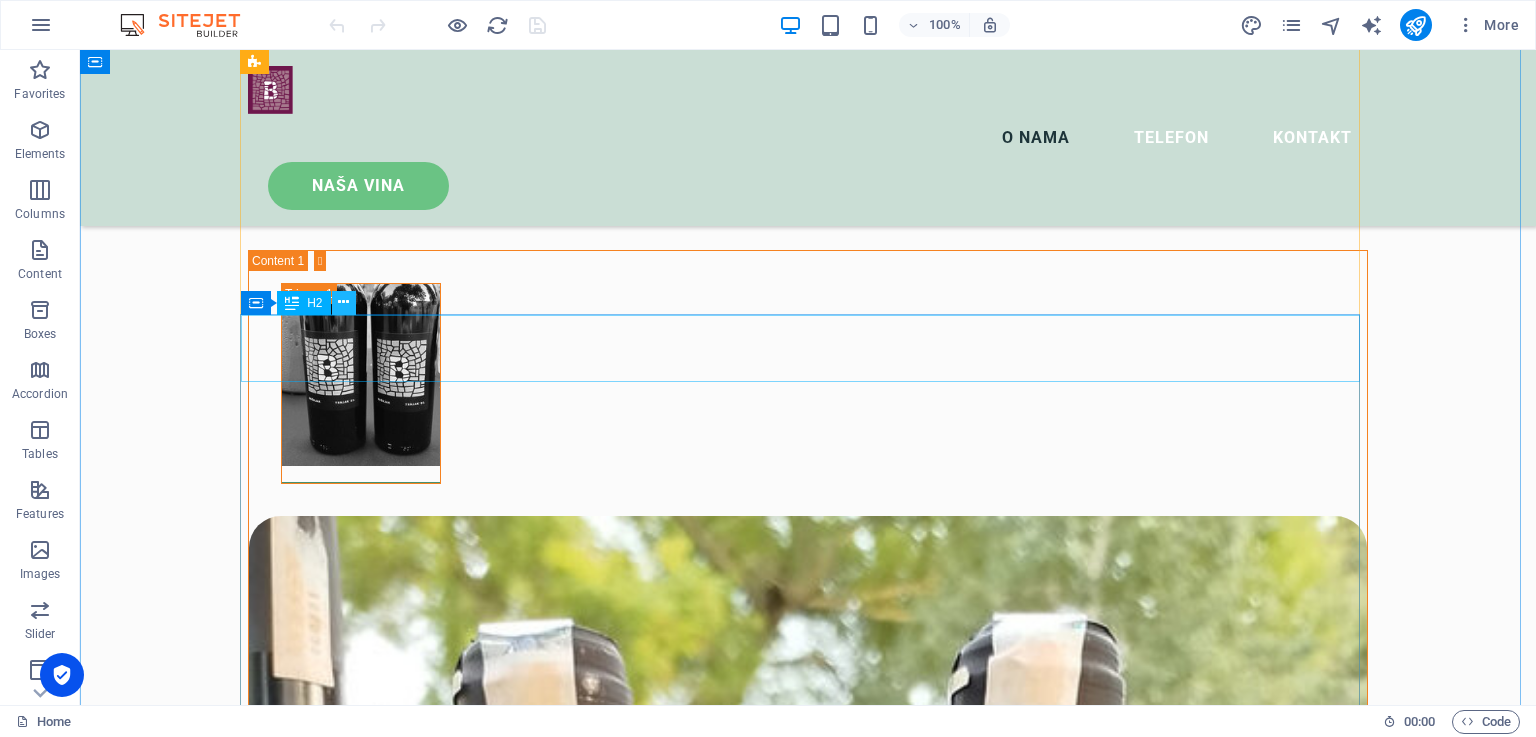 click at bounding box center (343, 302) 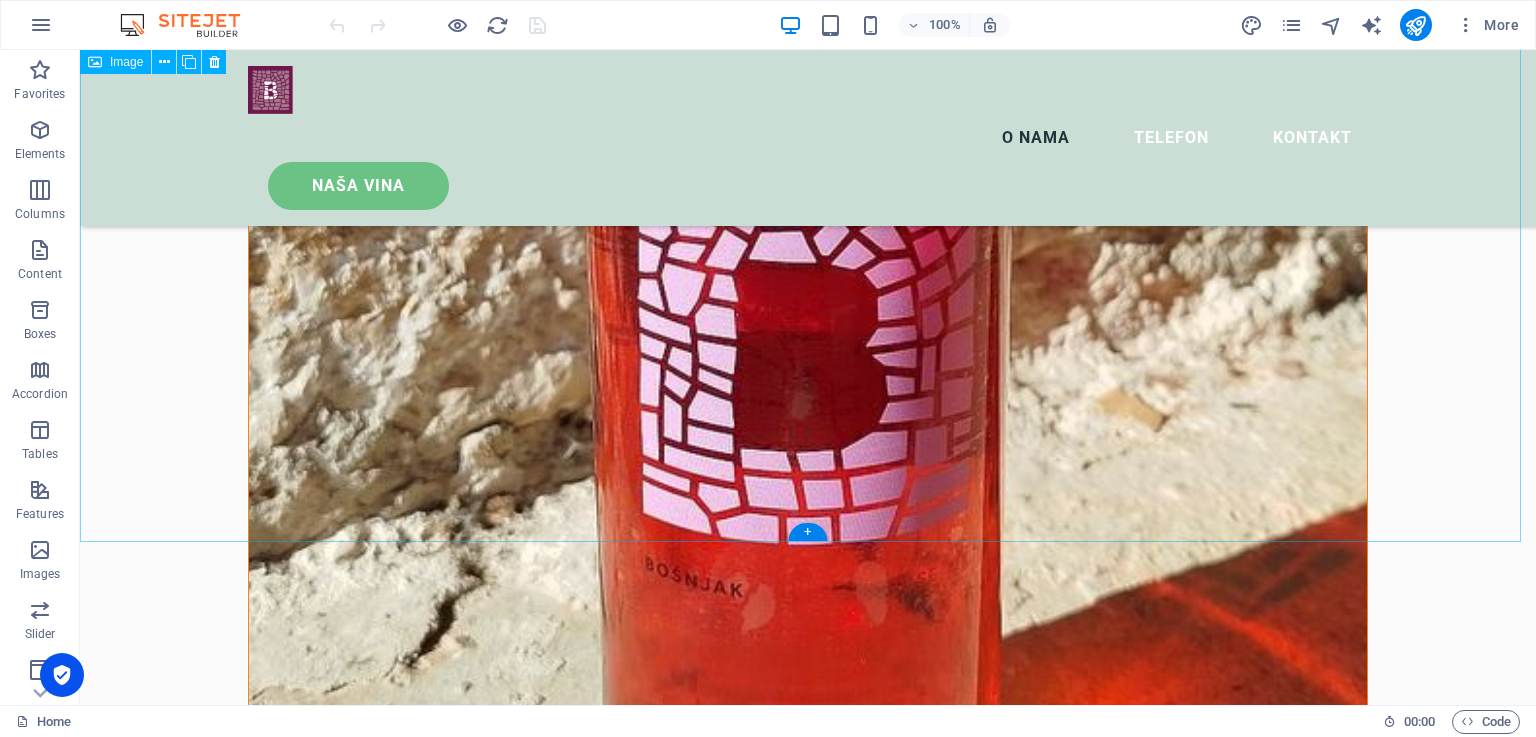 scroll, scrollTop: 5900, scrollLeft: 0, axis: vertical 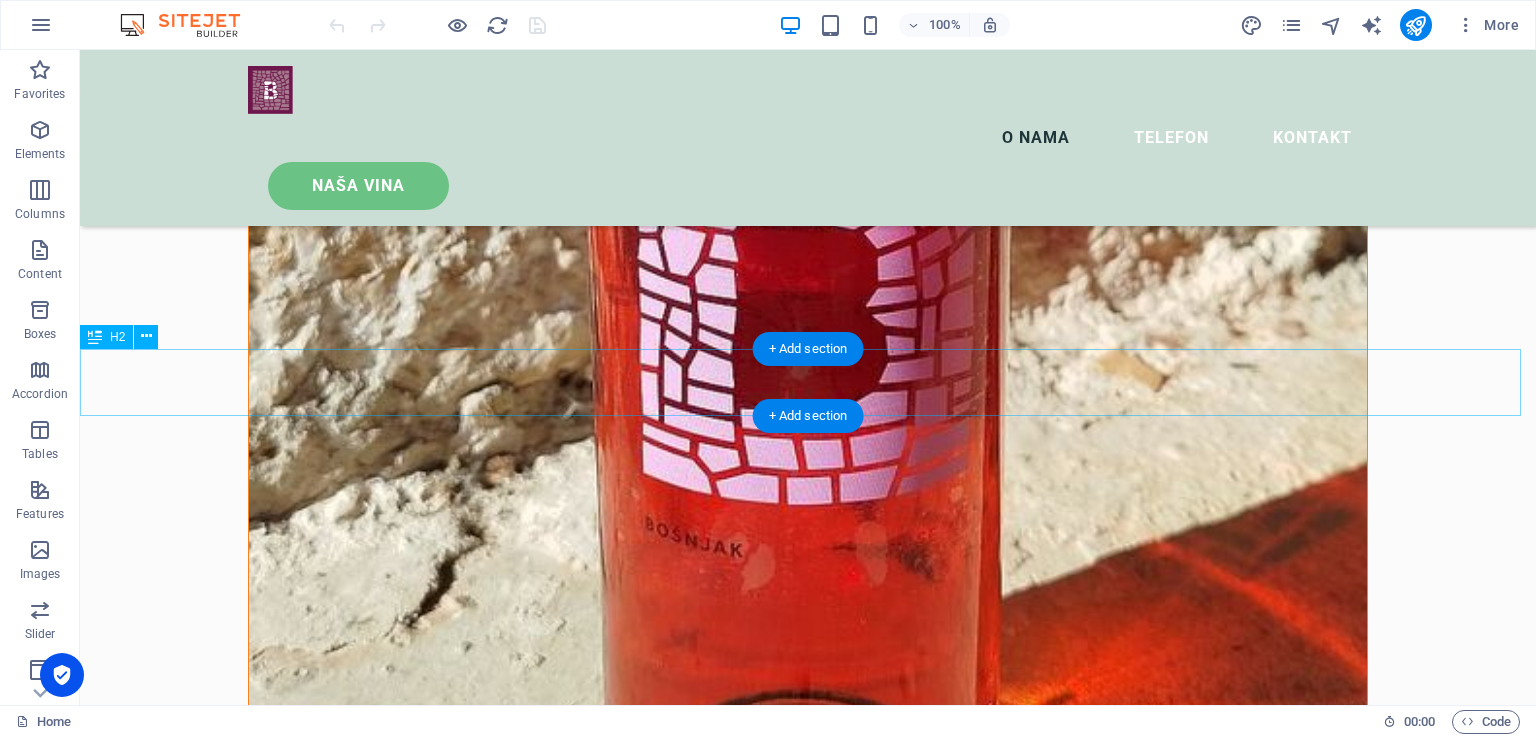 click on "New headline" at bounding box center [808, 10055] 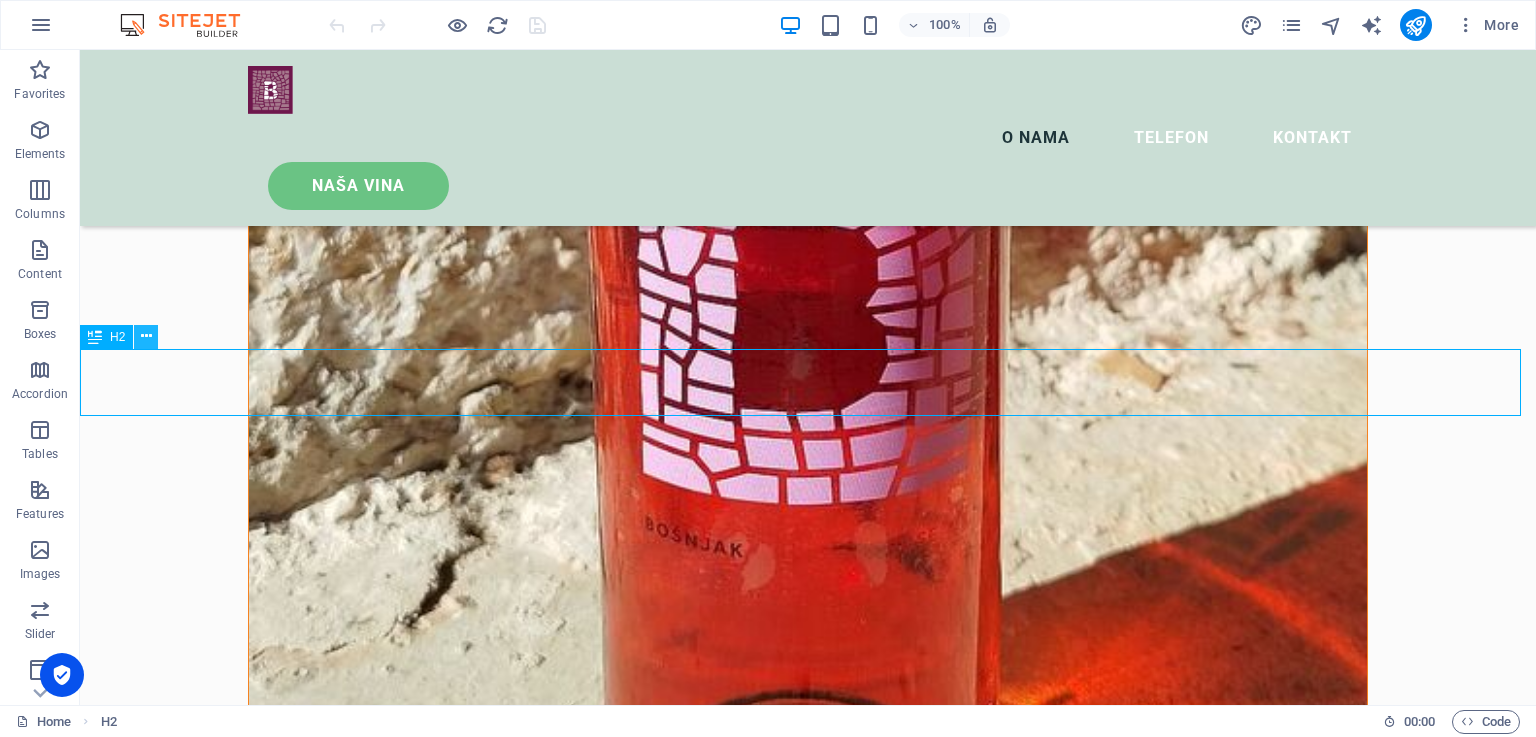 click at bounding box center (146, 336) 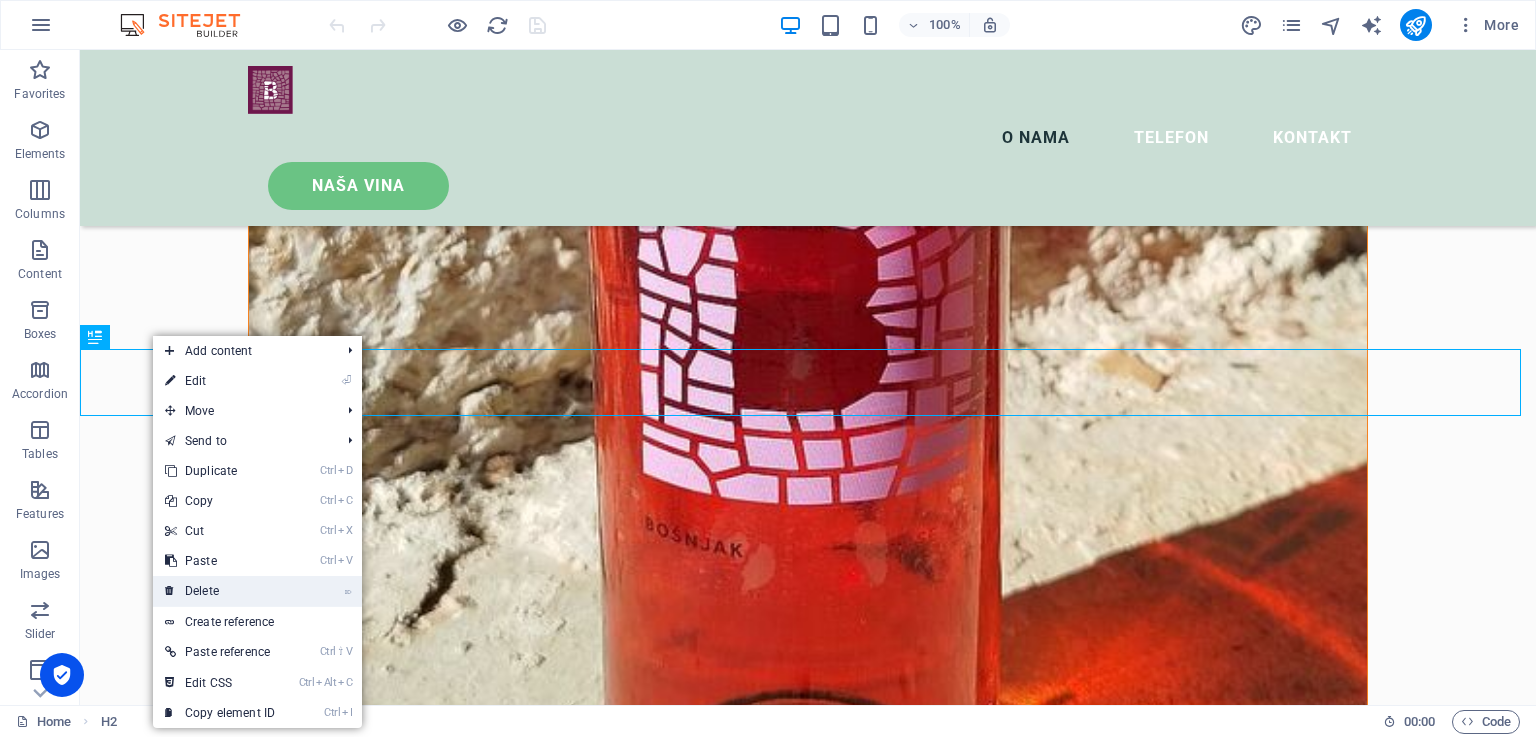 click on "⌦  Delete" at bounding box center (220, 591) 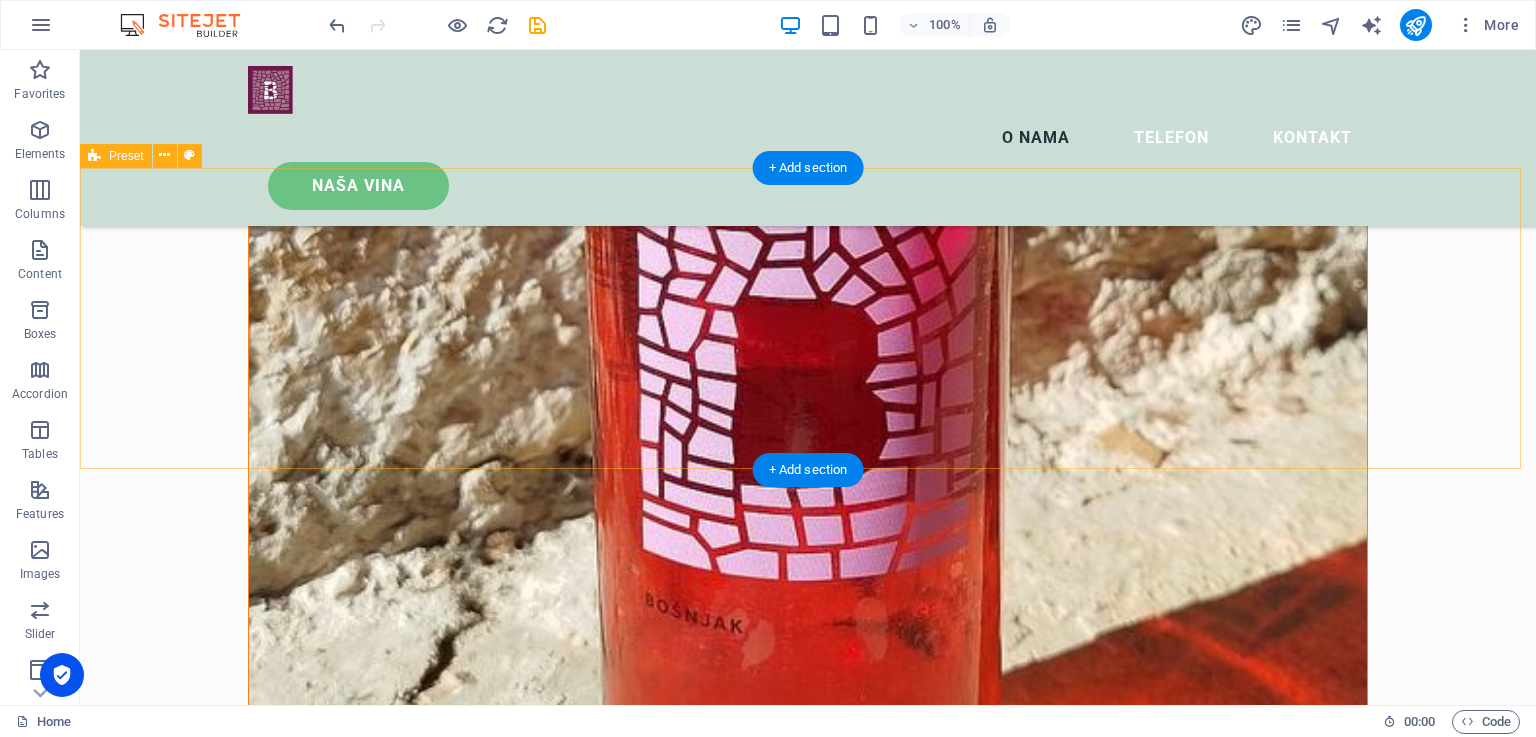 scroll, scrollTop: 5800, scrollLeft: 0, axis: vertical 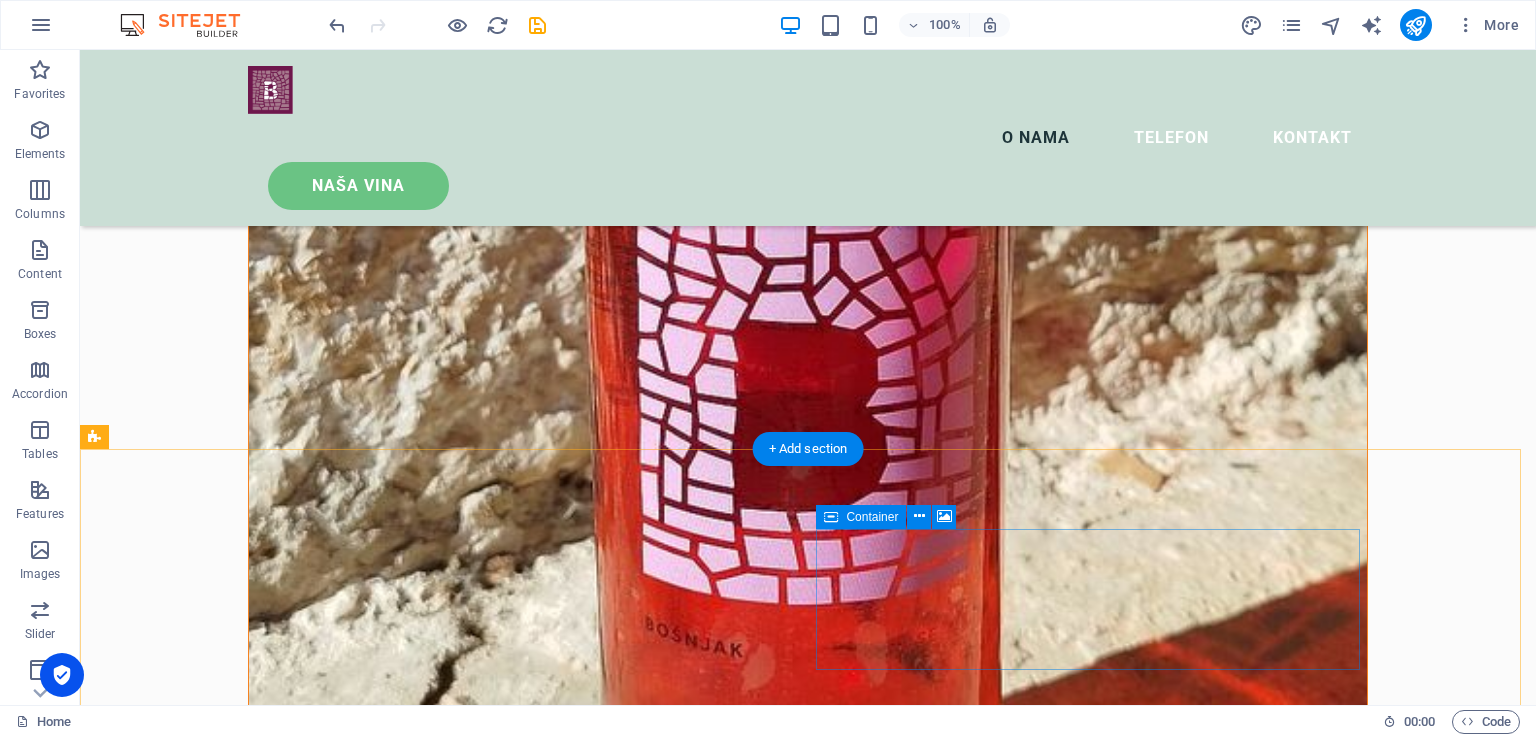 click on "Drop content here or  Add elements  Paste clipboard" at bounding box center [664, 10457] 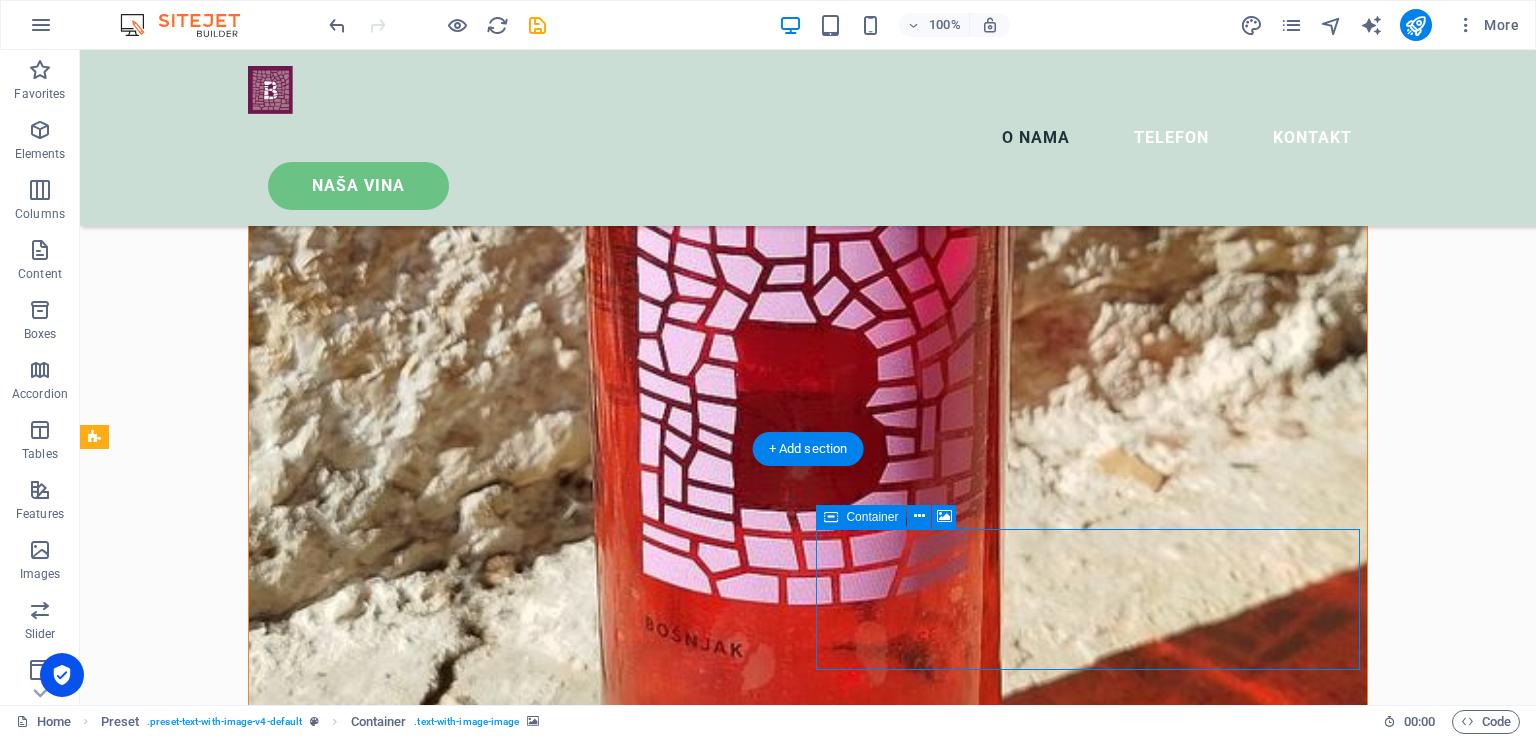 click on "Add elements" at bounding box center [605, 10487] 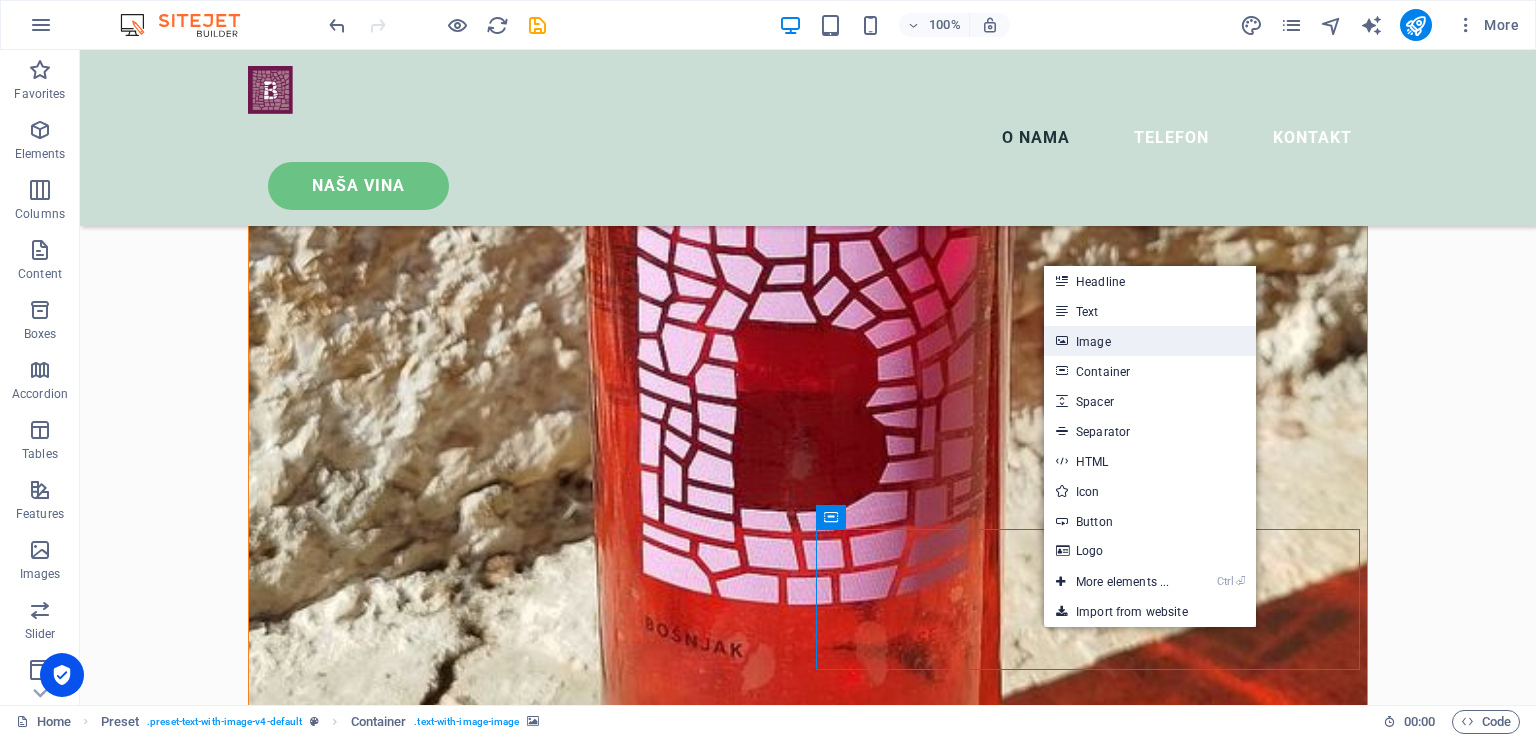drag, startPoint x: 1087, startPoint y: 343, endPoint x: 652, endPoint y: 293, distance: 437.86414 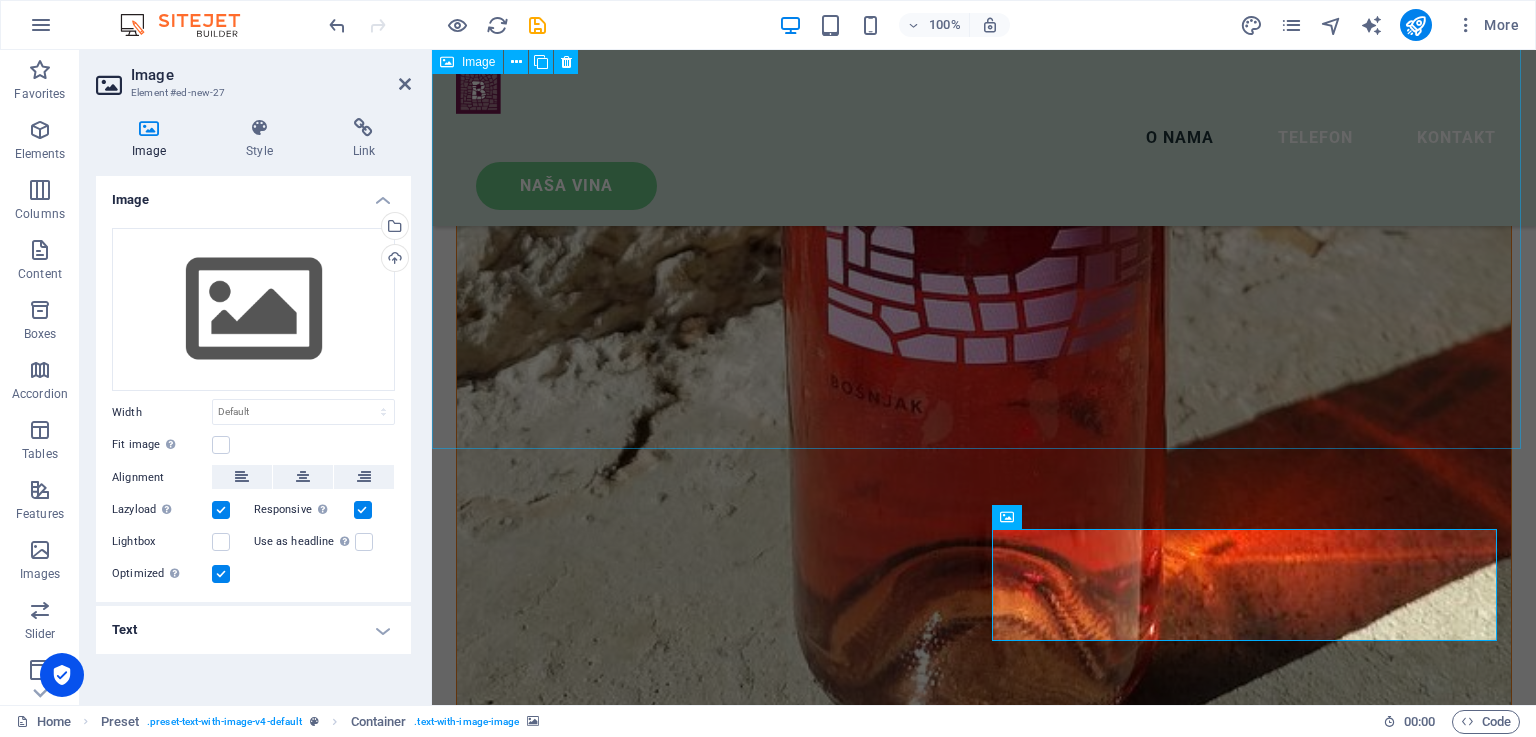 scroll, scrollTop: 5801, scrollLeft: 0, axis: vertical 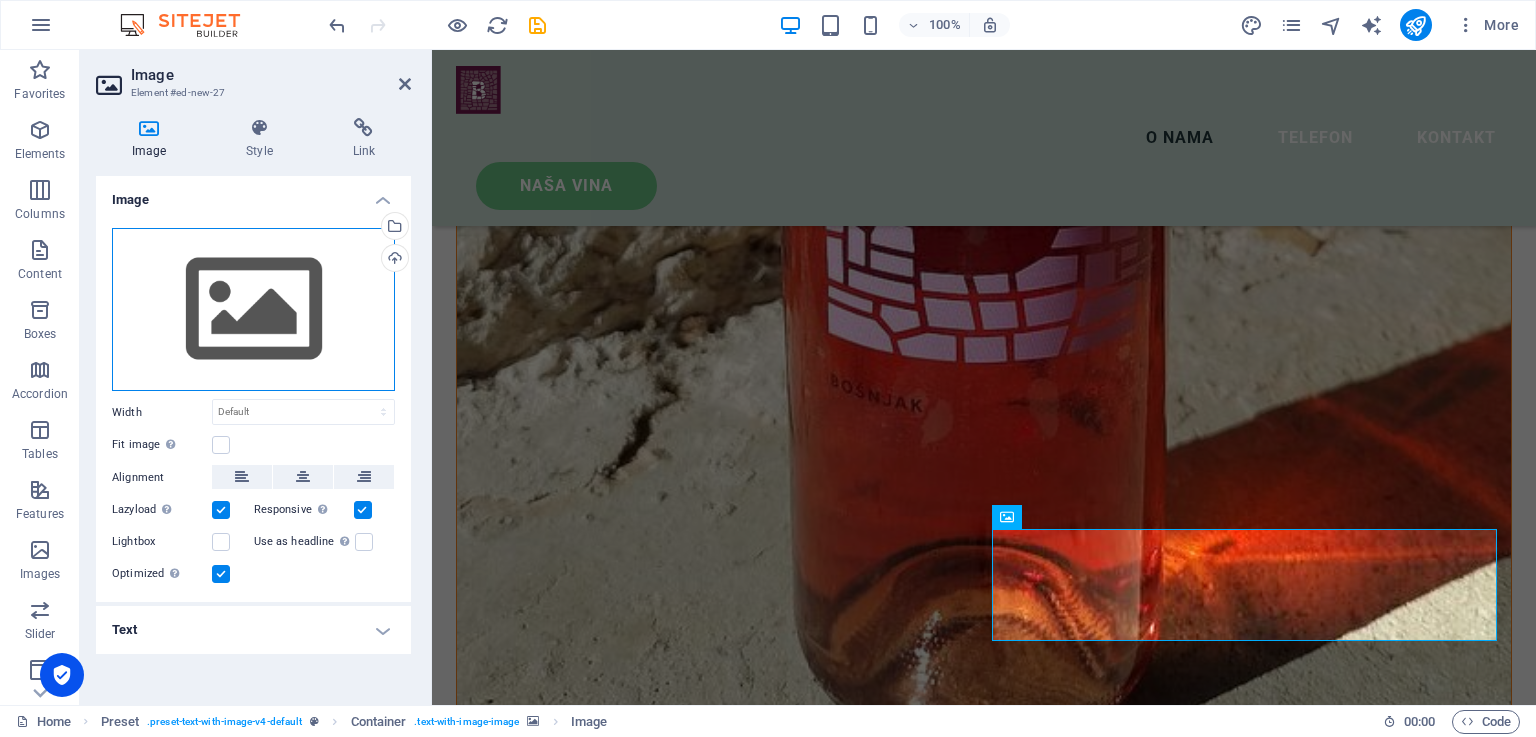 click on "Drag files here, click to choose files or select files from Files or our free stock photos & videos" at bounding box center [253, 310] 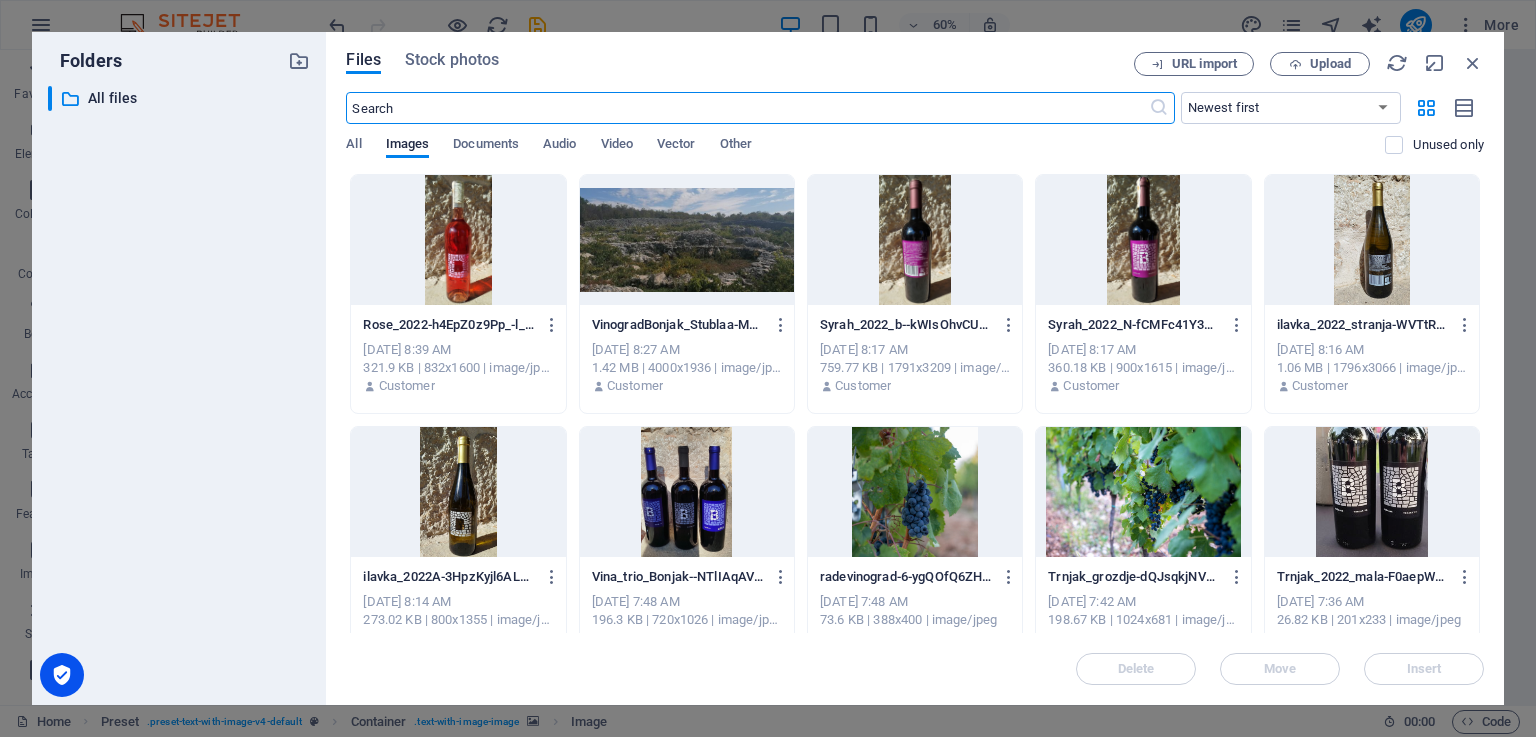 scroll, scrollTop: 6196, scrollLeft: 0, axis: vertical 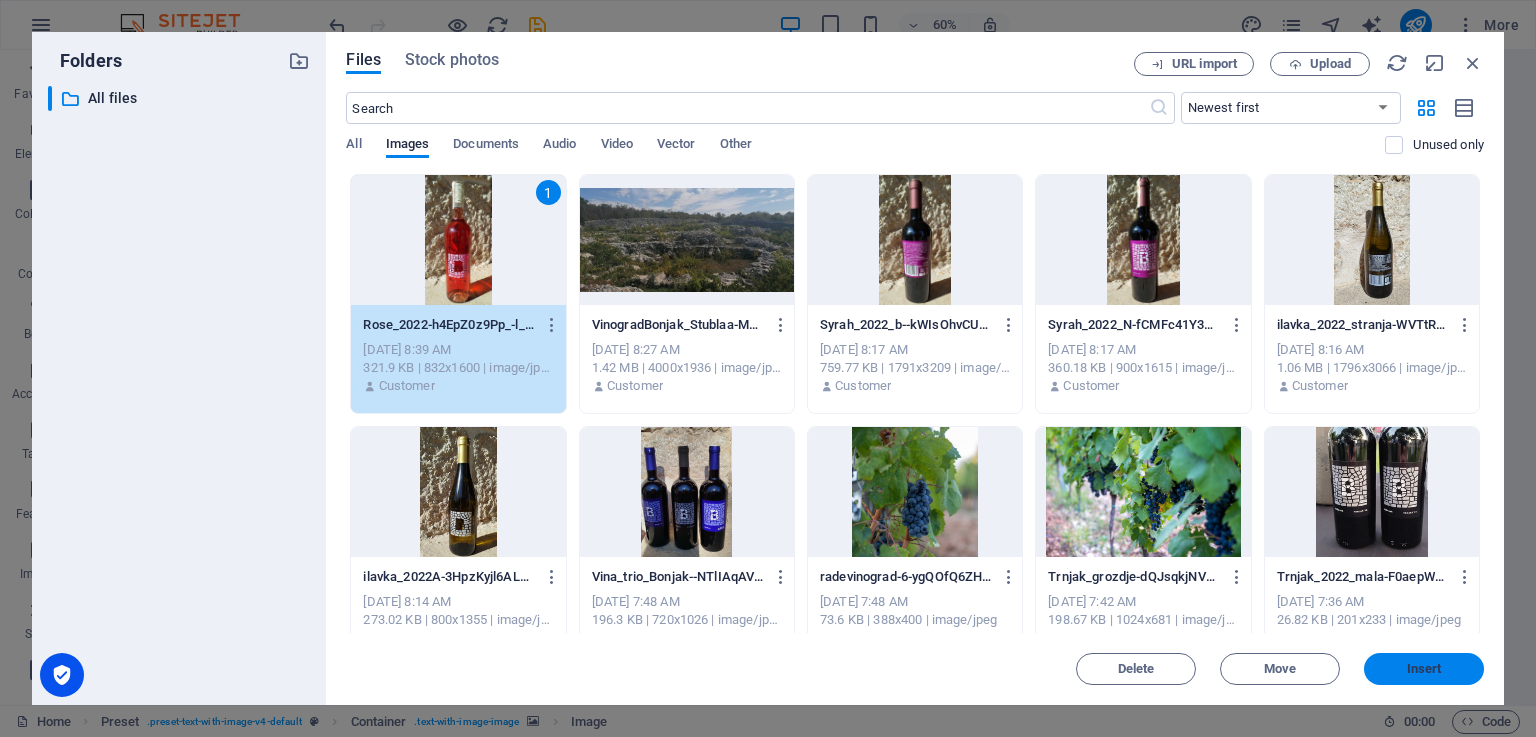 click on "Insert" at bounding box center [1424, 669] 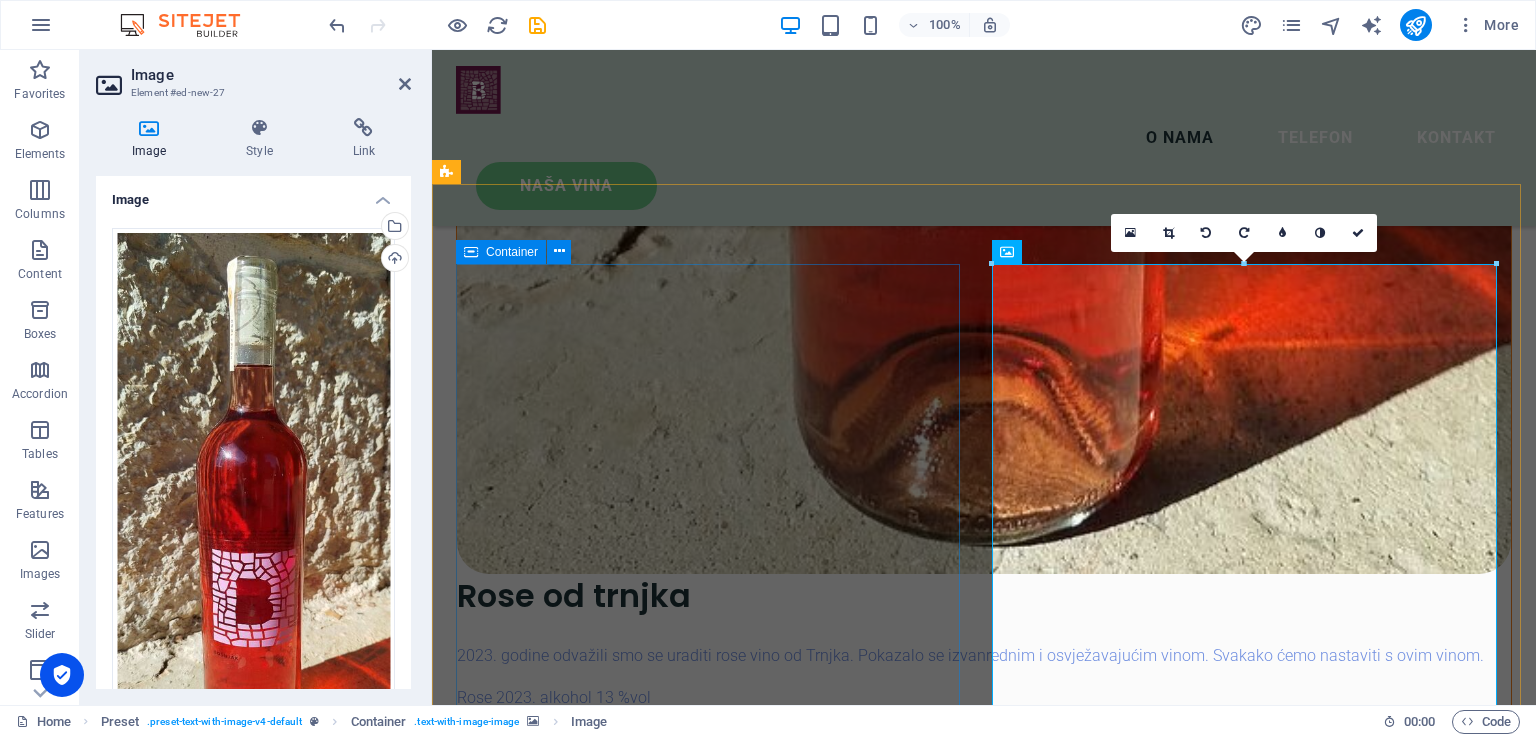 scroll, scrollTop: 6101, scrollLeft: 0, axis: vertical 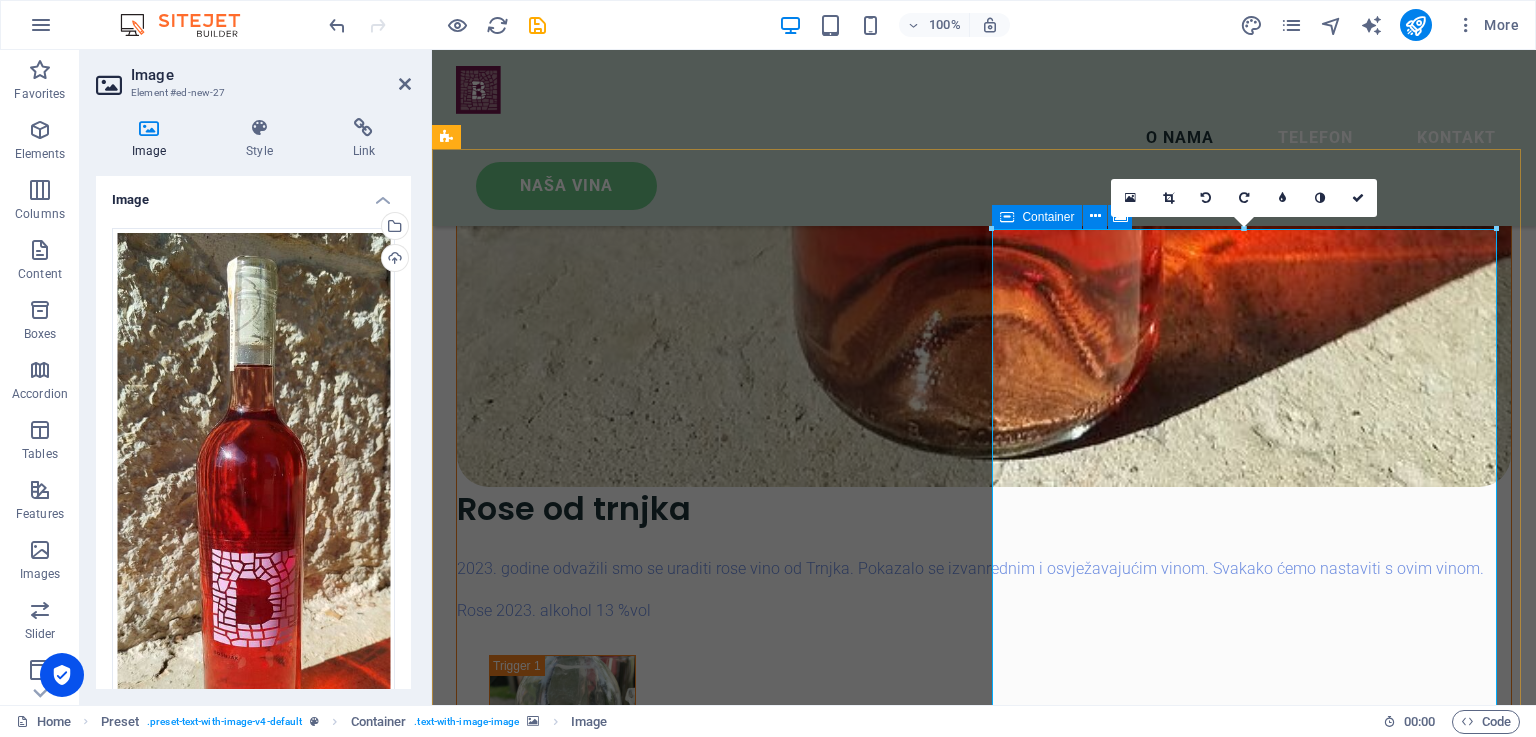 click on "Container" at bounding box center (1037, 217) 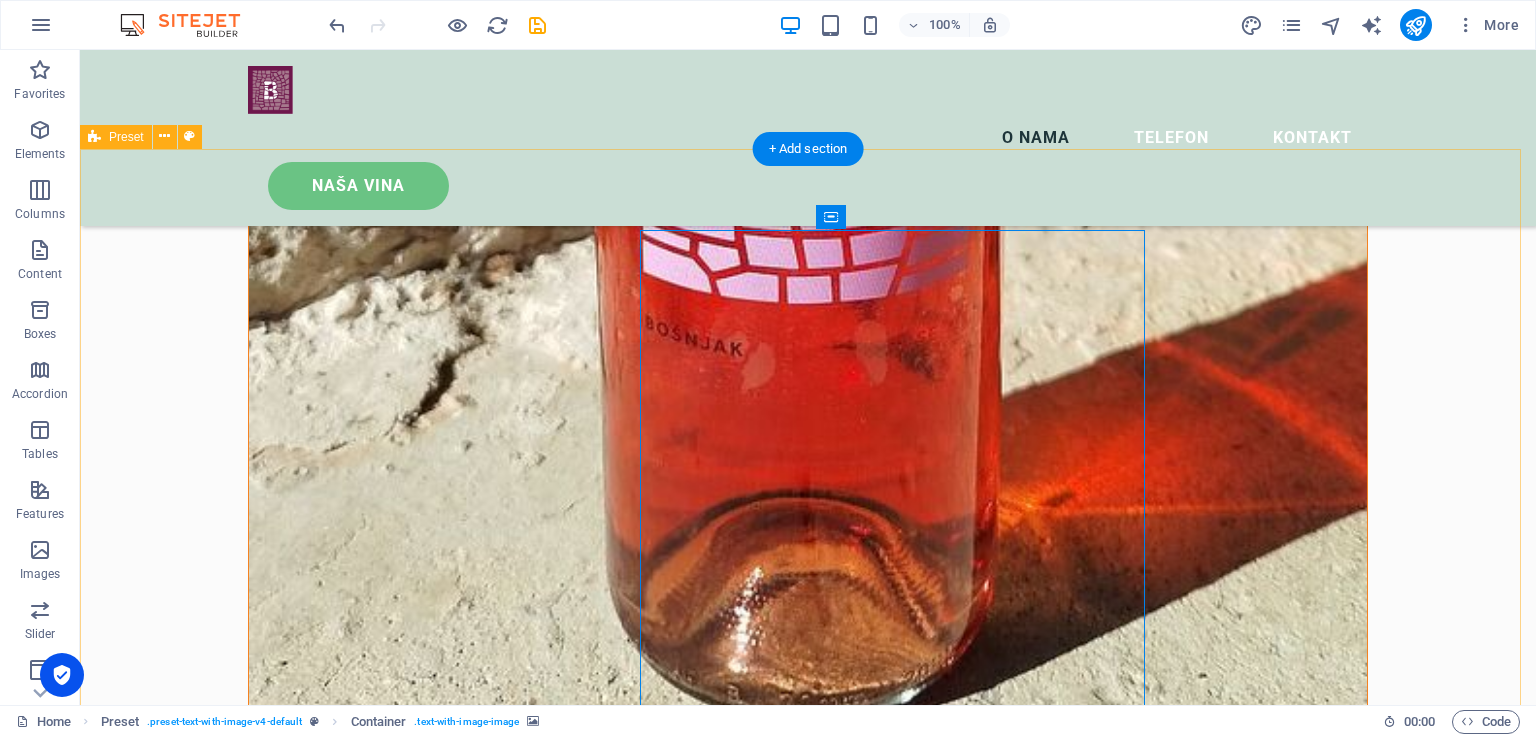 scroll, scrollTop: 6100, scrollLeft: 0, axis: vertical 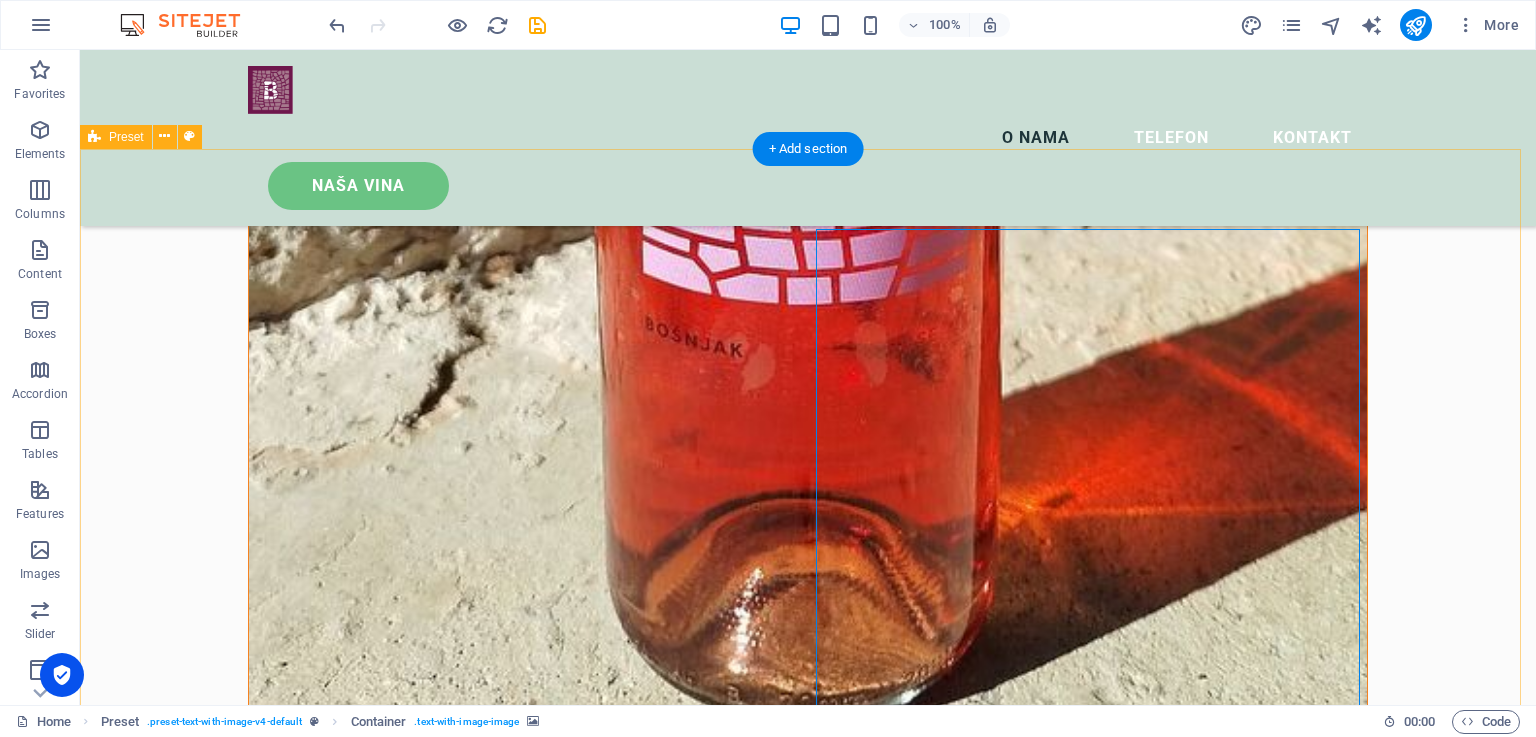 click on "Rose 2023" at bounding box center (808, 11846) 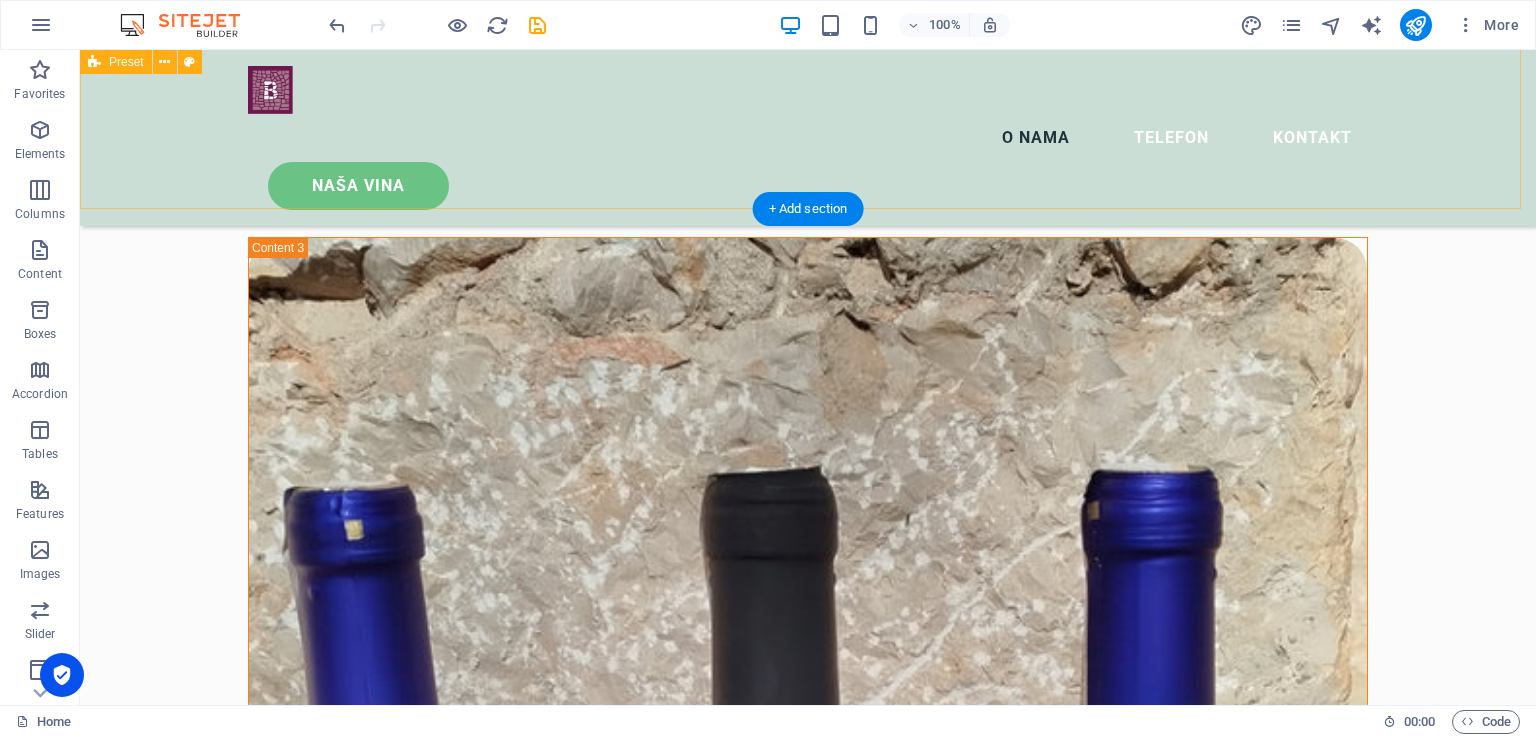 scroll, scrollTop: 7100, scrollLeft: 0, axis: vertical 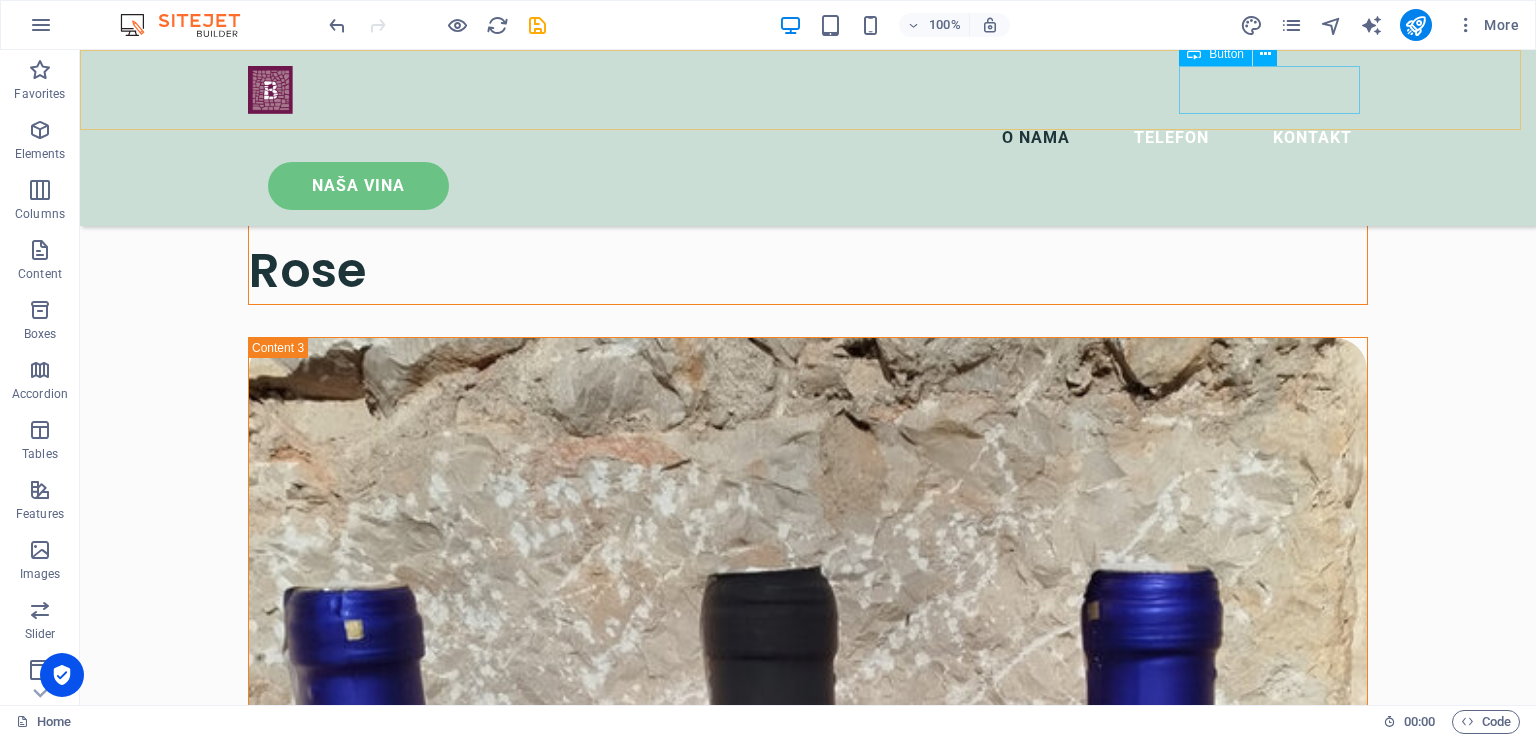 click on "naša vina" at bounding box center [818, 186] 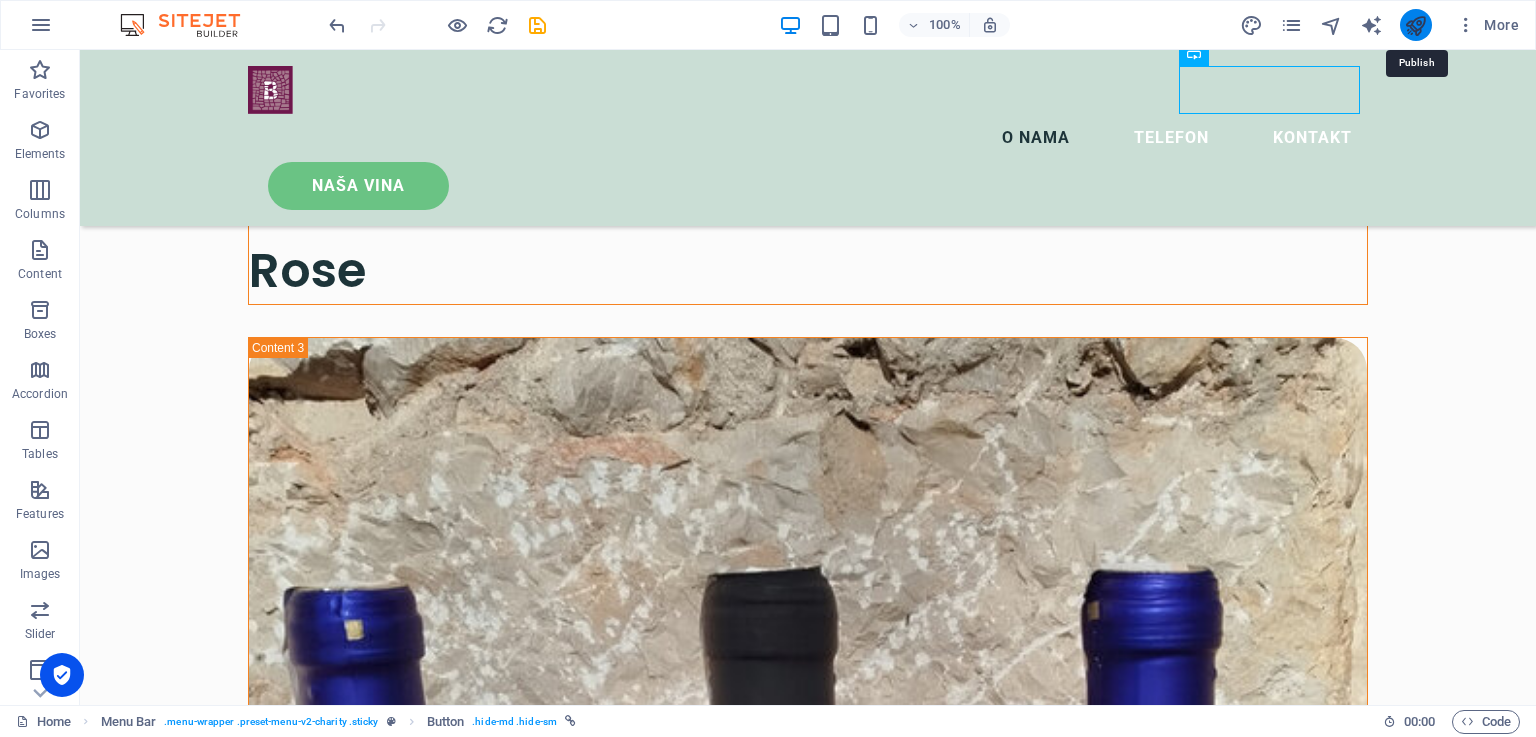 click at bounding box center (1415, 25) 